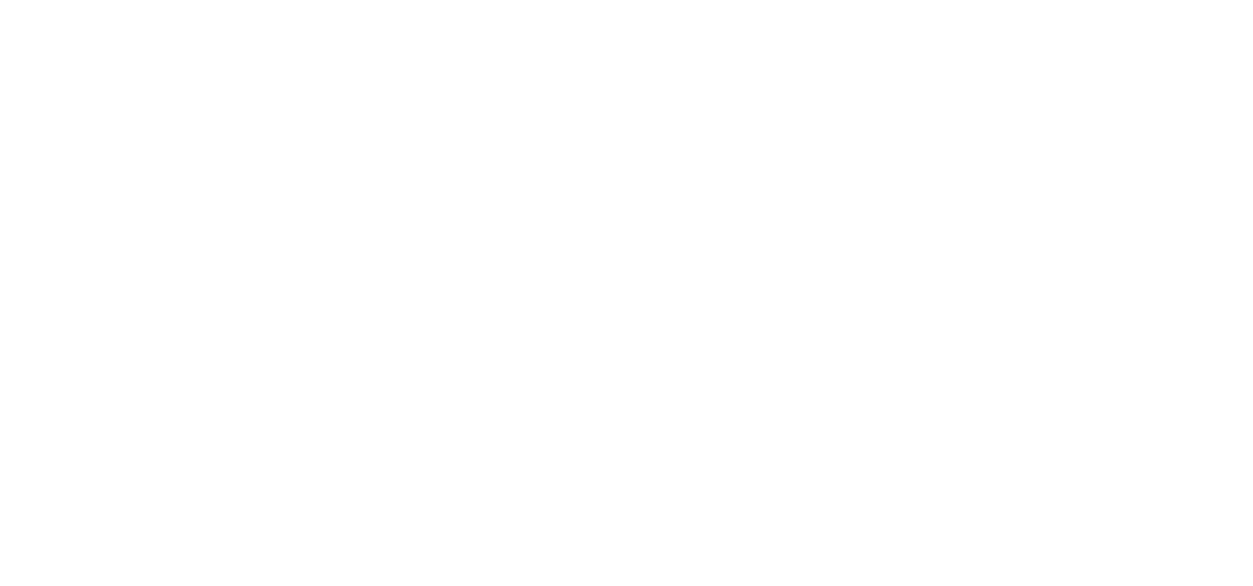 scroll, scrollTop: 0, scrollLeft: 0, axis: both 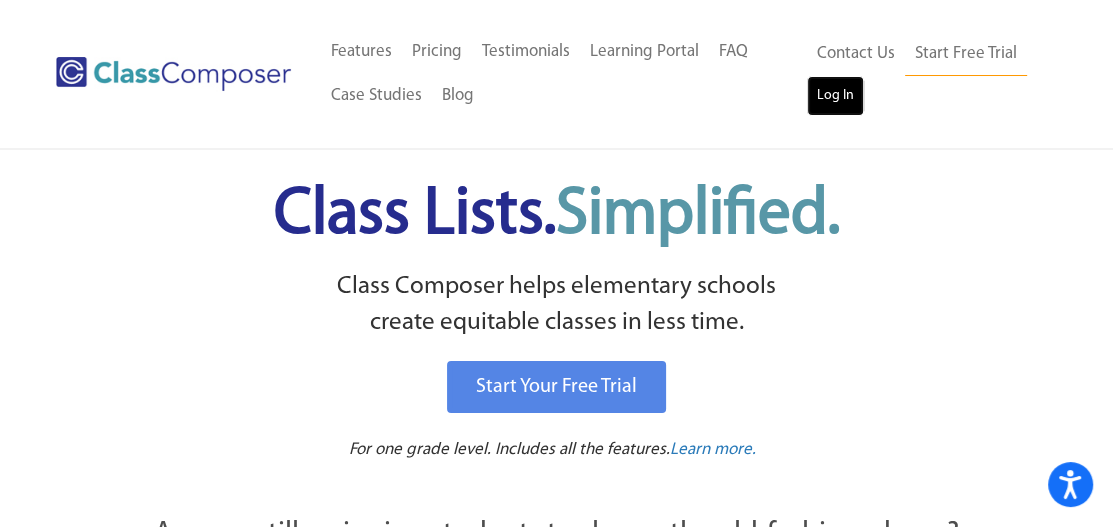 click on "Log In" at bounding box center [835, 96] 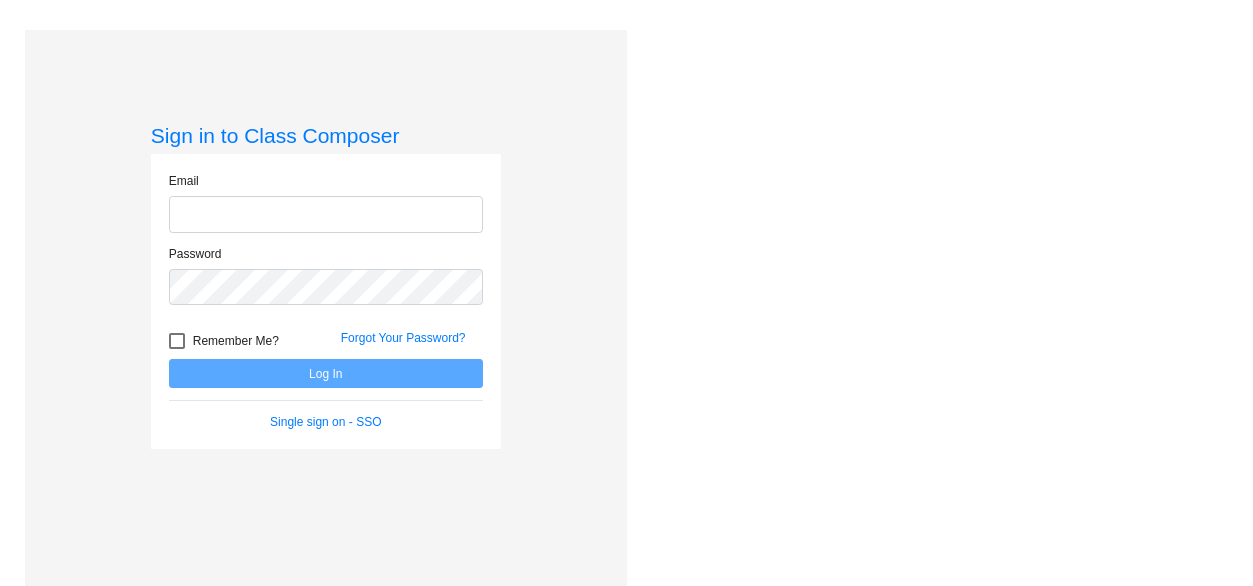 scroll, scrollTop: 0, scrollLeft: 0, axis: both 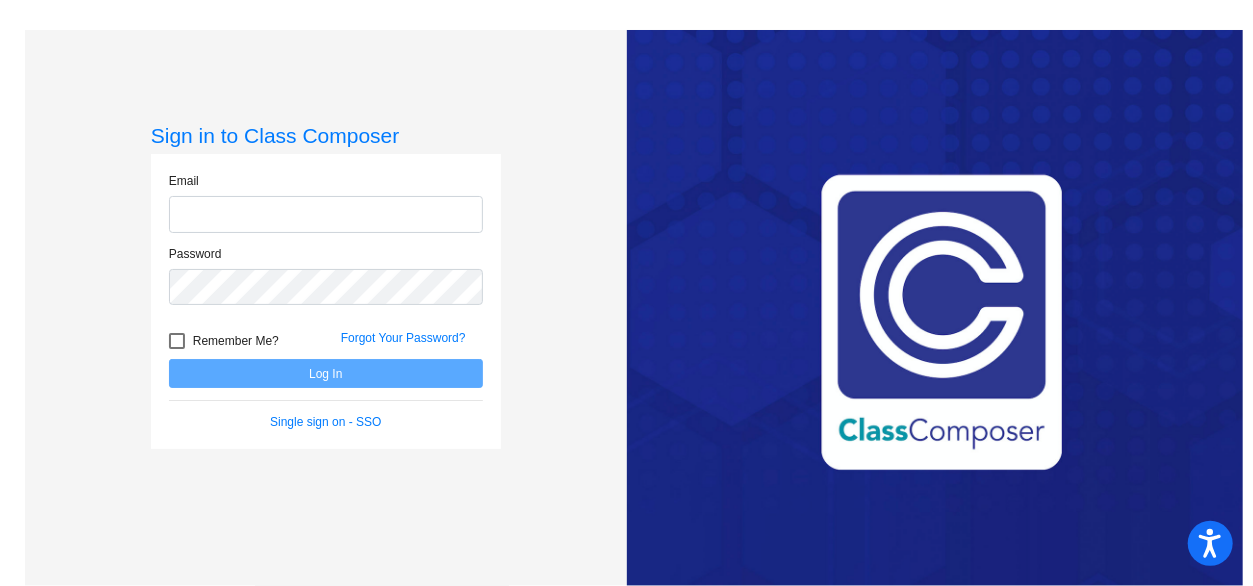 type on "[EMAIL_ADDRESS][DOMAIN_NAME]" 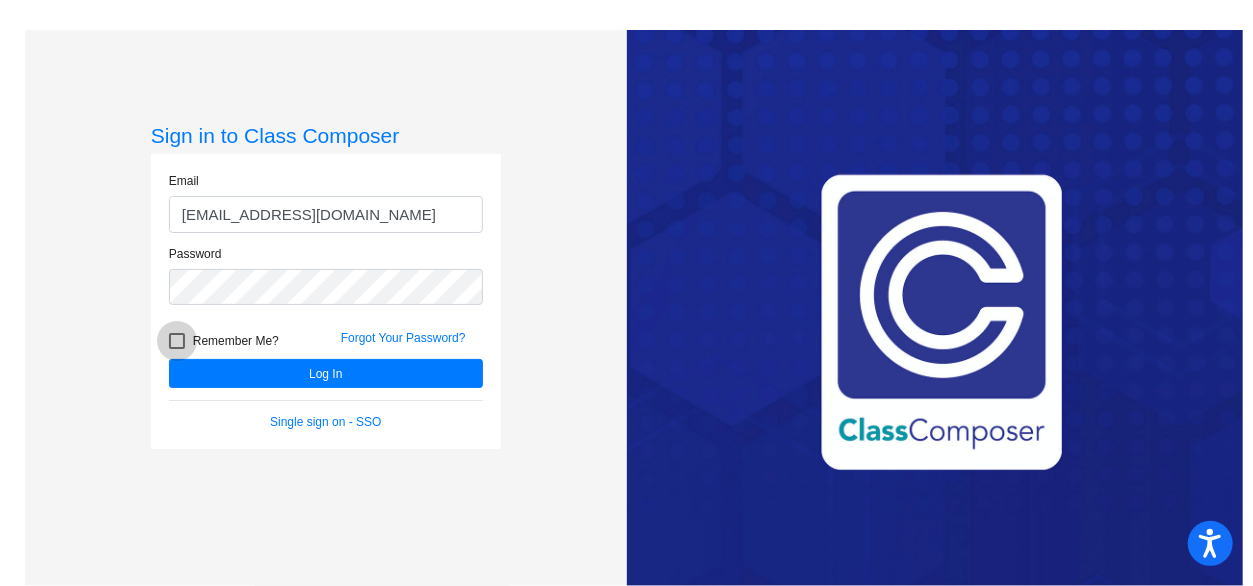 click at bounding box center [177, 341] 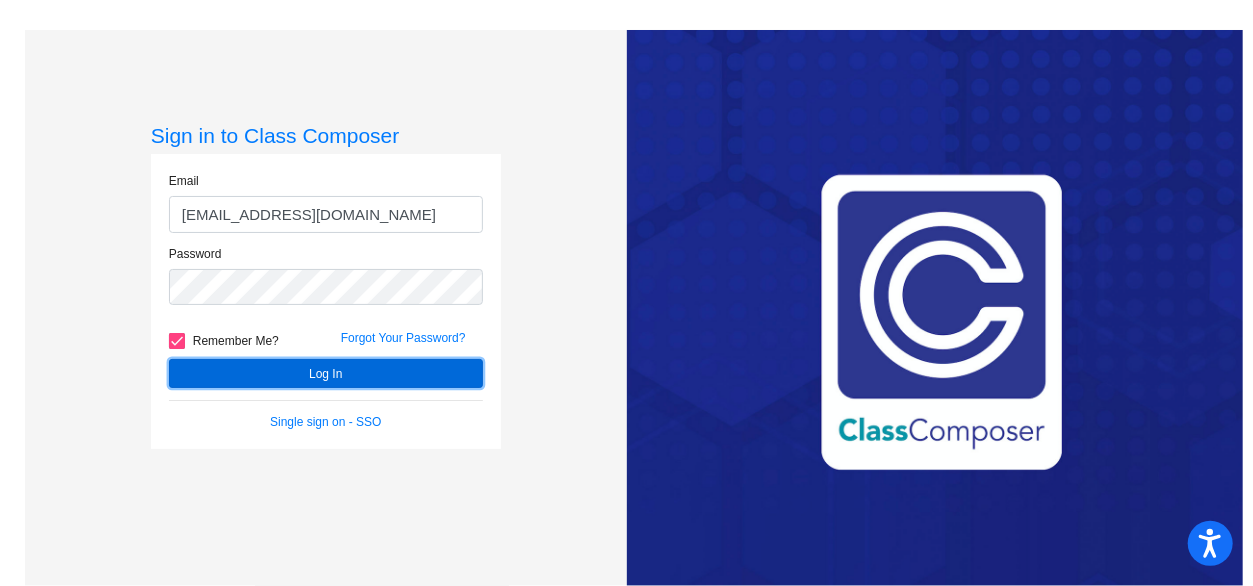 click on "Log In" 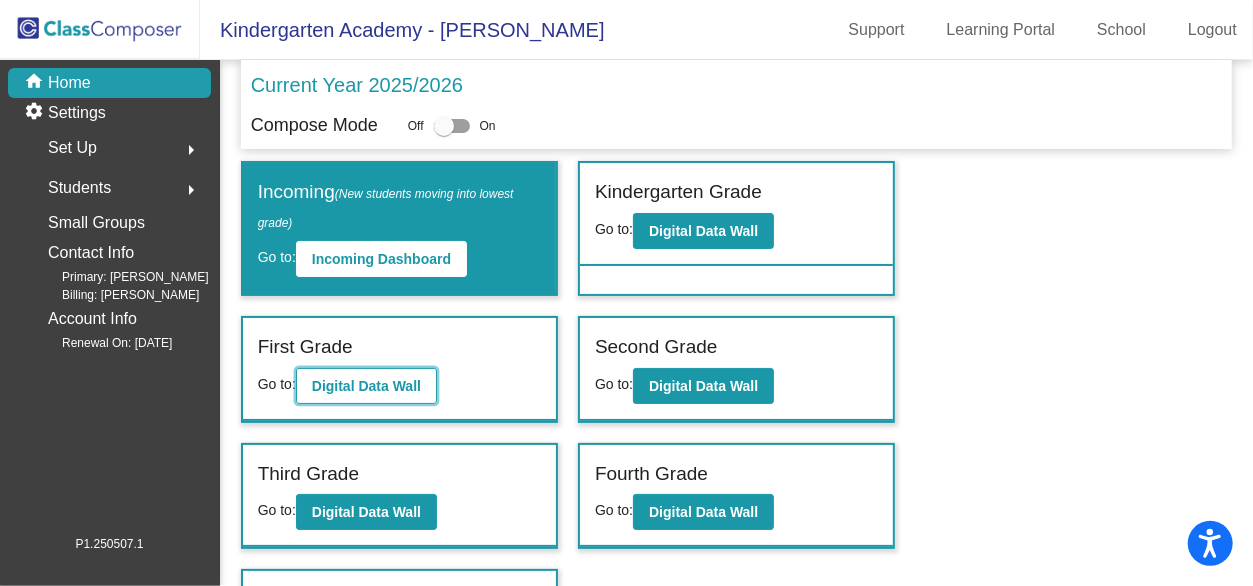 click on "Digital Data Wall" 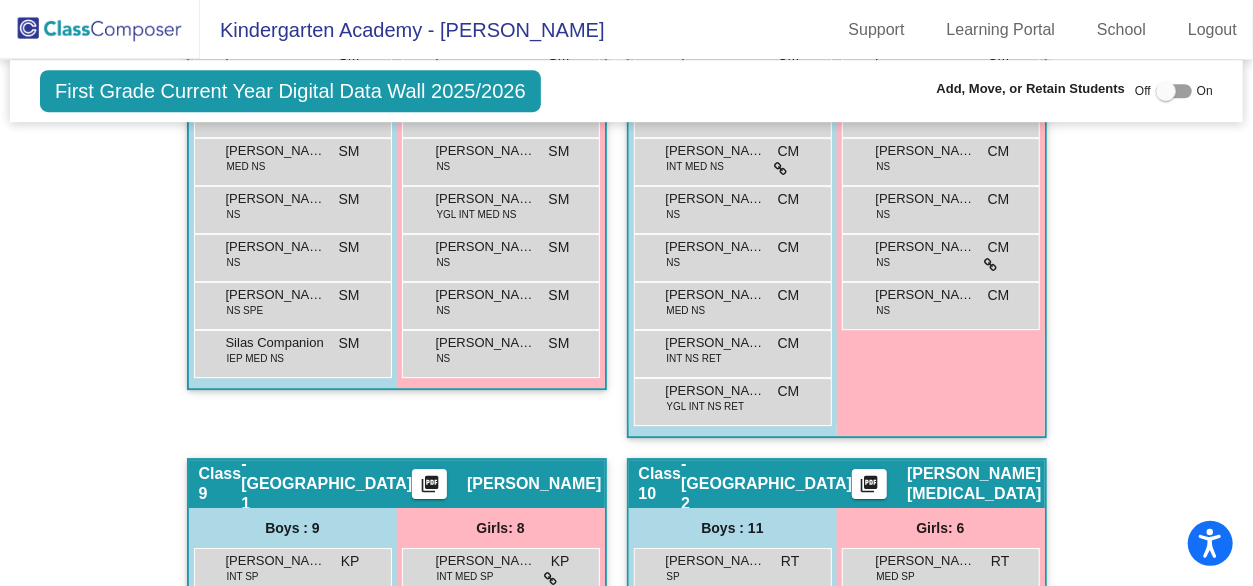 scroll, scrollTop: 1640, scrollLeft: 0, axis: vertical 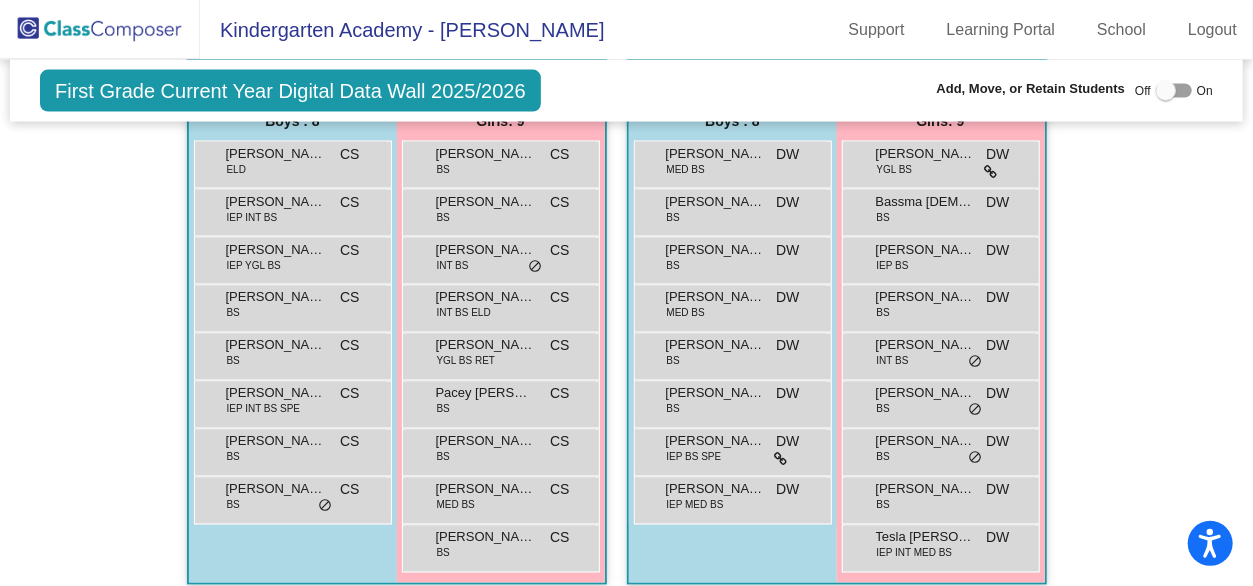 click on "Hallway   - Hallway Class  picture_as_pdf  Add Student  First Name Last Name Student Id  (Recommended)   Boy   Girl   [DEMOGRAPHIC_DATA] Add Close  Boys : 4  [PERSON_NAME] IEP lock do_not_disturb_alt [PERSON_NAME] IEP INT BS lock do_not_disturb_alt [PERSON_NAME] UA lock do_not_disturb_alt [PERSON_NAME] IEP SP SPE lock do_not_disturb_alt Girls: 1 [PERSON_NAME] UA lock do_not_disturb_alt Class 1   - Broad Street 4  picture_as_pdf [PERSON_NAME]  Add Student  First Name Last Name Student Id  (Recommended)   Boy   Girl   [DEMOGRAPHIC_DATA] Add Close  Boys : 9  [PERSON_NAME] ELD NL lock do_not_disturb_alt [PERSON_NAME] [PERSON_NAME] NL lock do_not_disturb_alt [PERSON_NAME] BS NL lock do_not_disturb_alt Doualeh [PERSON_NAME] IEP BS NL lock do_not_disturb_alt [PERSON_NAME] [DATE] BS NL lock do_not_disturb_alt [PERSON_NAME] IEP INT BS NL lock do_not_disturb_alt [PERSON_NAME] MED BS NL lock do_not_disturb_alt [PERSON_NAME] MED BS NL lock do_not_disturb_alt Ollivander [PERSON_NAME] IEP BS NL lock do_not_disturb_alt Girls: 8 [PERSON_NAME] NL" 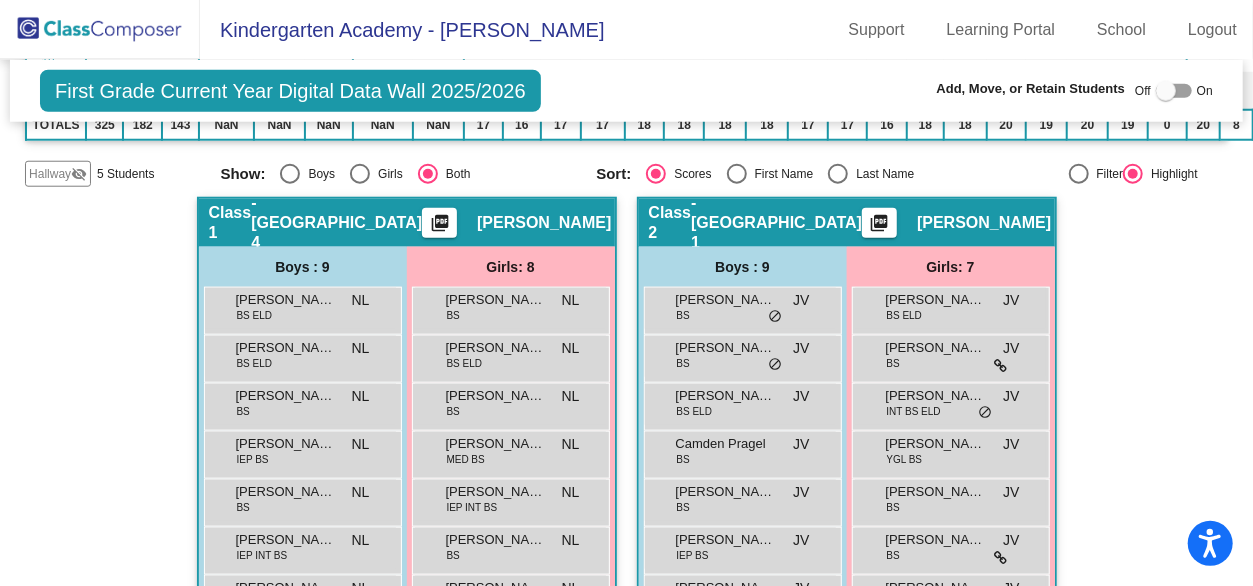 scroll, scrollTop: 723, scrollLeft: 0, axis: vertical 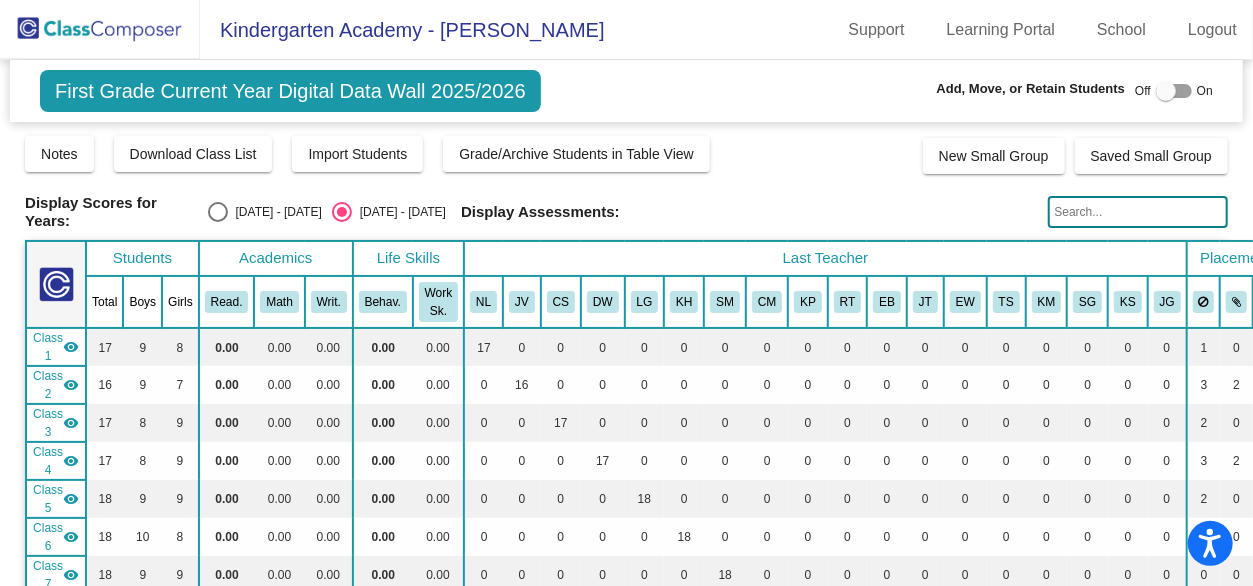 click 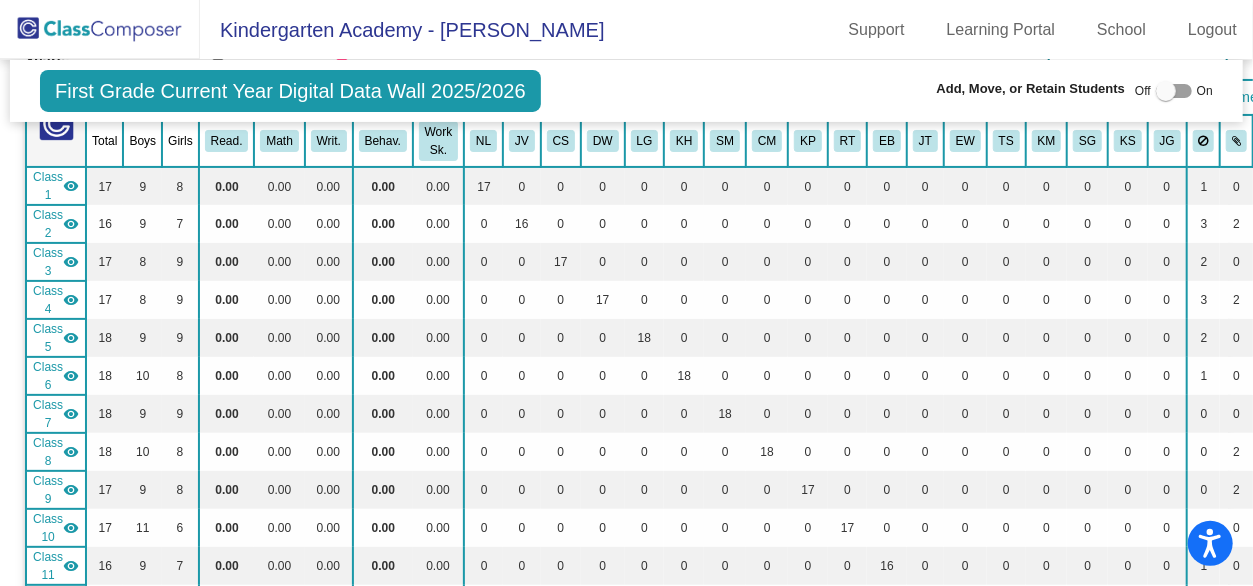 scroll, scrollTop: 0, scrollLeft: 0, axis: both 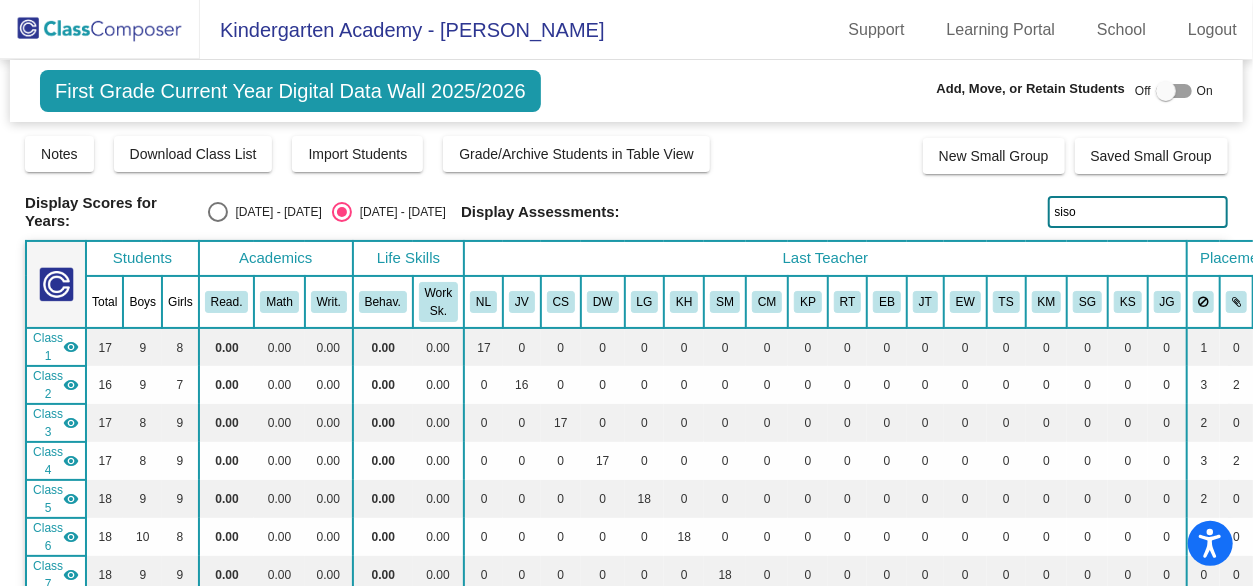 type on "siso" 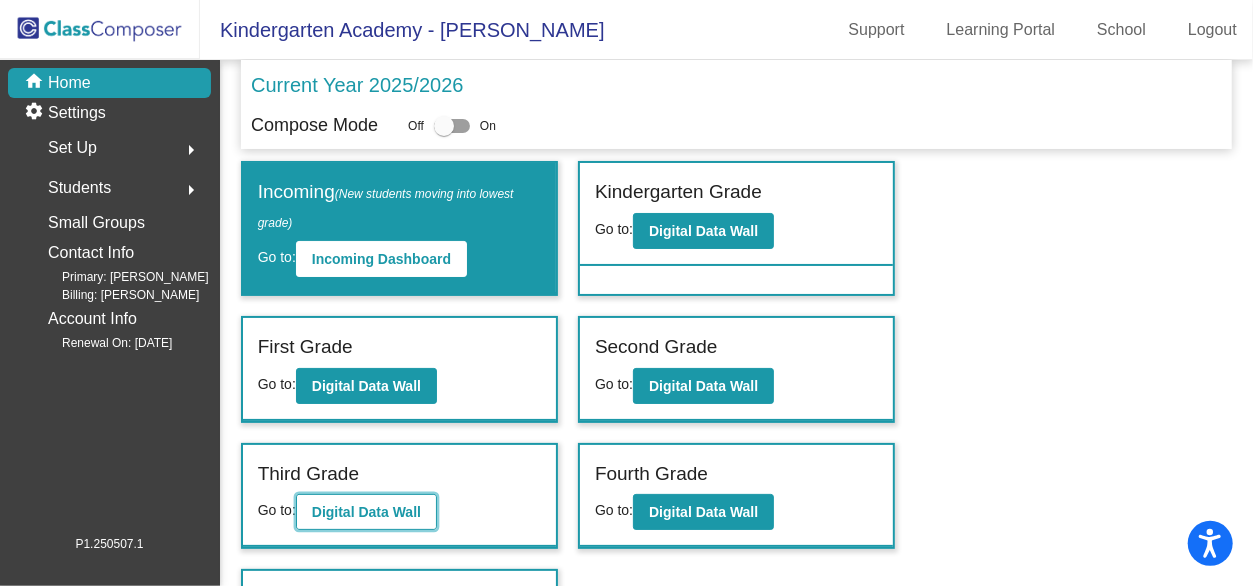 click on "Digital Data Wall" 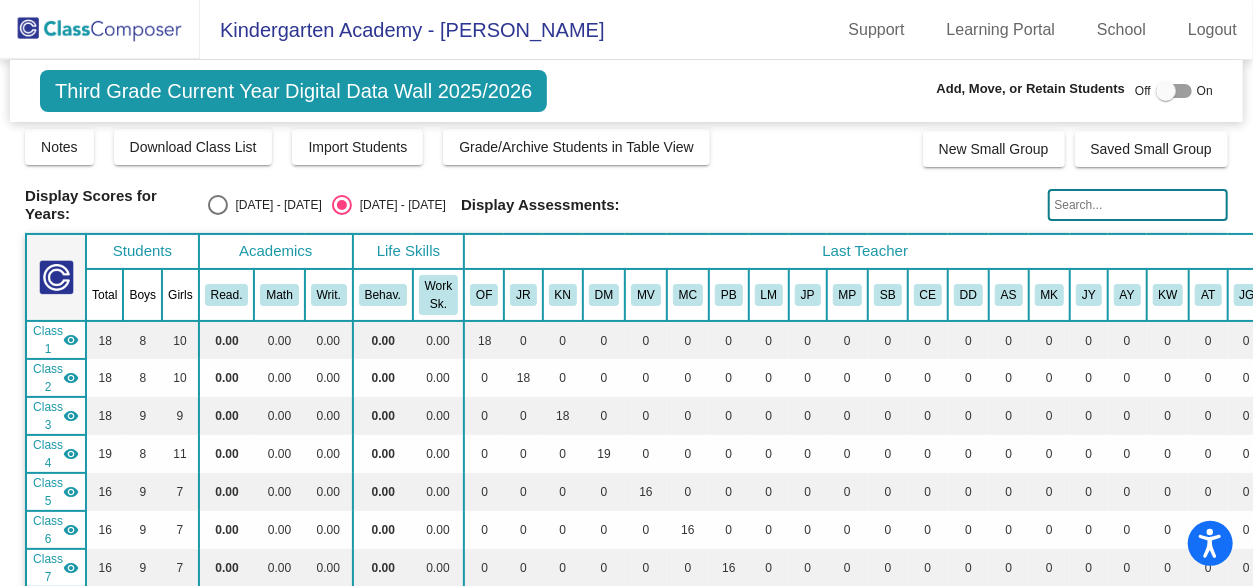 scroll, scrollTop: 0, scrollLeft: 0, axis: both 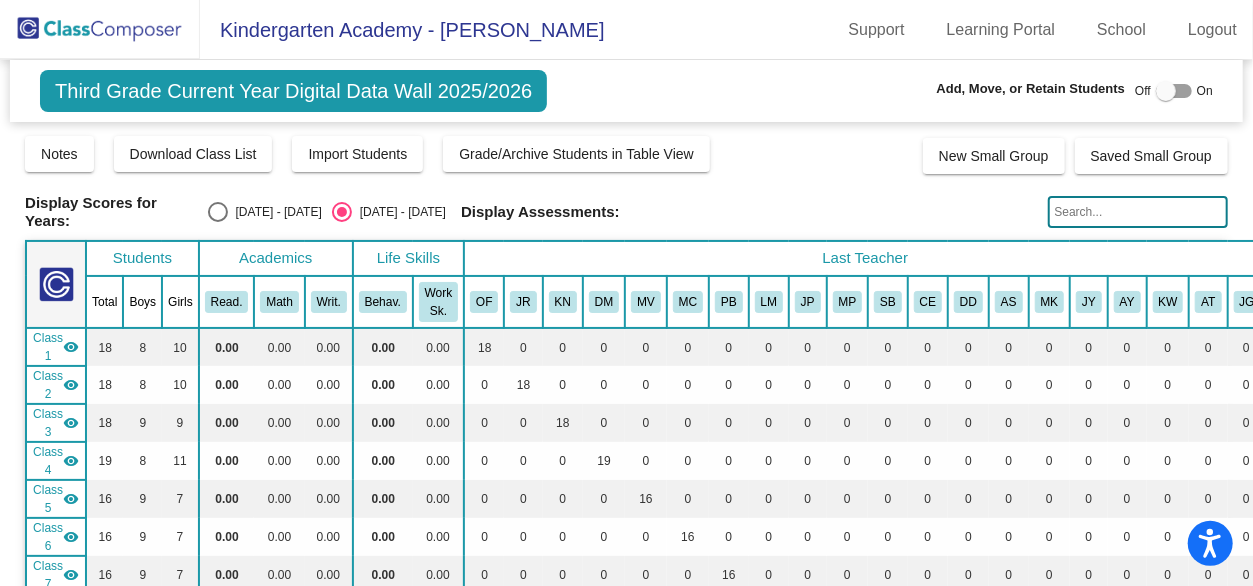 click 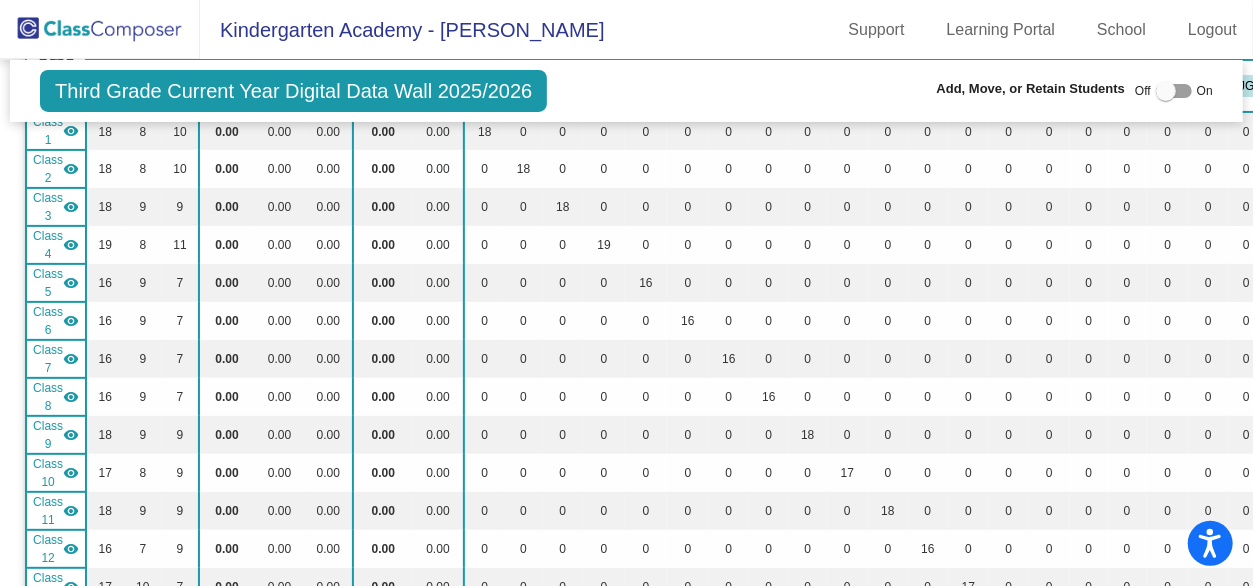 scroll, scrollTop: 0, scrollLeft: 0, axis: both 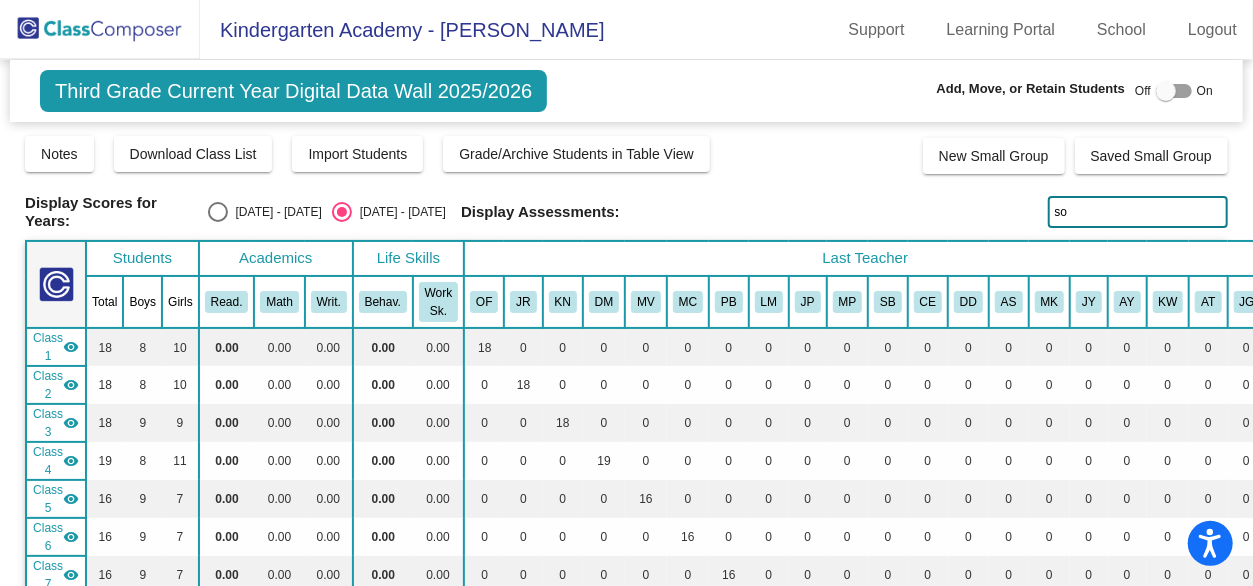 type on "s" 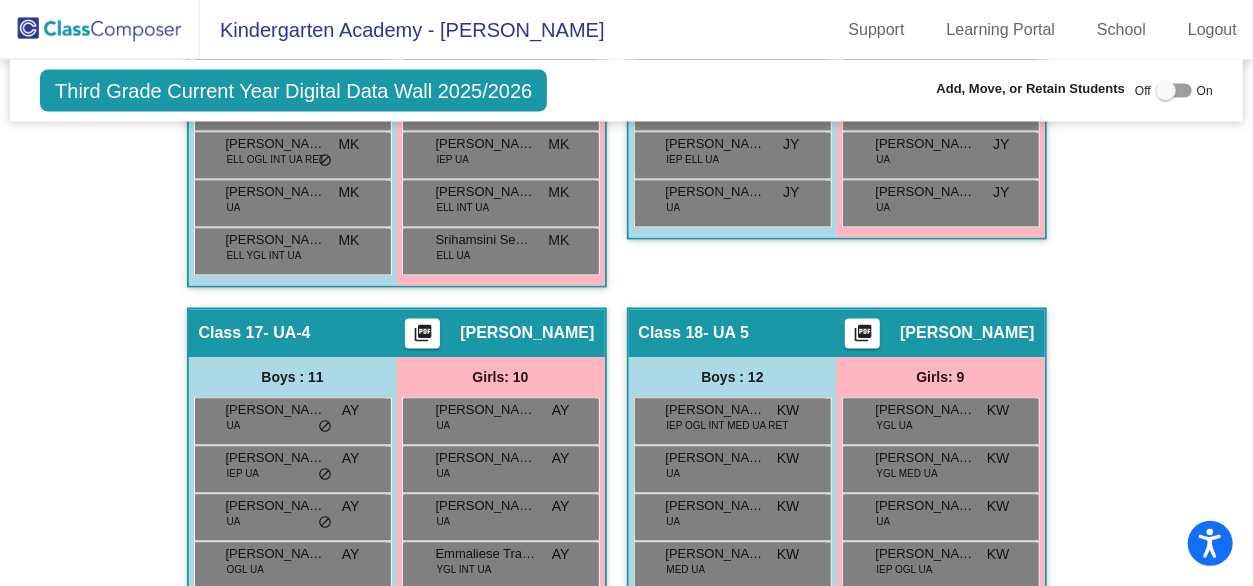 scroll, scrollTop: 5520, scrollLeft: 0, axis: vertical 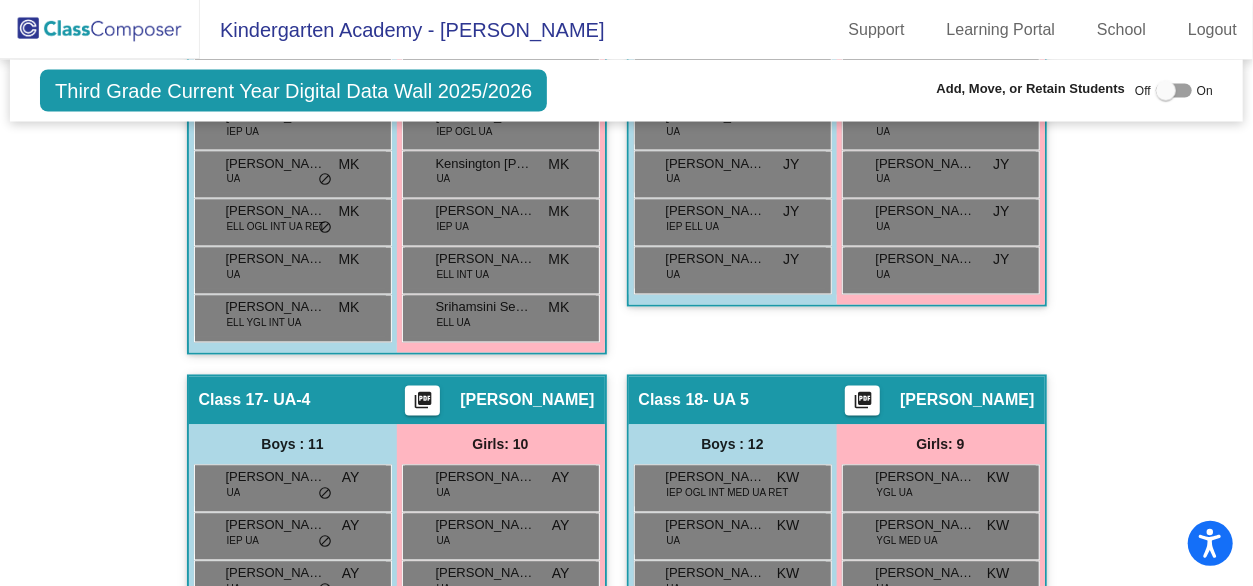 type on "[PERSON_NAME]" 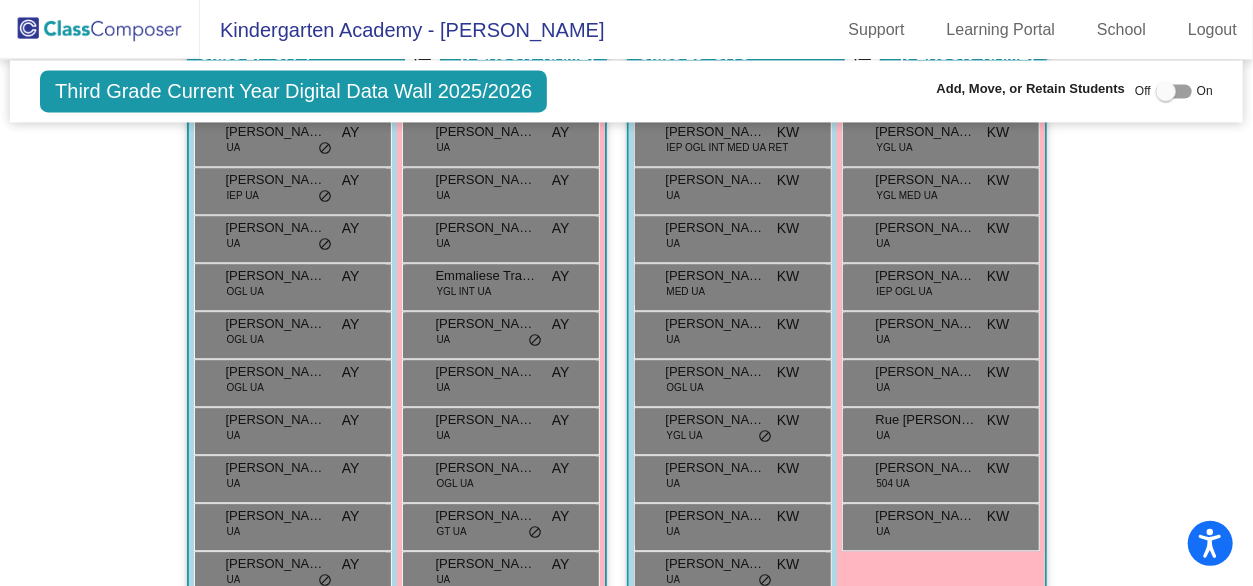 scroll, scrollTop: 5865, scrollLeft: 0, axis: vertical 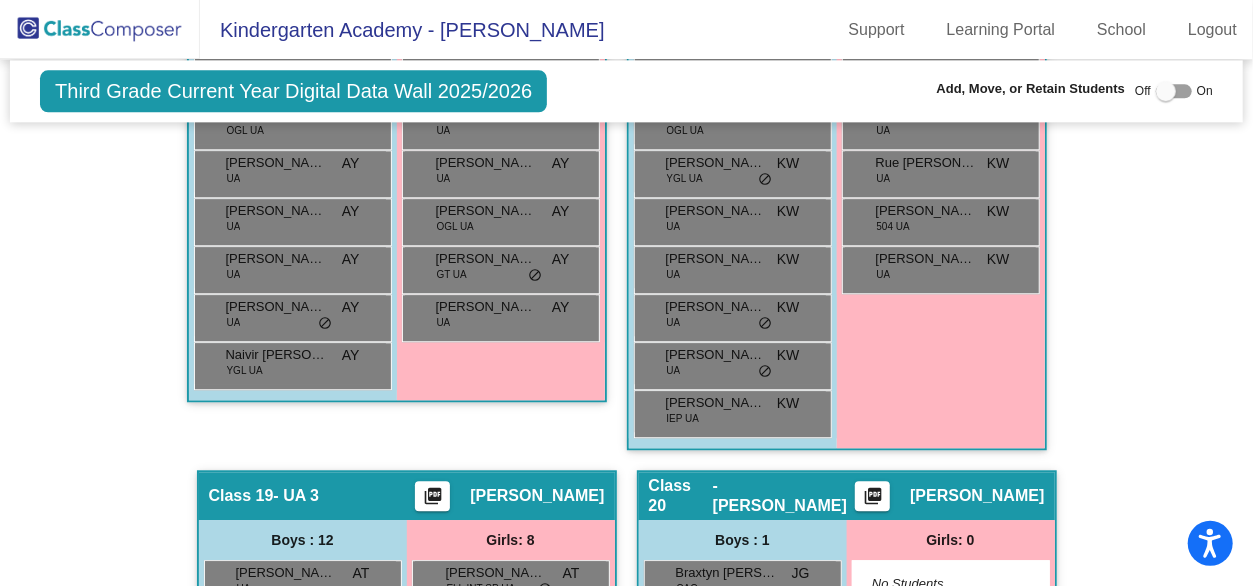 click on "Third Grade Current Year Digital Data Wall 2025/2026" 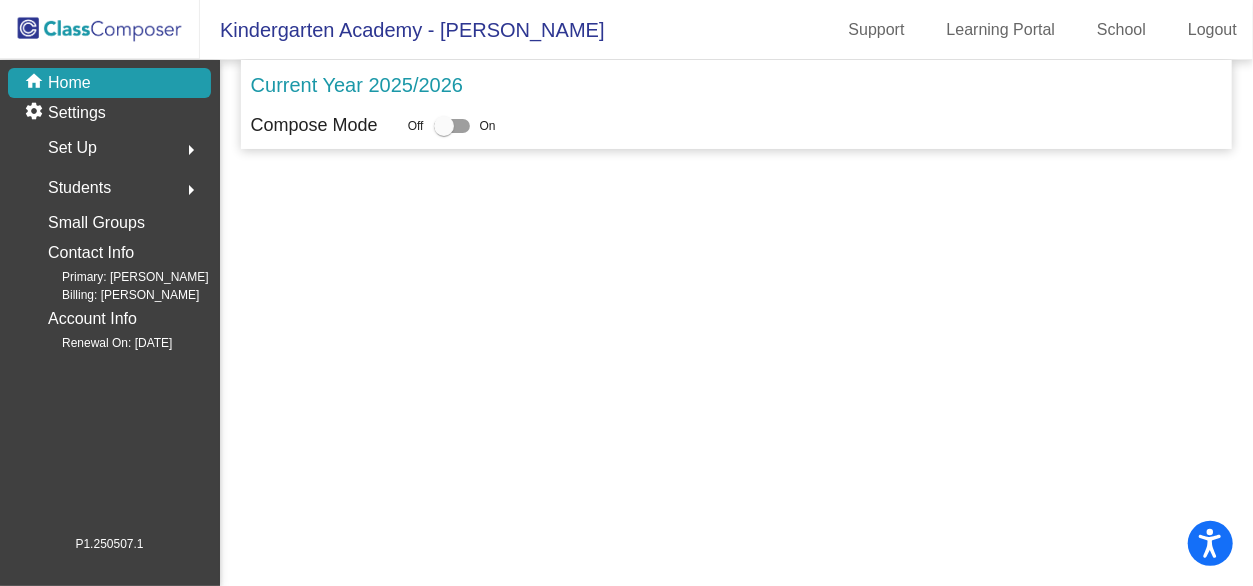 scroll, scrollTop: 0, scrollLeft: 0, axis: both 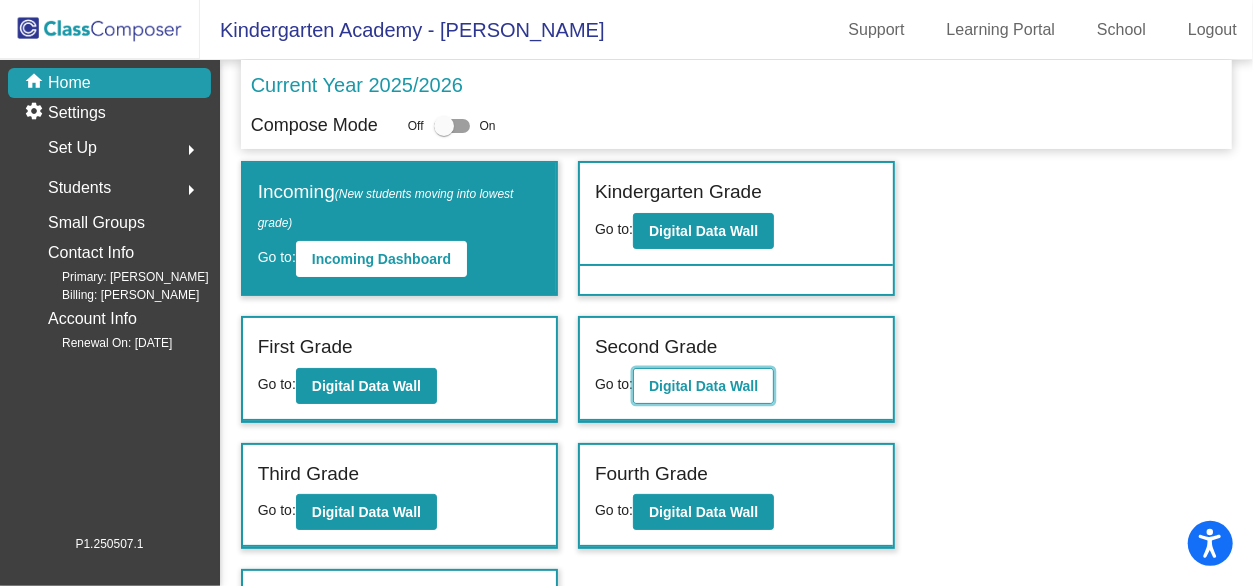 click on "Digital Data Wall" 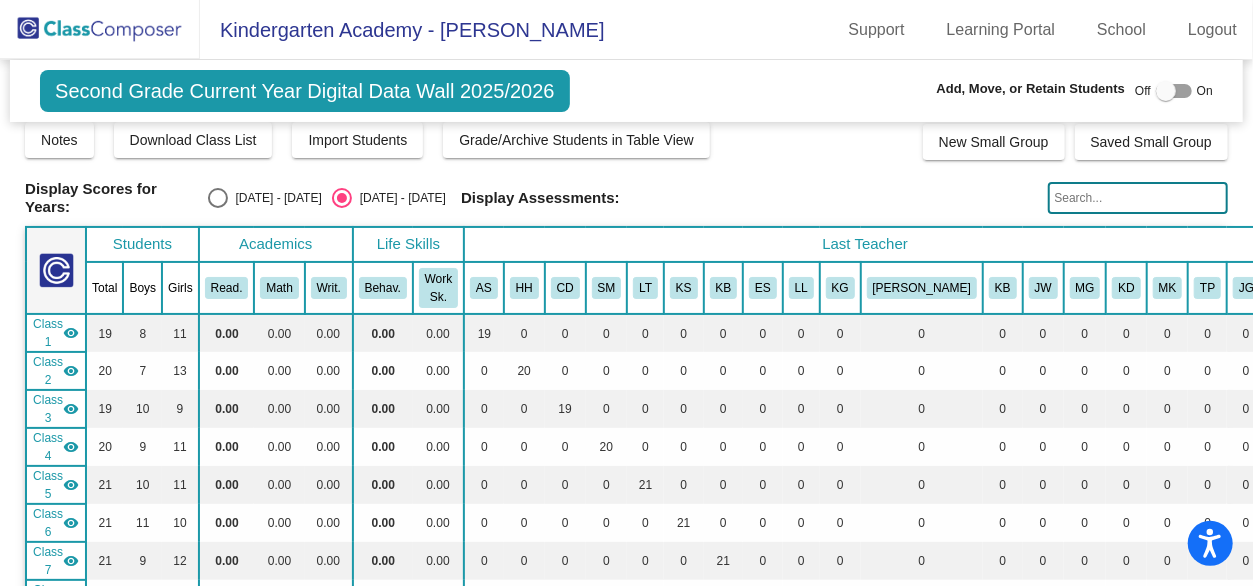 scroll, scrollTop: 0, scrollLeft: 0, axis: both 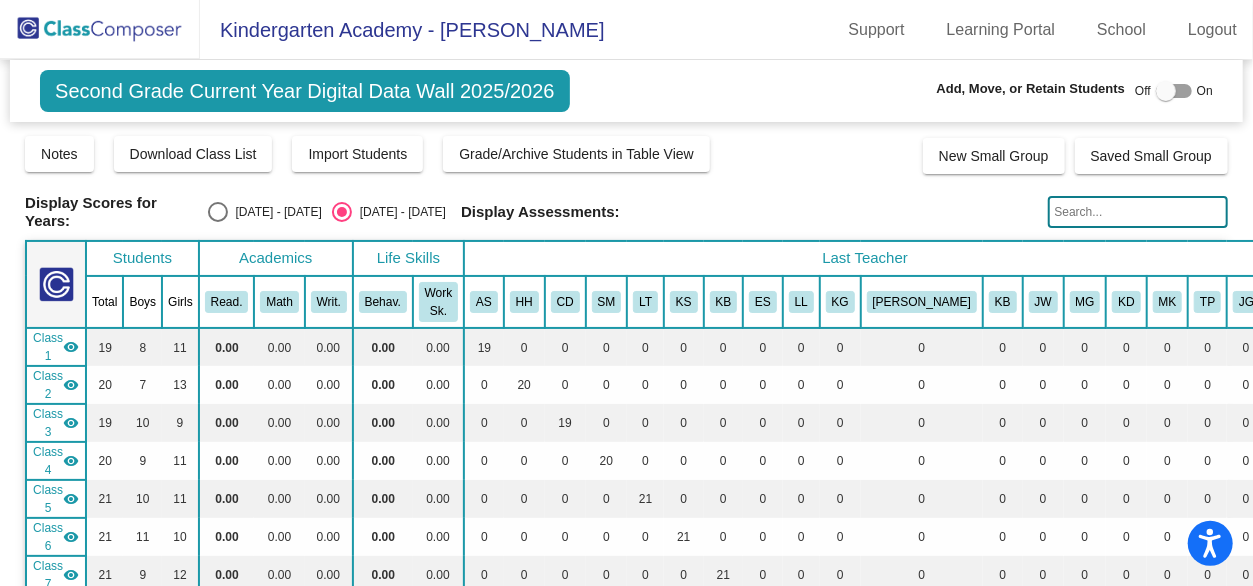 click 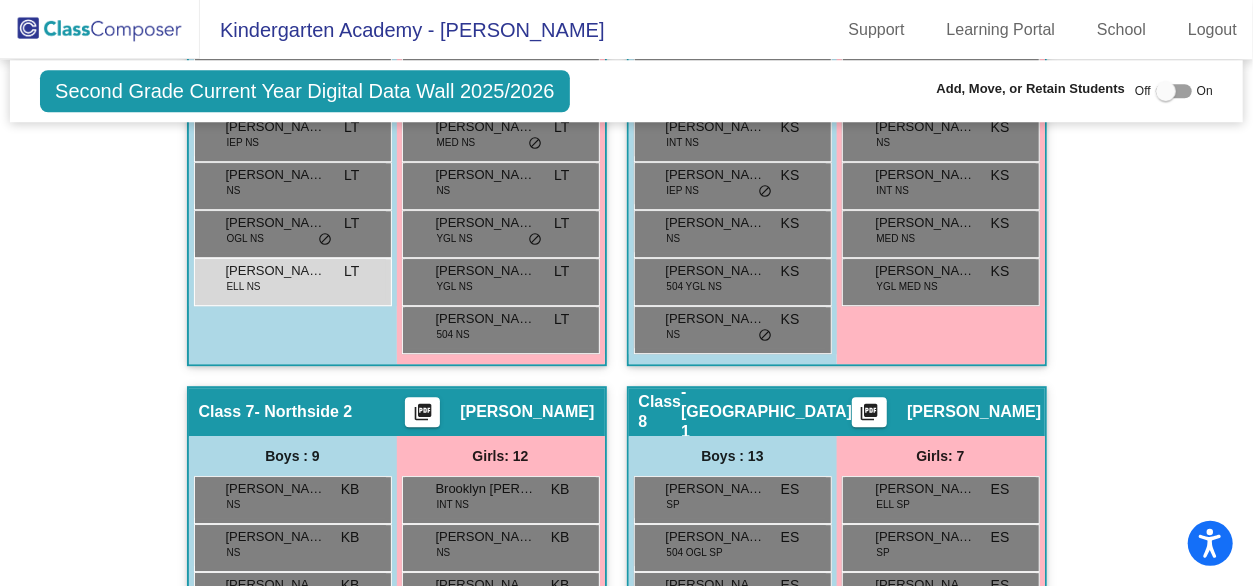 scroll, scrollTop: 2763, scrollLeft: 0, axis: vertical 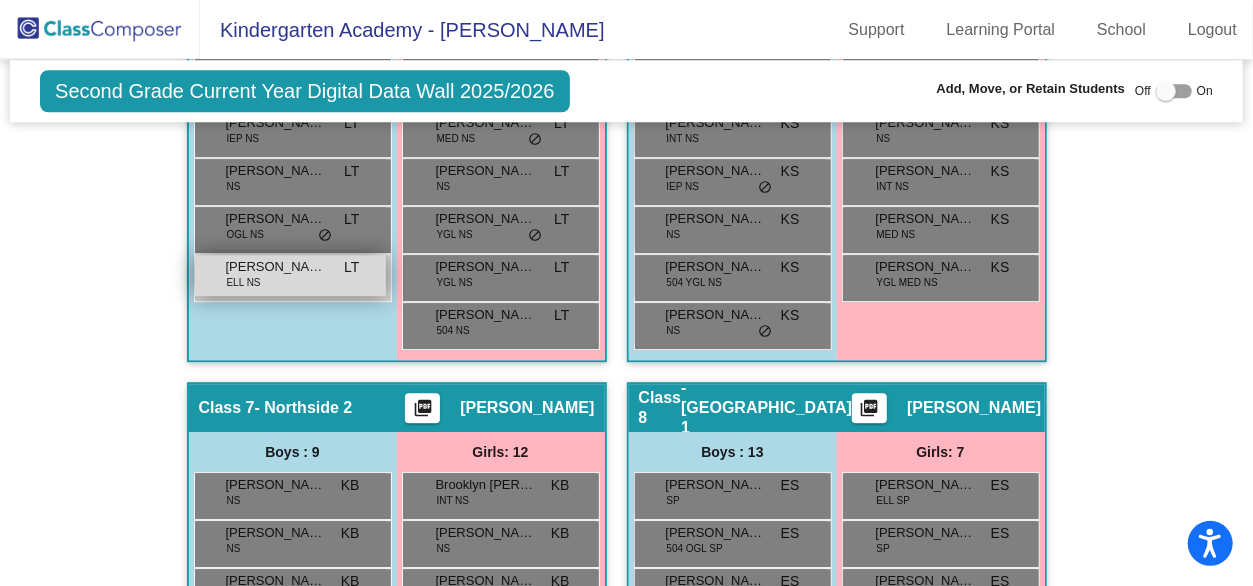 type on "kh" 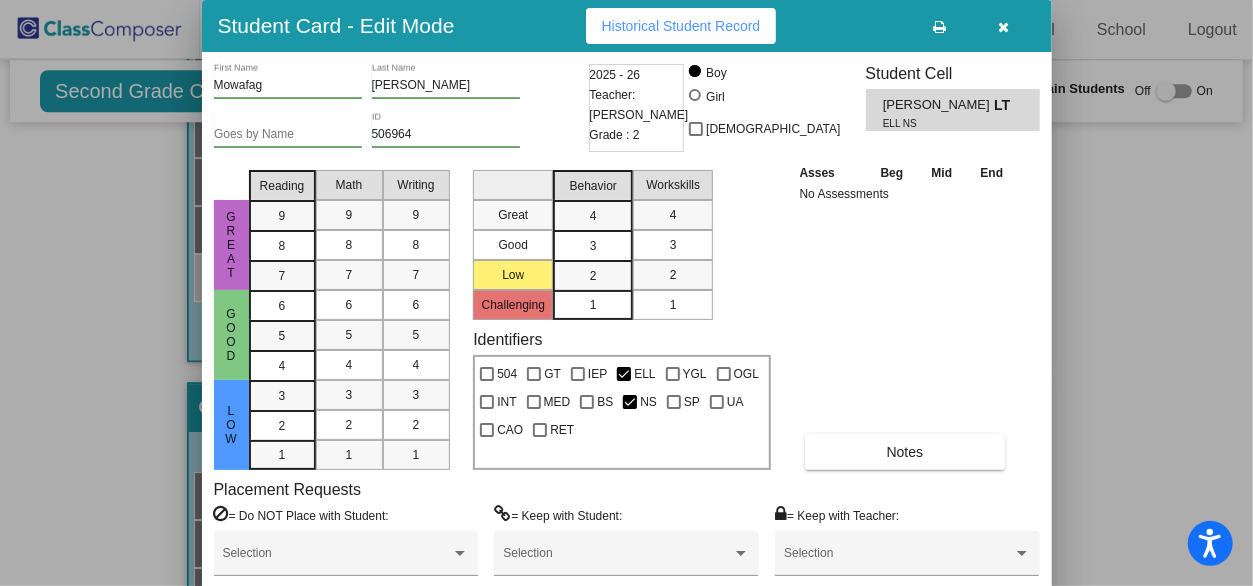 click at bounding box center [1004, 26] 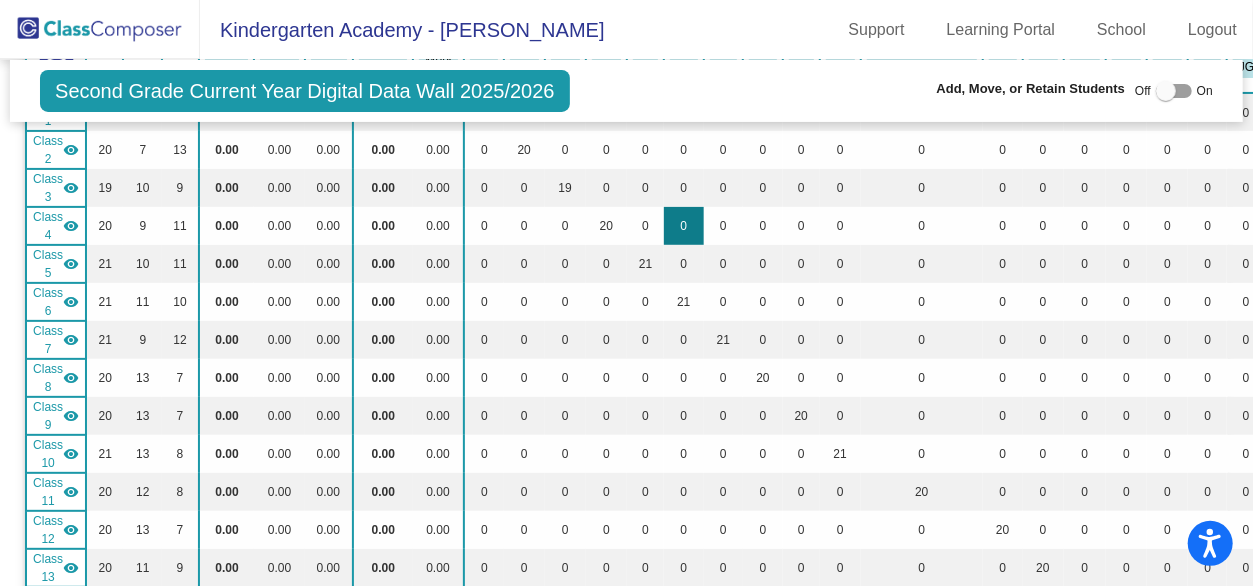 scroll, scrollTop: 234, scrollLeft: 0, axis: vertical 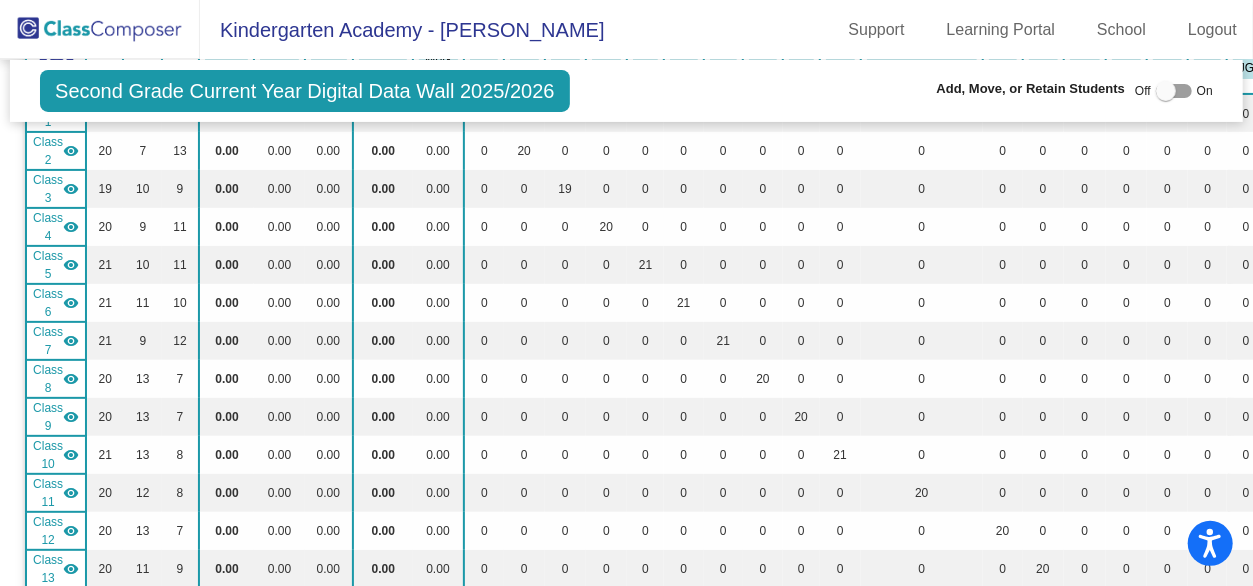 click 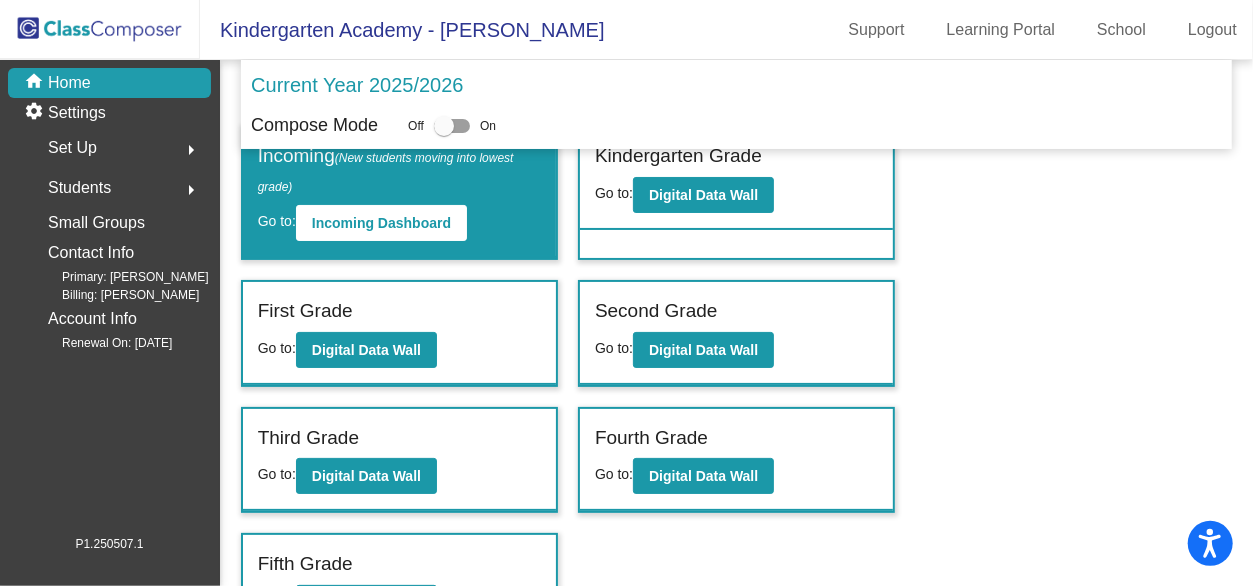 scroll, scrollTop: 44, scrollLeft: 0, axis: vertical 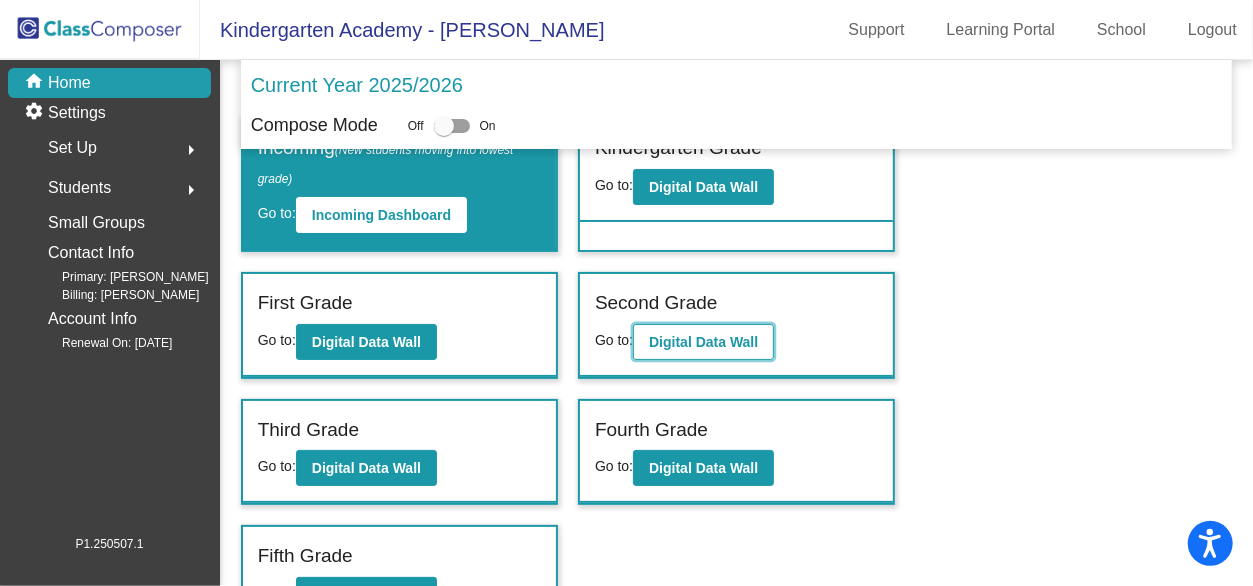 click on "Digital Data Wall" 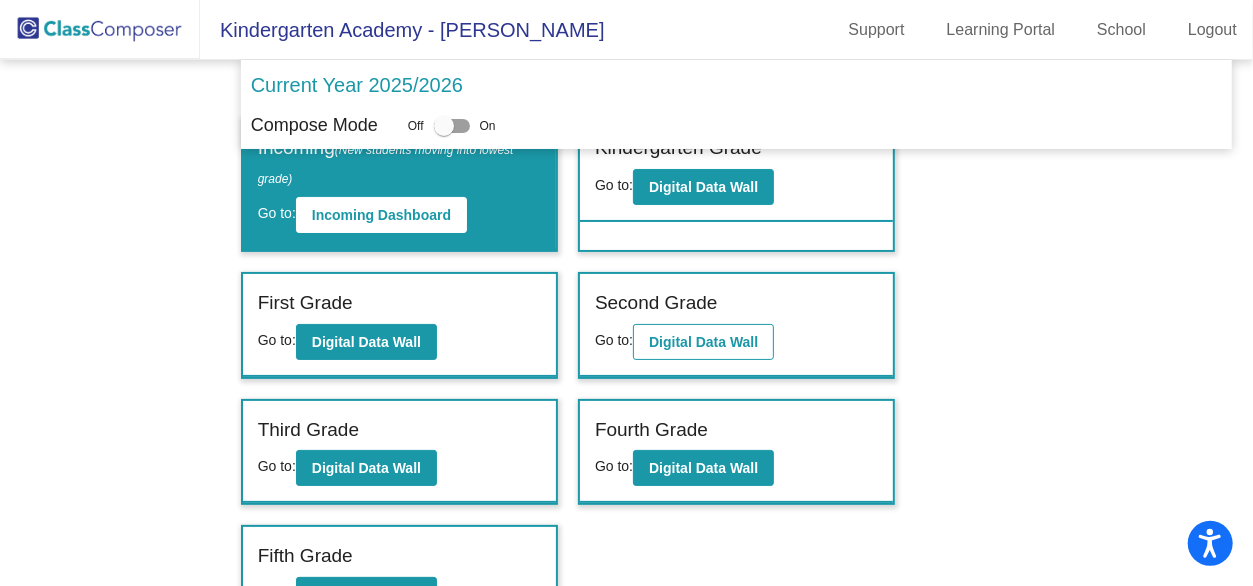 scroll, scrollTop: 0, scrollLeft: 0, axis: both 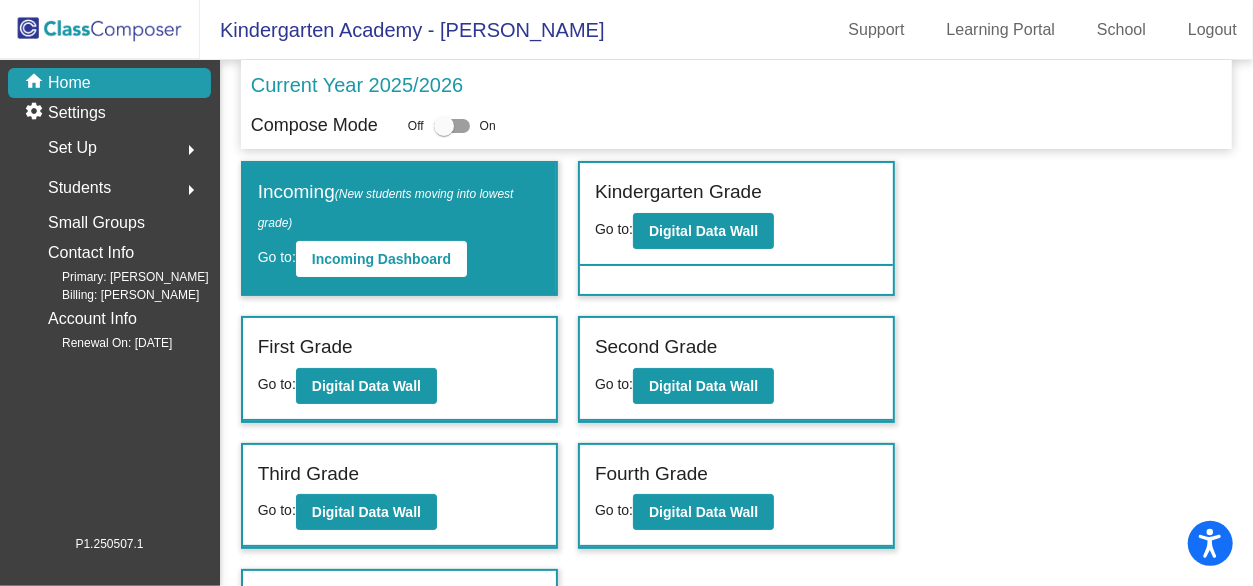 click on "arrow_right" 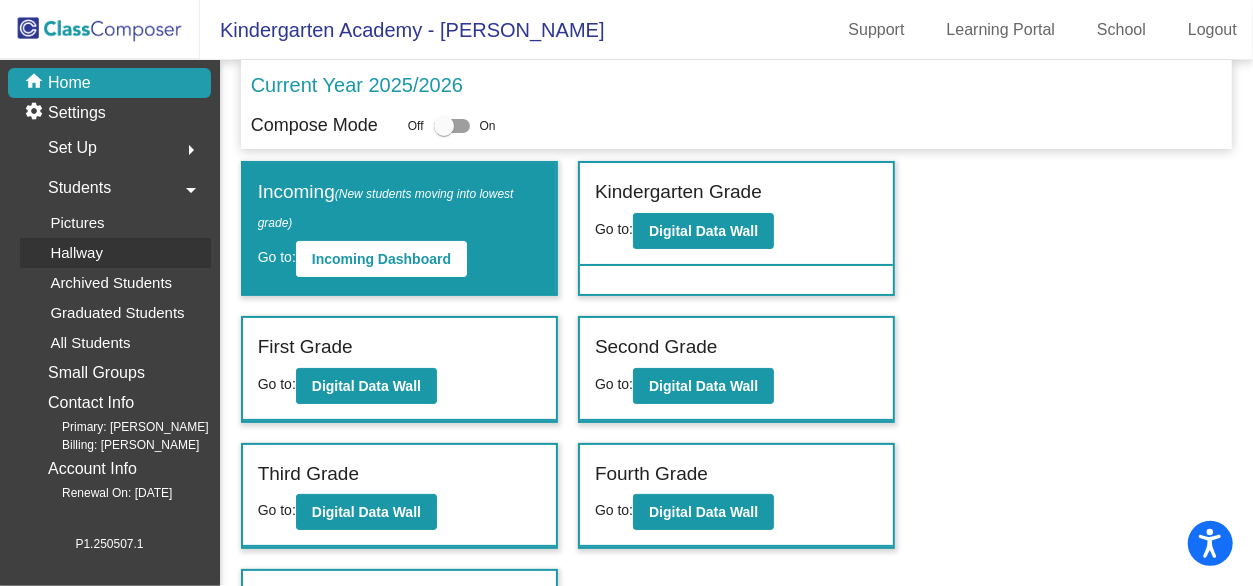click on "Hallway" 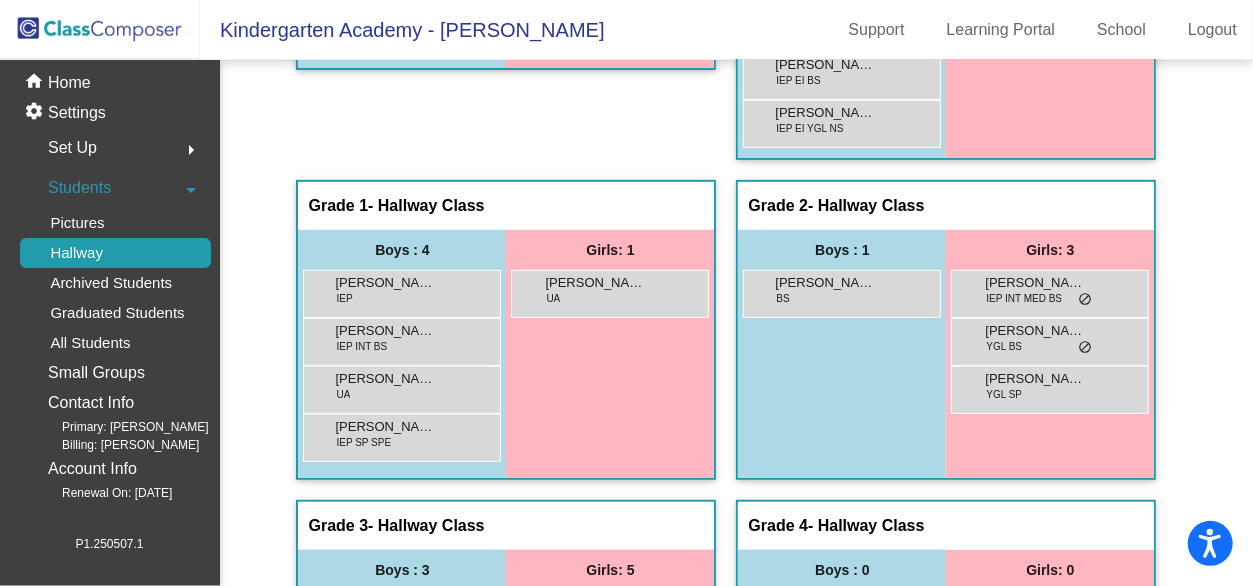 scroll, scrollTop: 322, scrollLeft: 0, axis: vertical 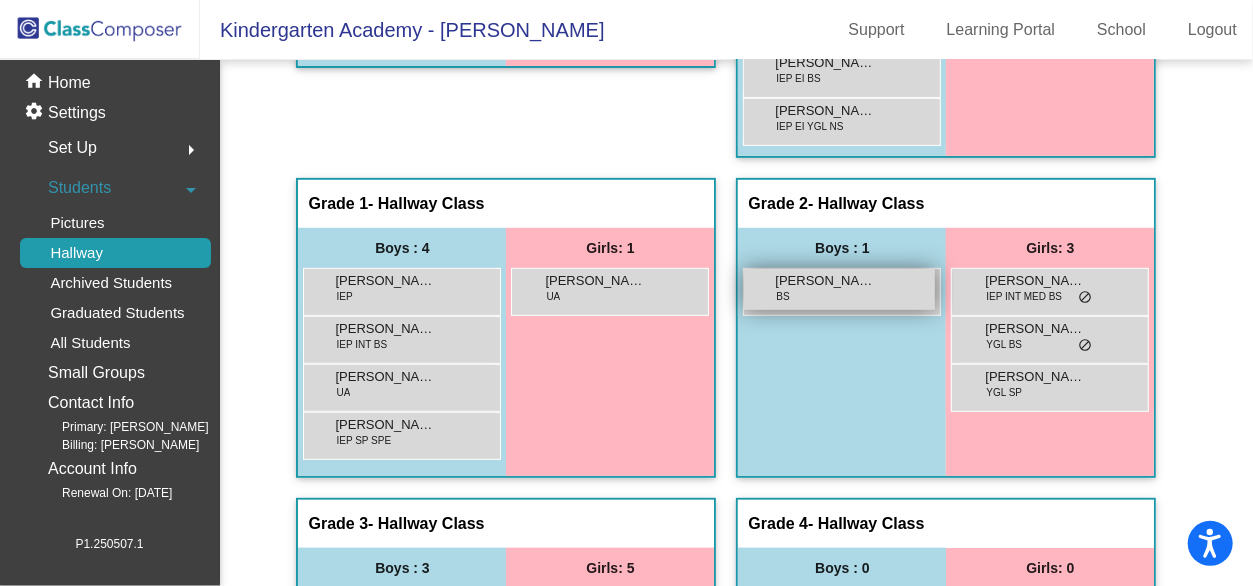click on "[PERSON_NAME] lock do_not_disturb_alt" at bounding box center [839, 289] 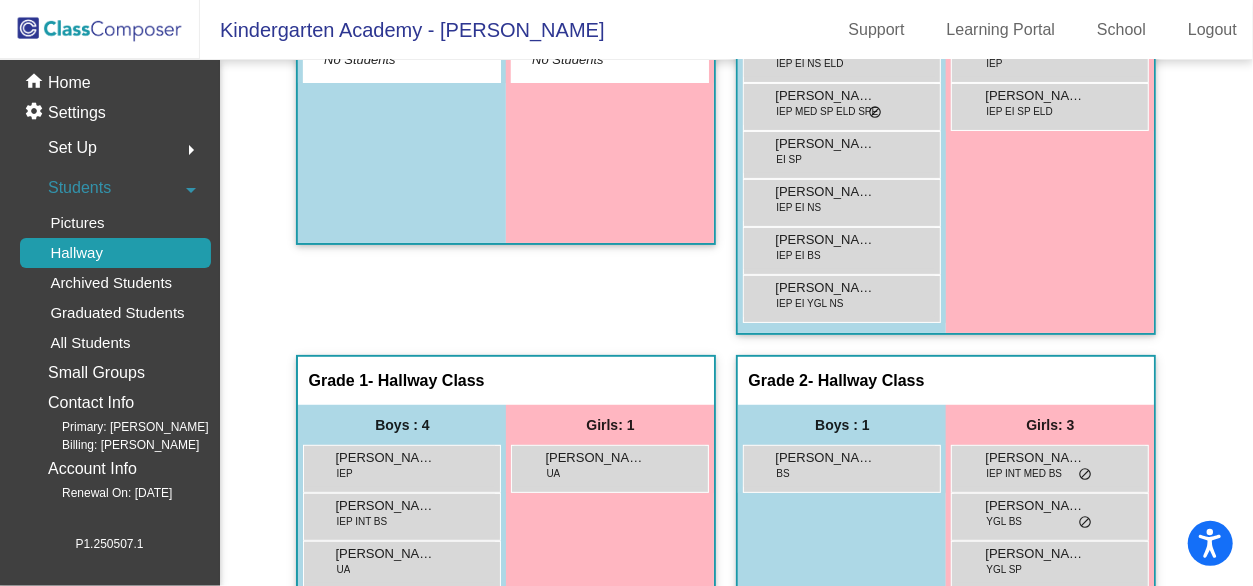 scroll, scrollTop: 146, scrollLeft: 0, axis: vertical 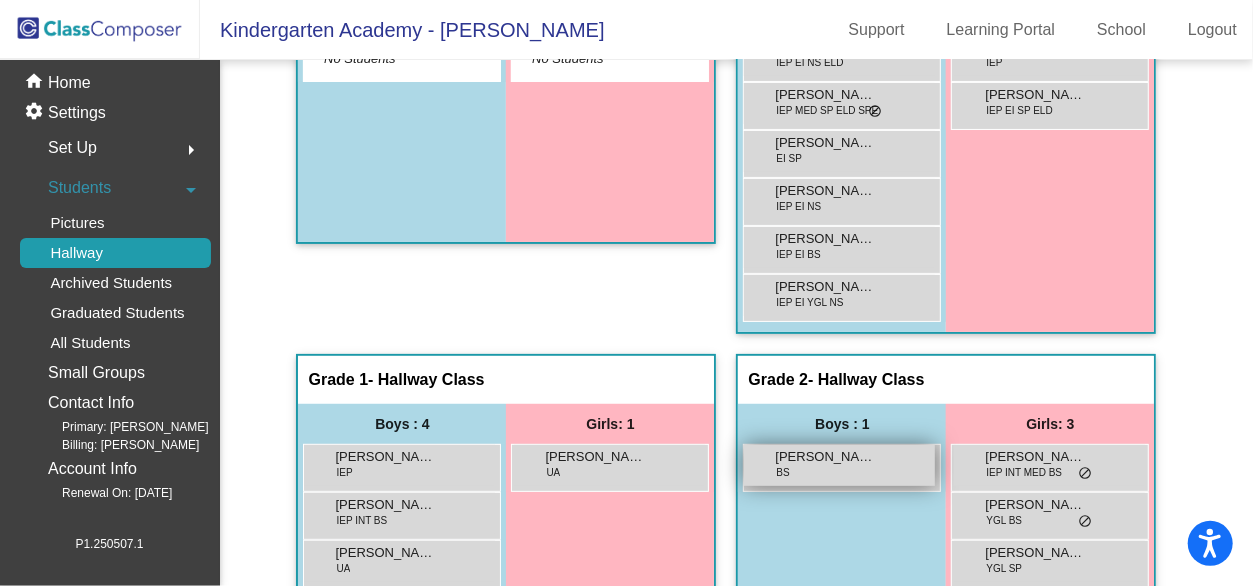 click on "[PERSON_NAME]" at bounding box center (825, 457) 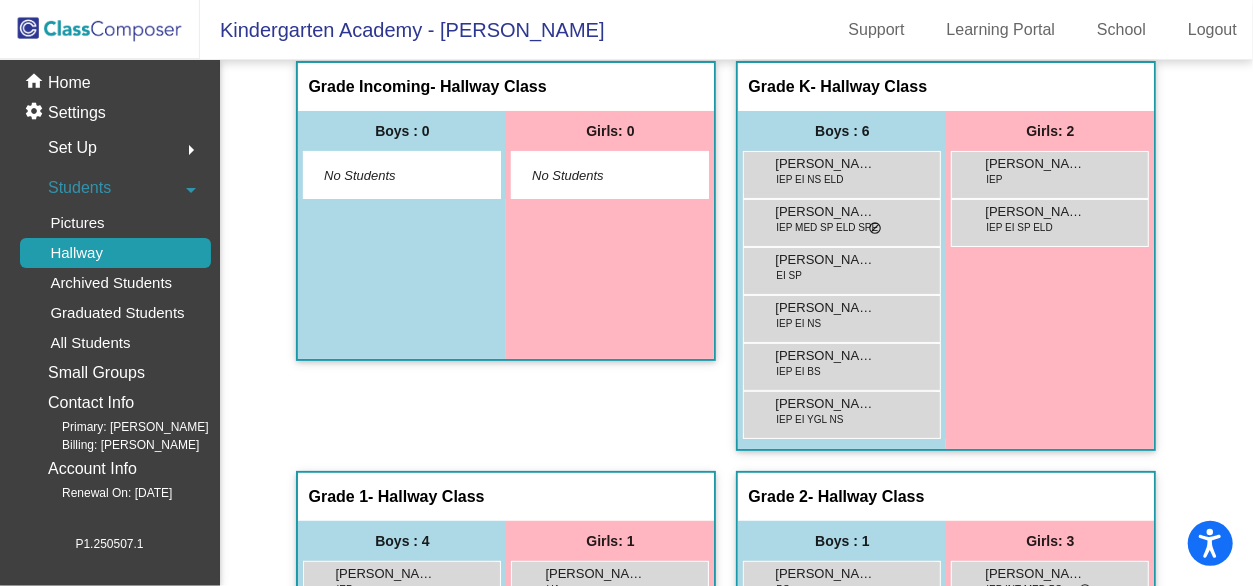 scroll, scrollTop: 0, scrollLeft: 0, axis: both 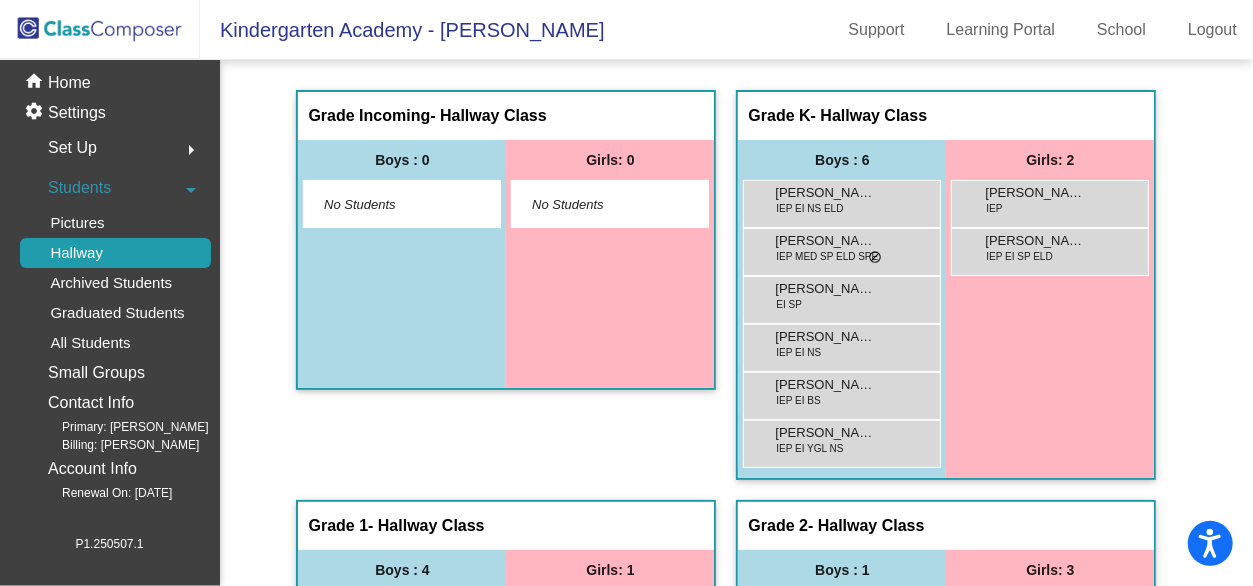 click 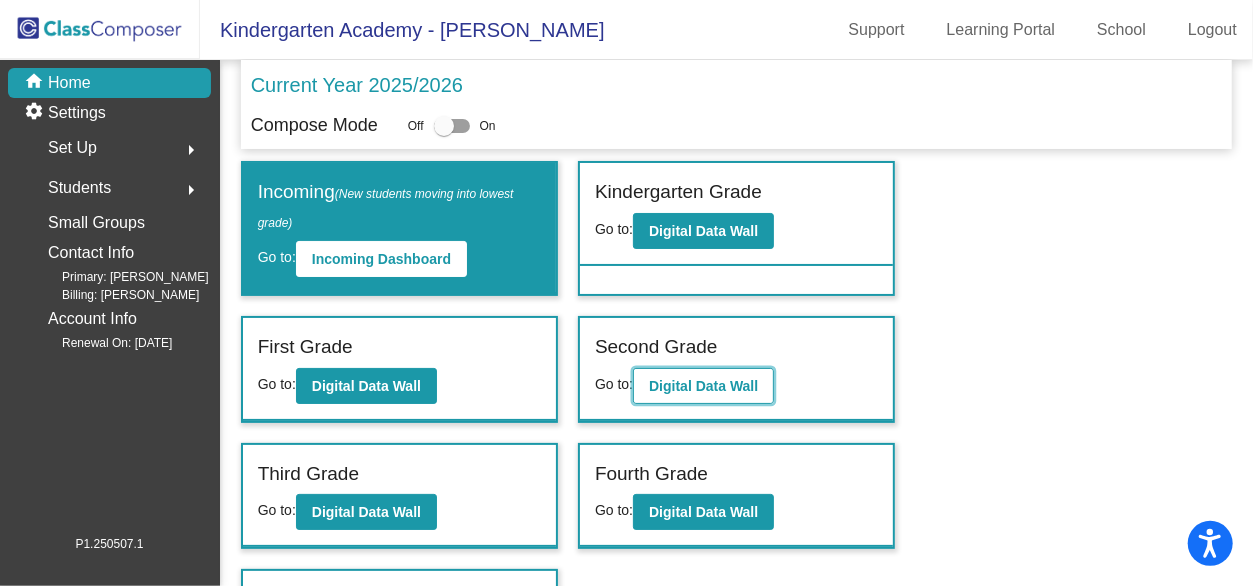 click on "Digital Data Wall" 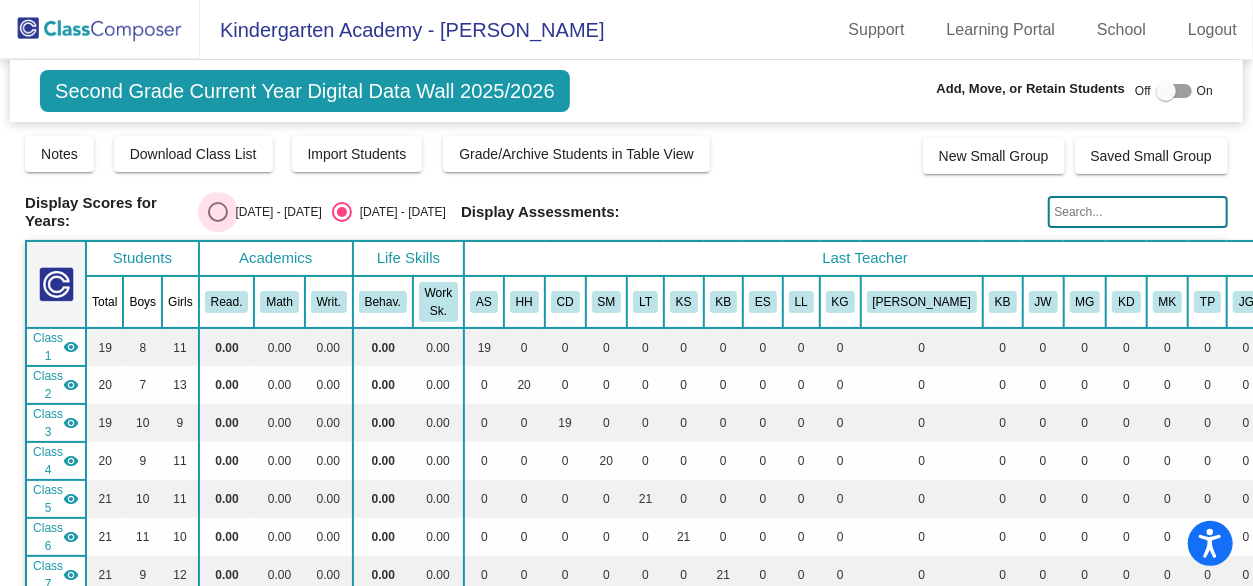 click at bounding box center (218, 212) 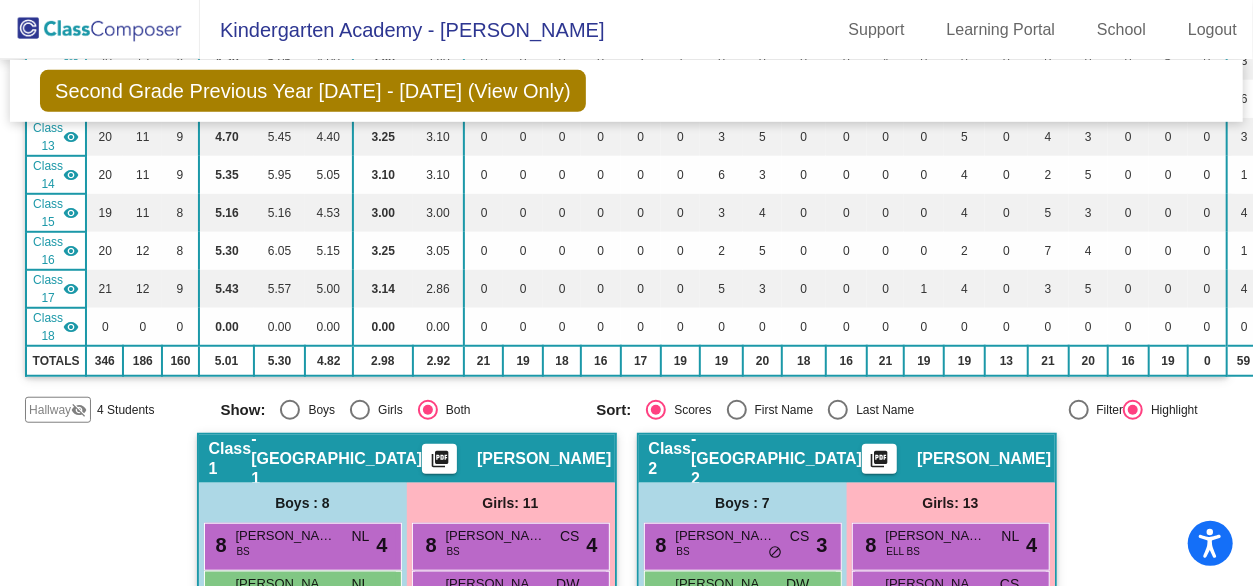 scroll, scrollTop: 665, scrollLeft: 0, axis: vertical 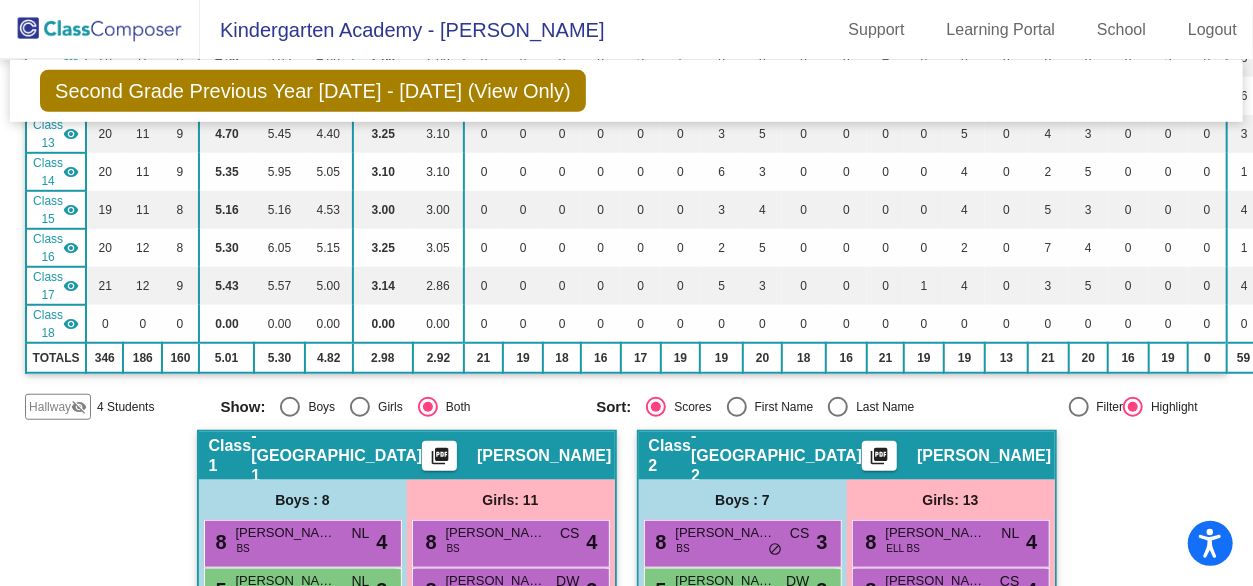 click on "Hallway" 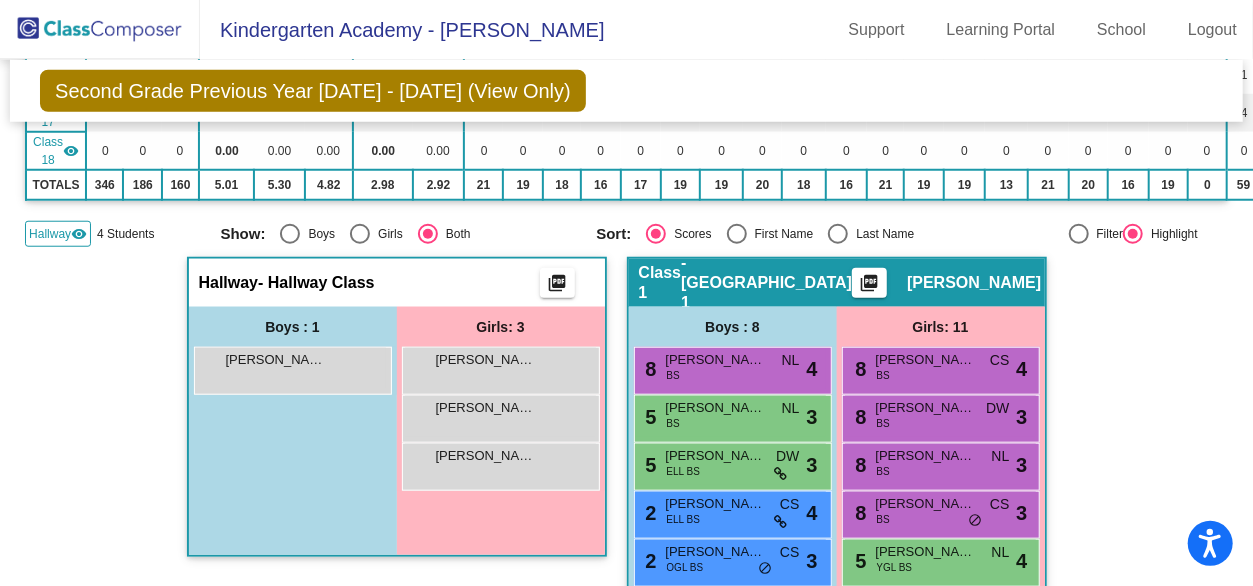 scroll, scrollTop: 839, scrollLeft: 0, axis: vertical 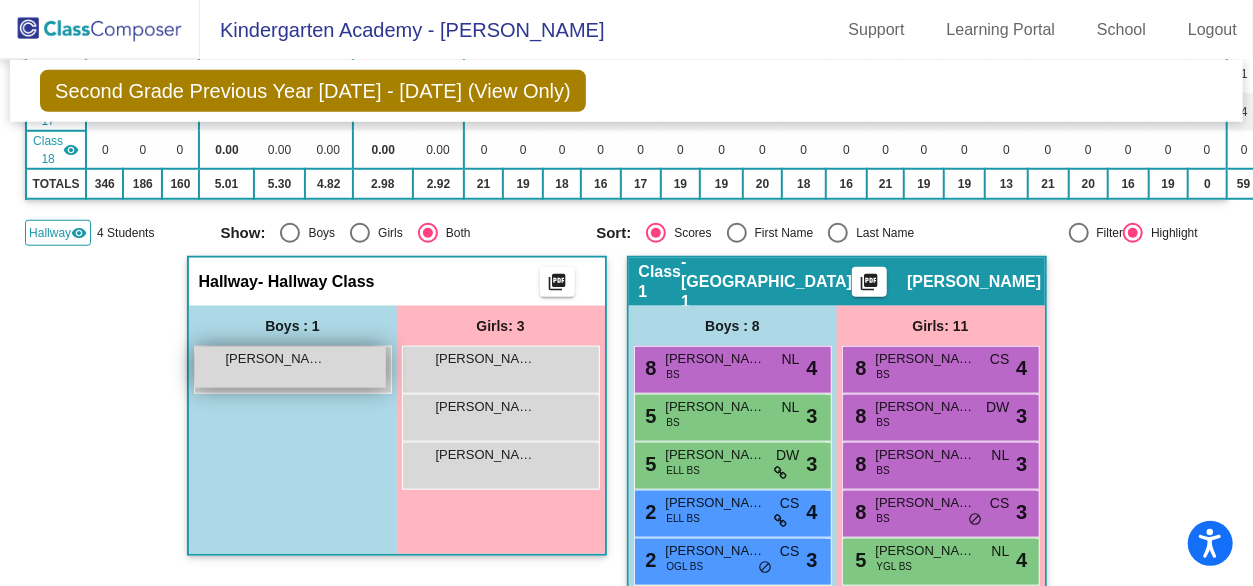 click on "[PERSON_NAME] lock do_not_disturb_alt" at bounding box center [290, 367] 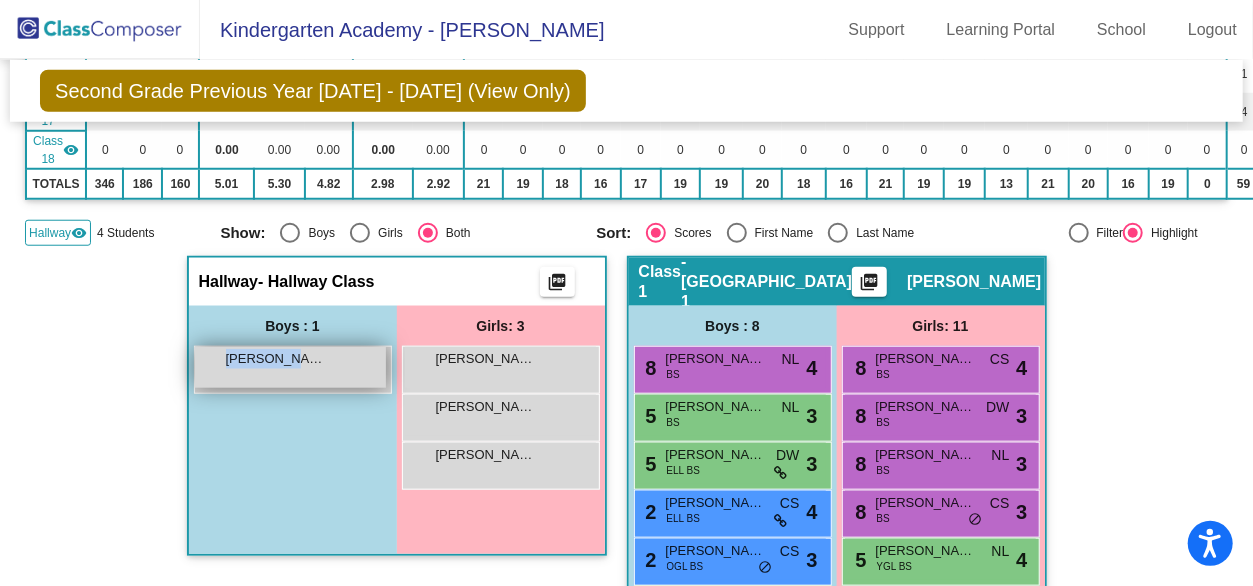 click on "[PERSON_NAME] lock do_not_disturb_alt" at bounding box center [290, 367] 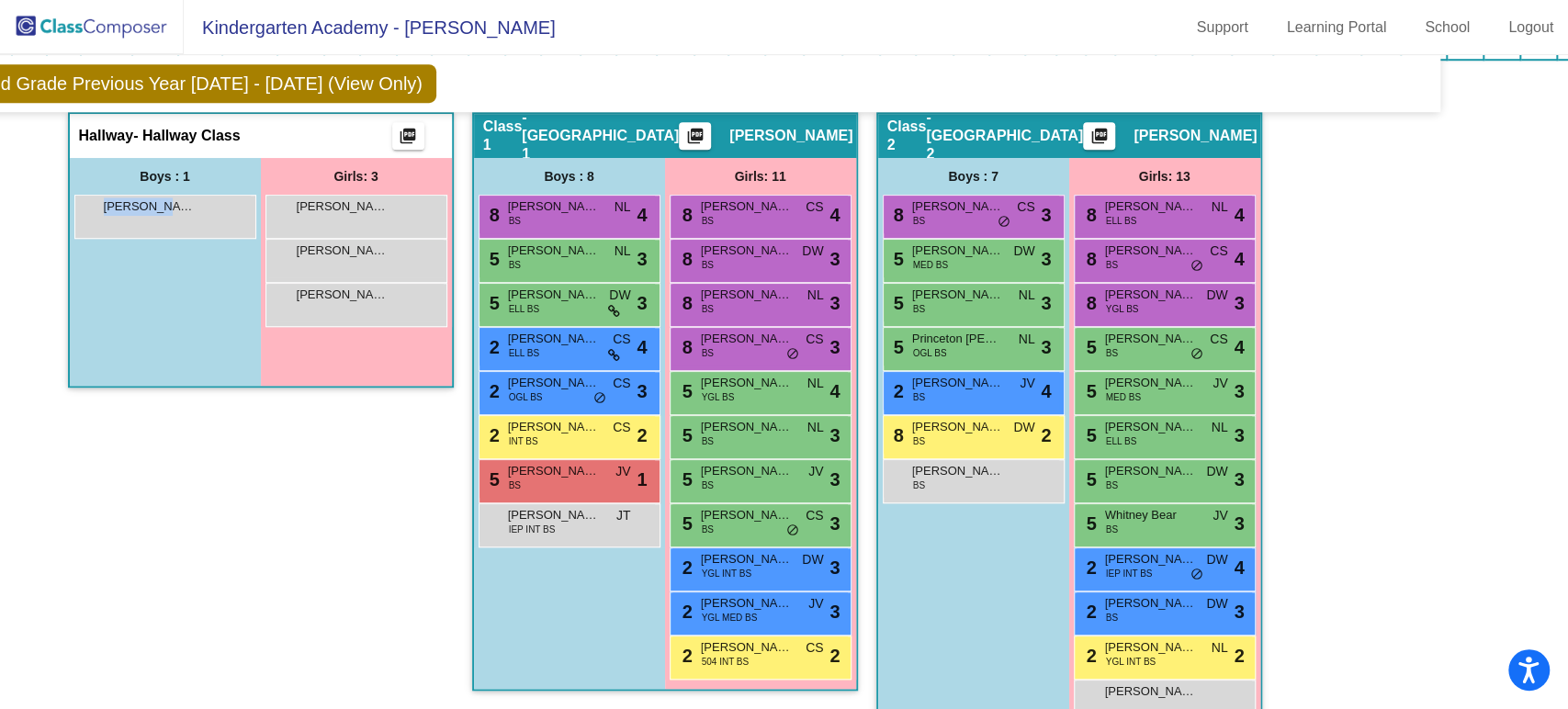 scroll, scrollTop: 890, scrollLeft: 103, axis: both 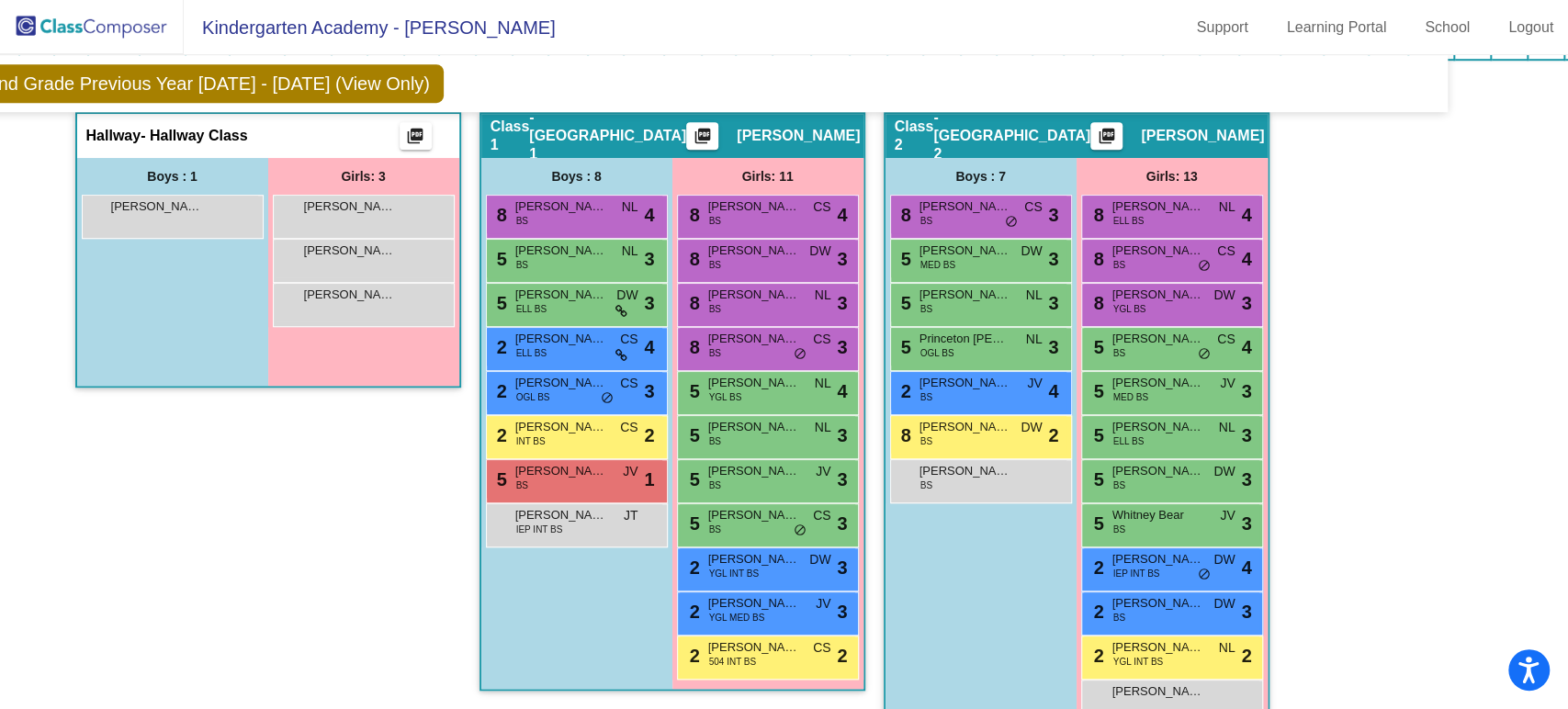 drag, startPoint x: 190, startPoint y: 219, endPoint x: 186, endPoint y: 336, distance: 117.06836 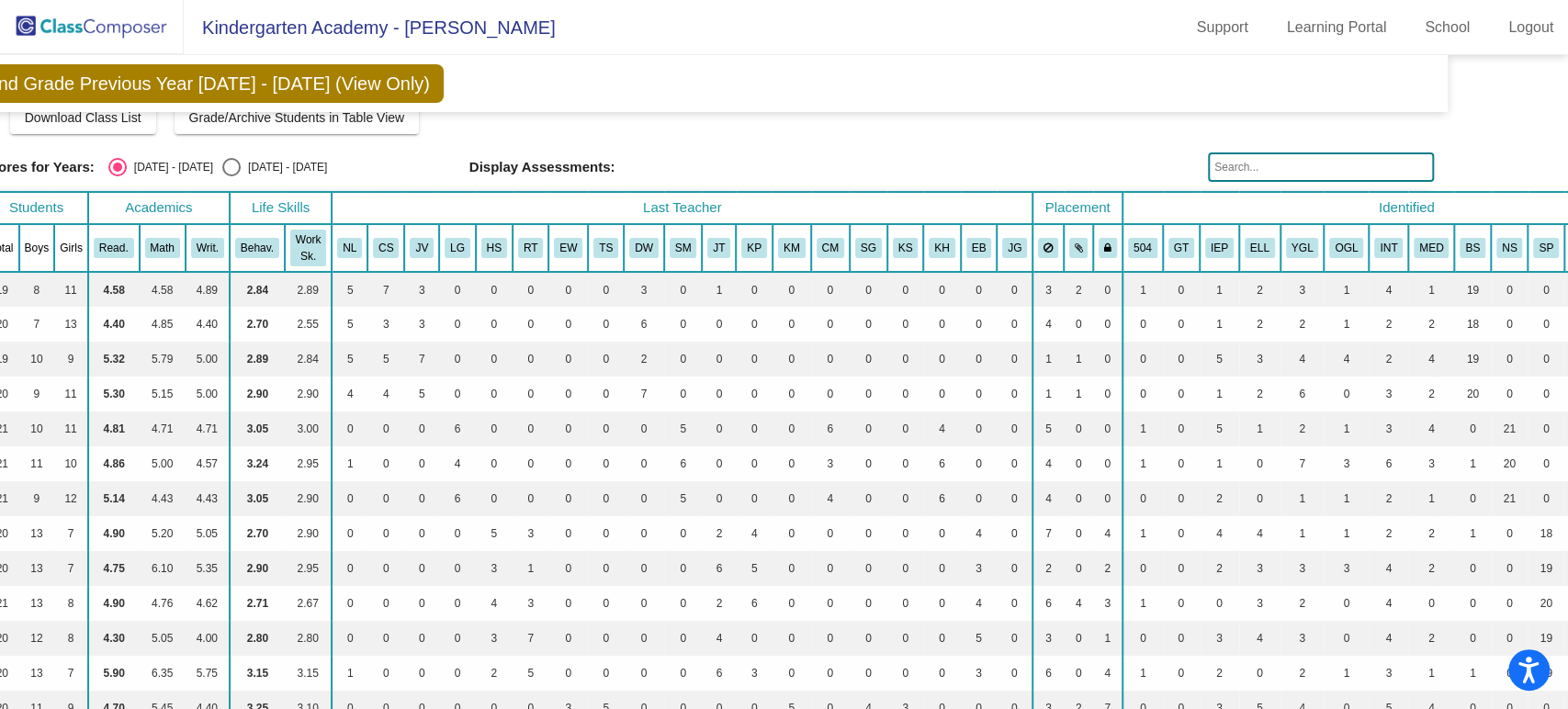 scroll, scrollTop: 0, scrollLeft: 103, axis: horizontal 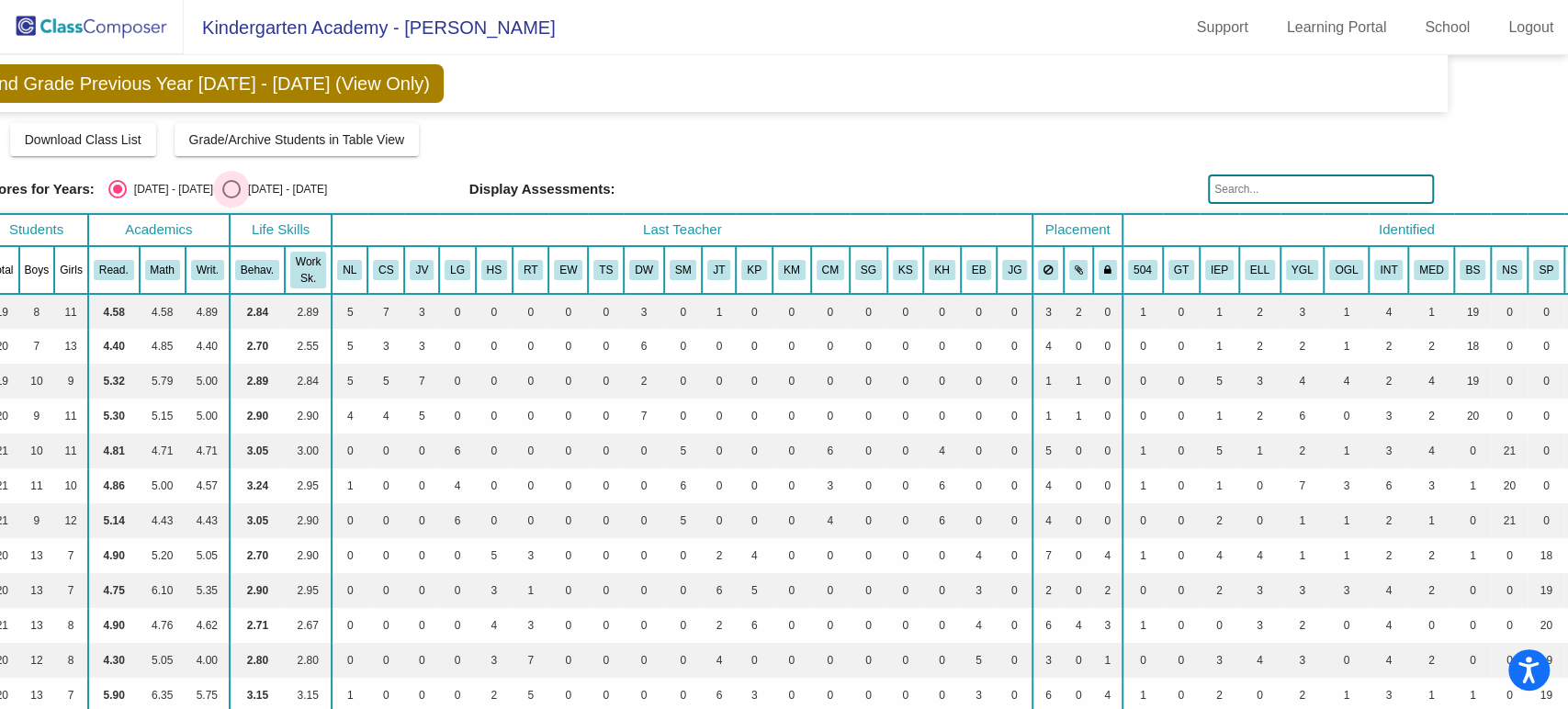 click at bounding box center (231, 189) 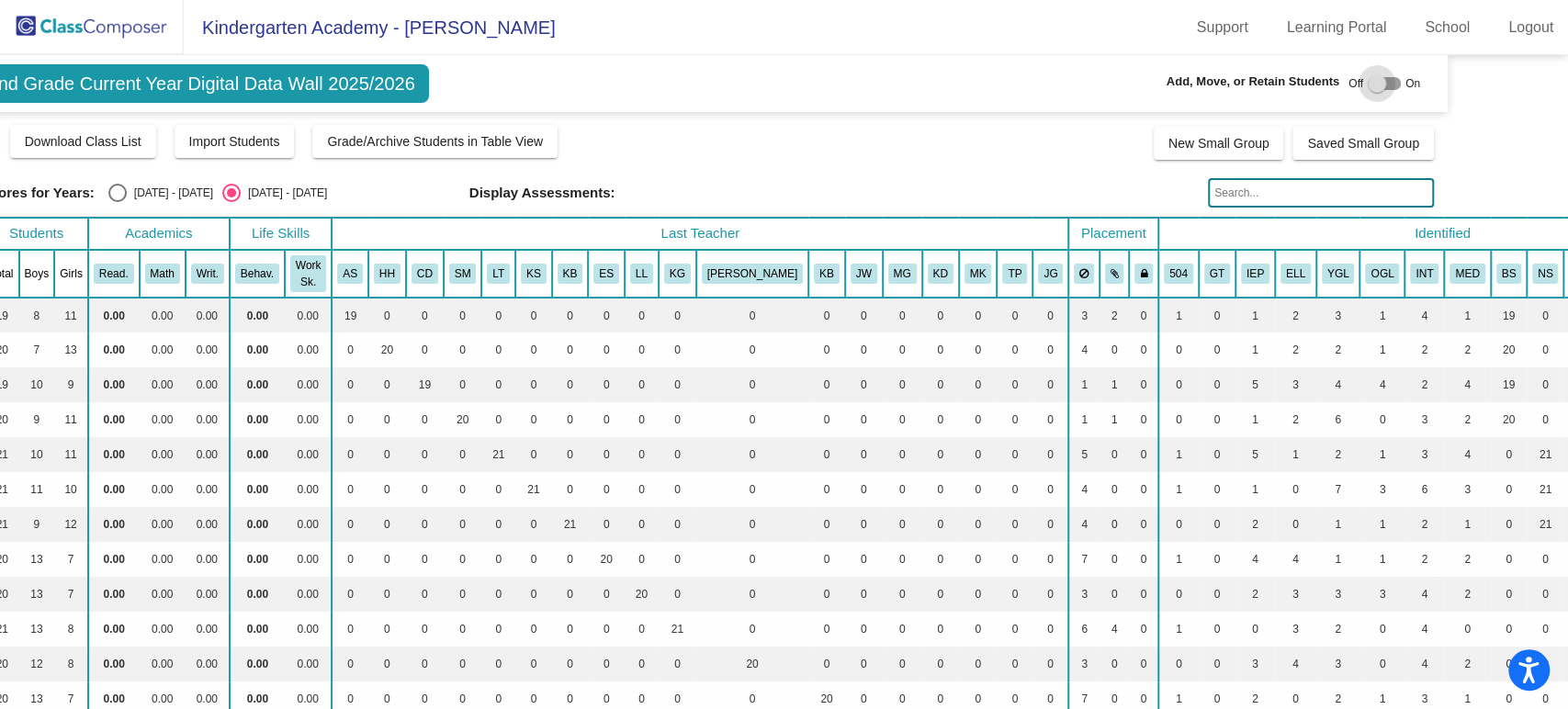 click at bounding box center (1377, 84) 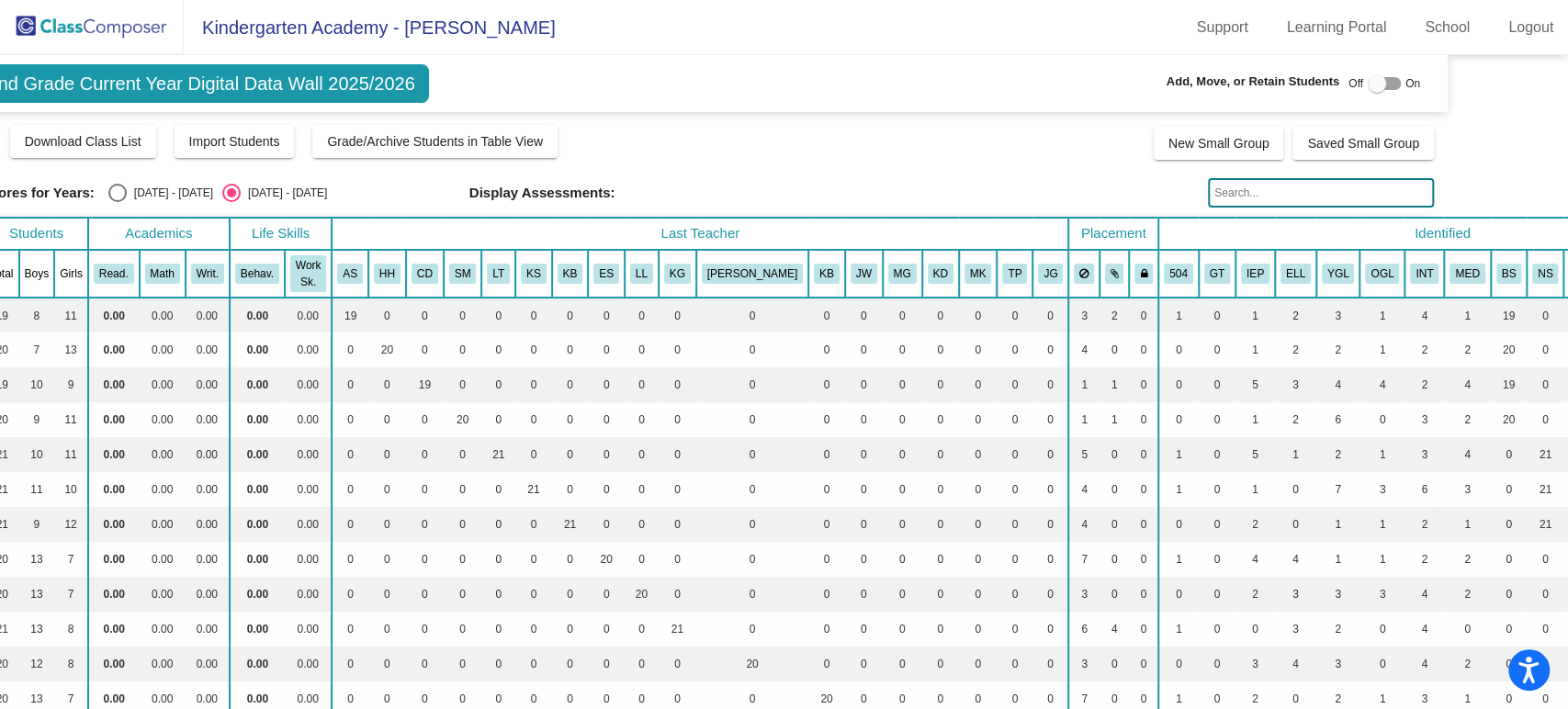 checkbox on "true" 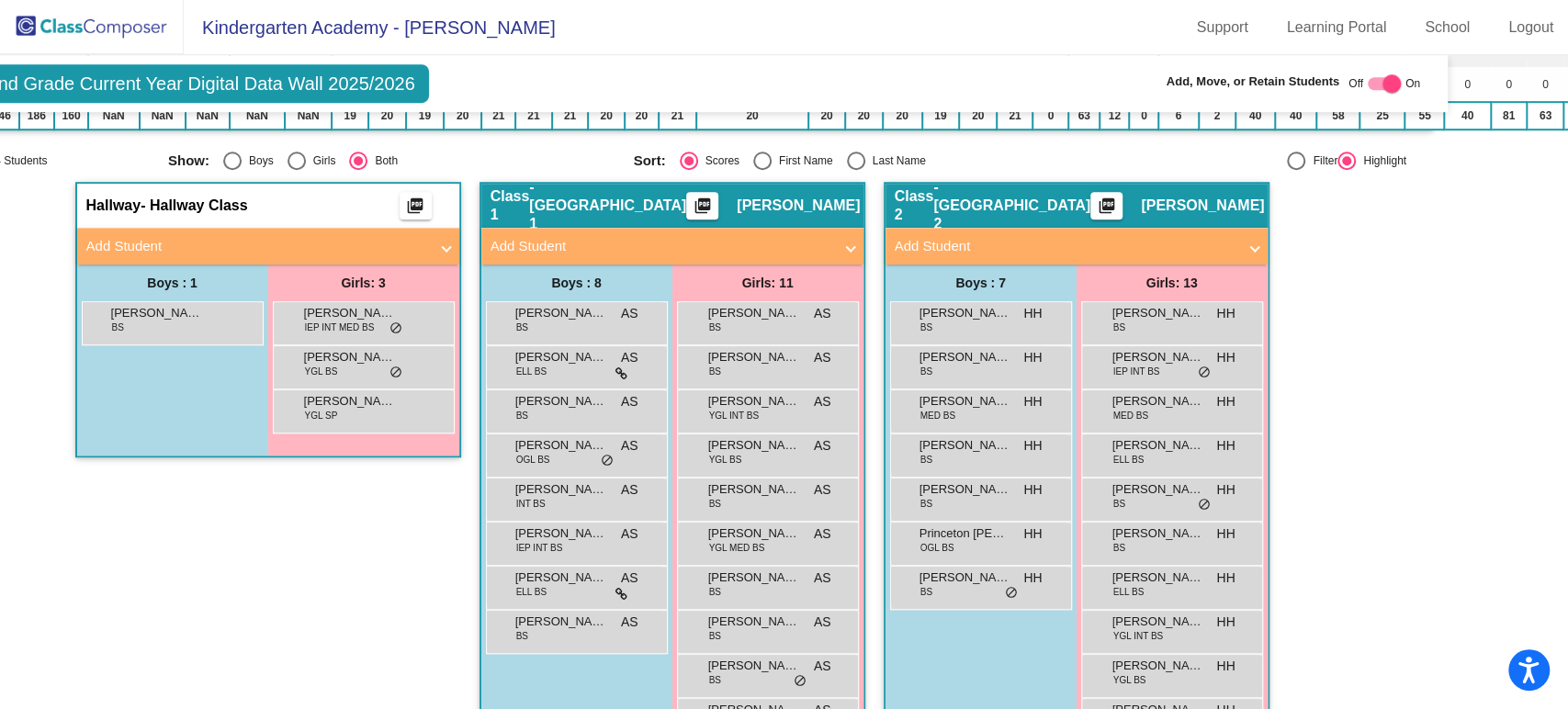 scroll, scrollTop: 825, scrollLeft: 103, axis: both 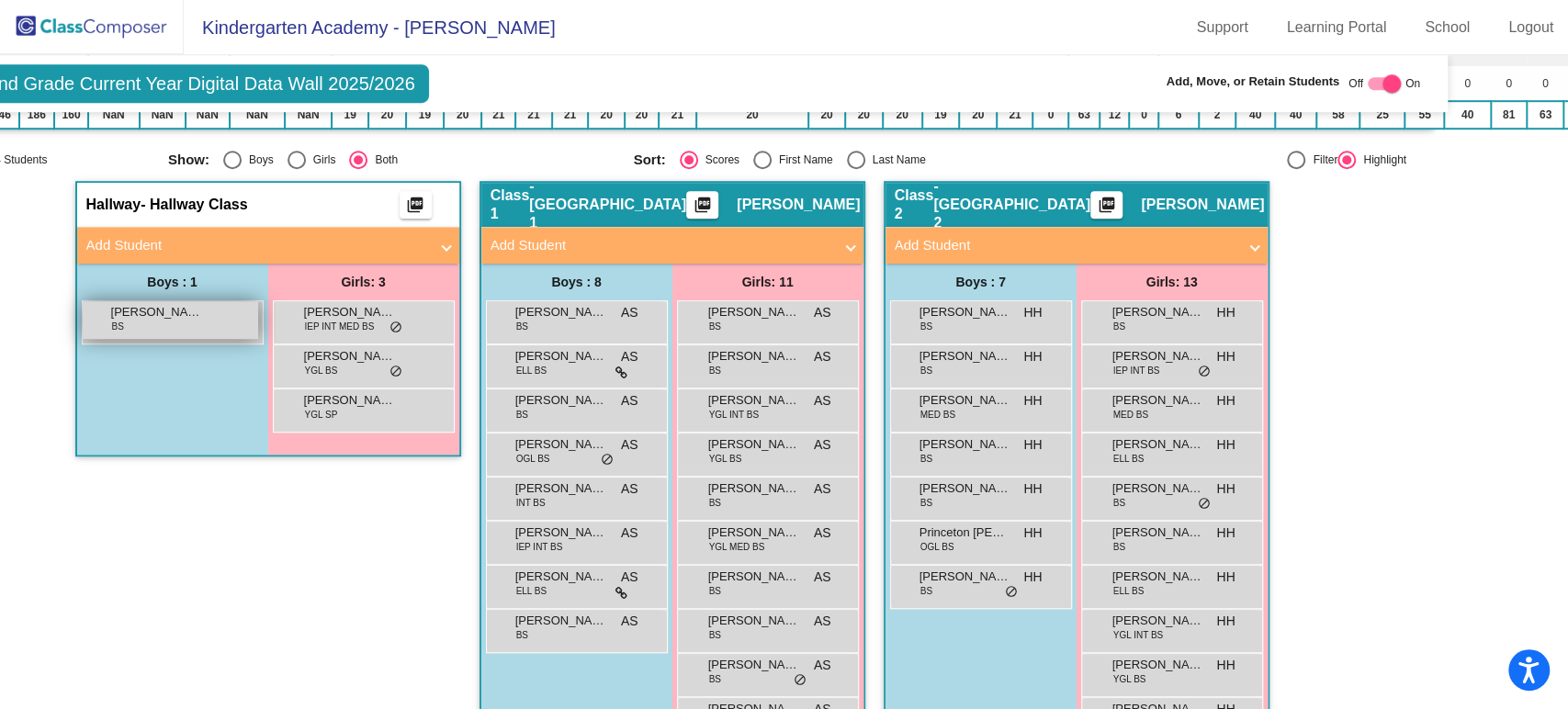 click on "[PERSON_NAME]" at bounding box center (157, 312) 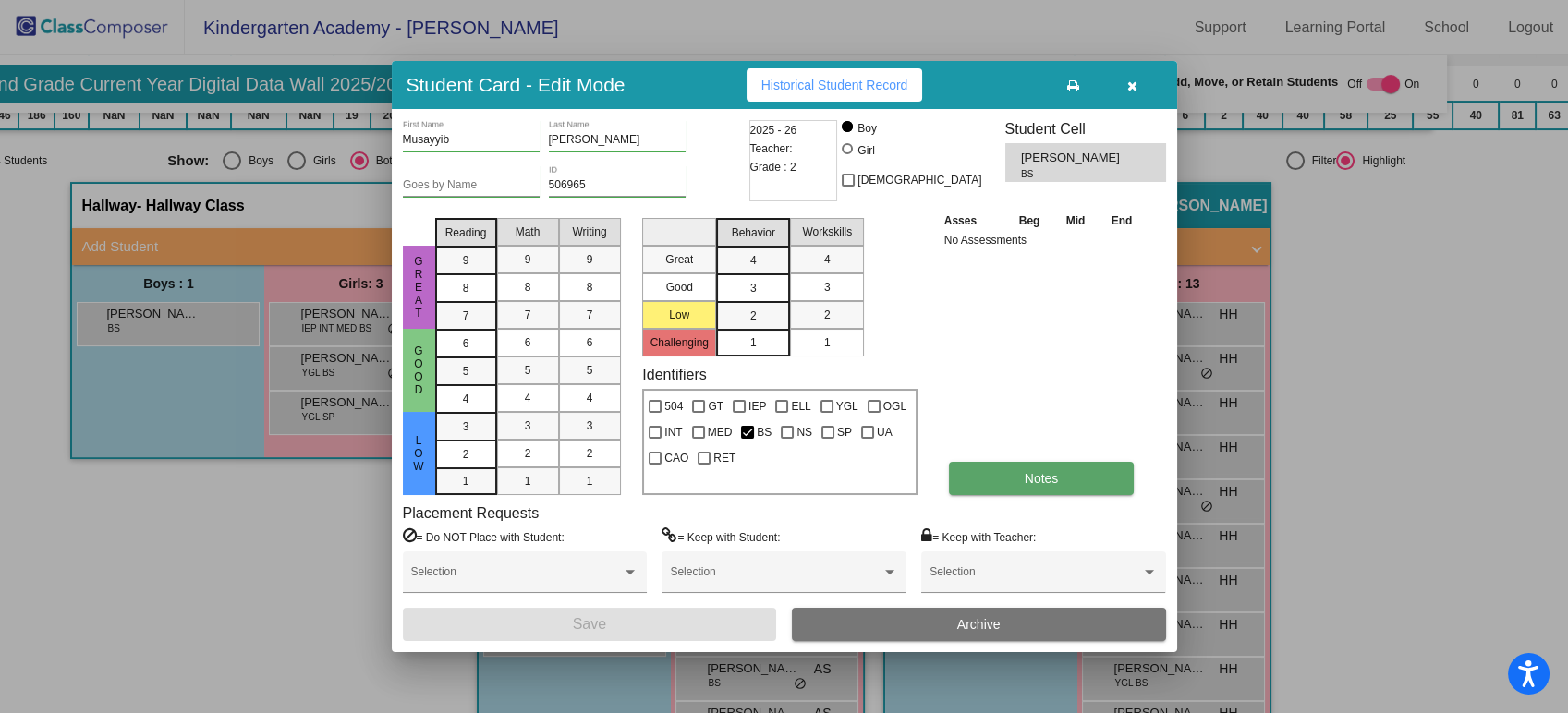 click on "Notes" at bounding box center (1041, 478) 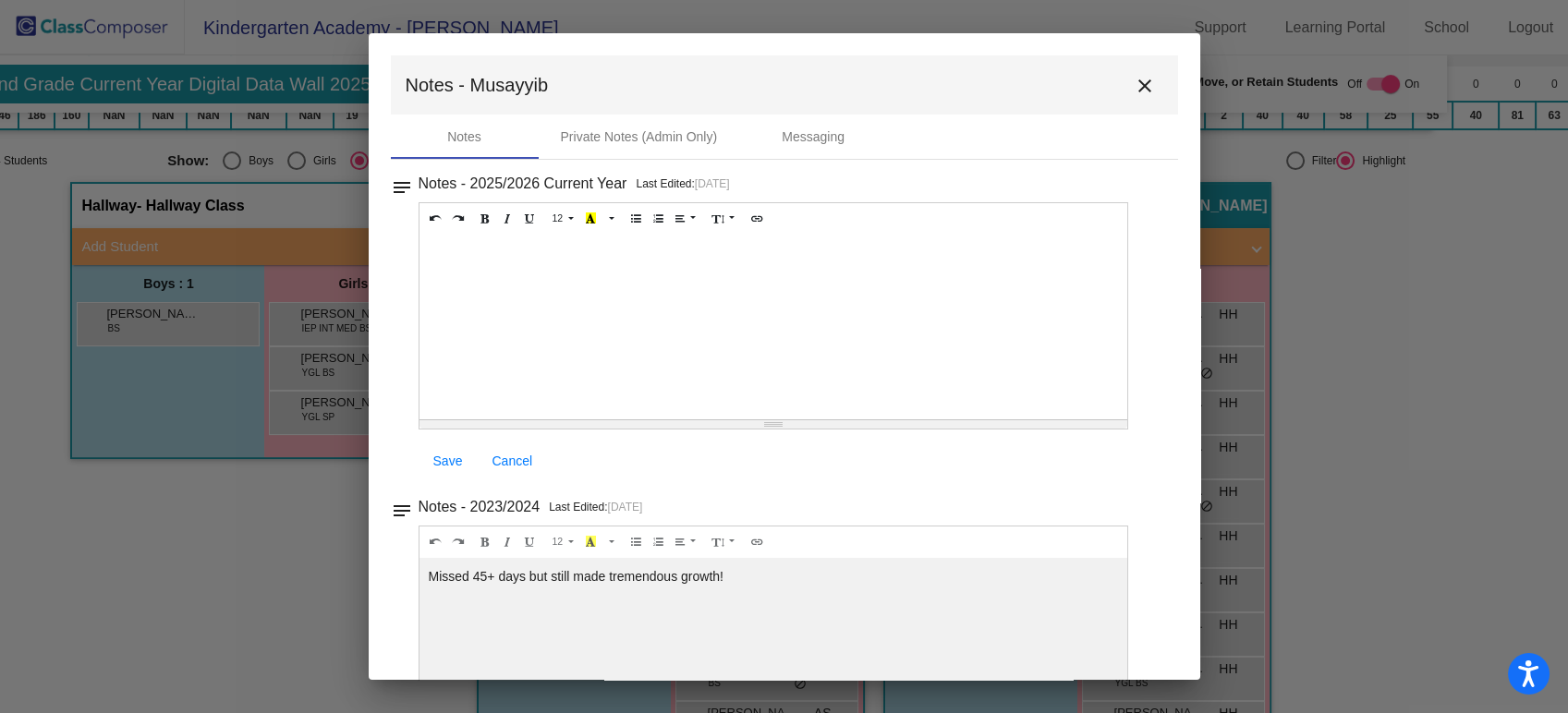 click on "close" at bounding box center (1145, 86) 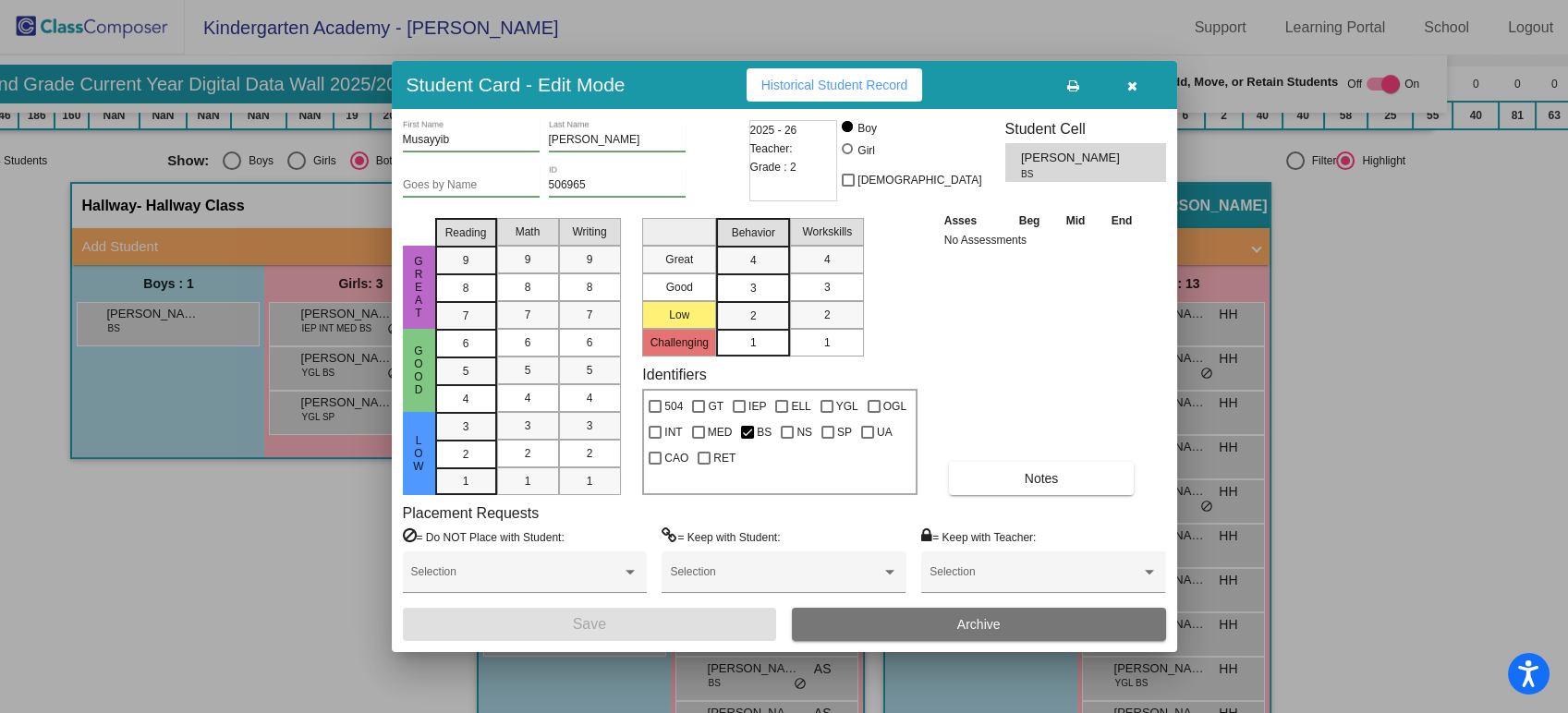 click at bounding box center [1132, 86] 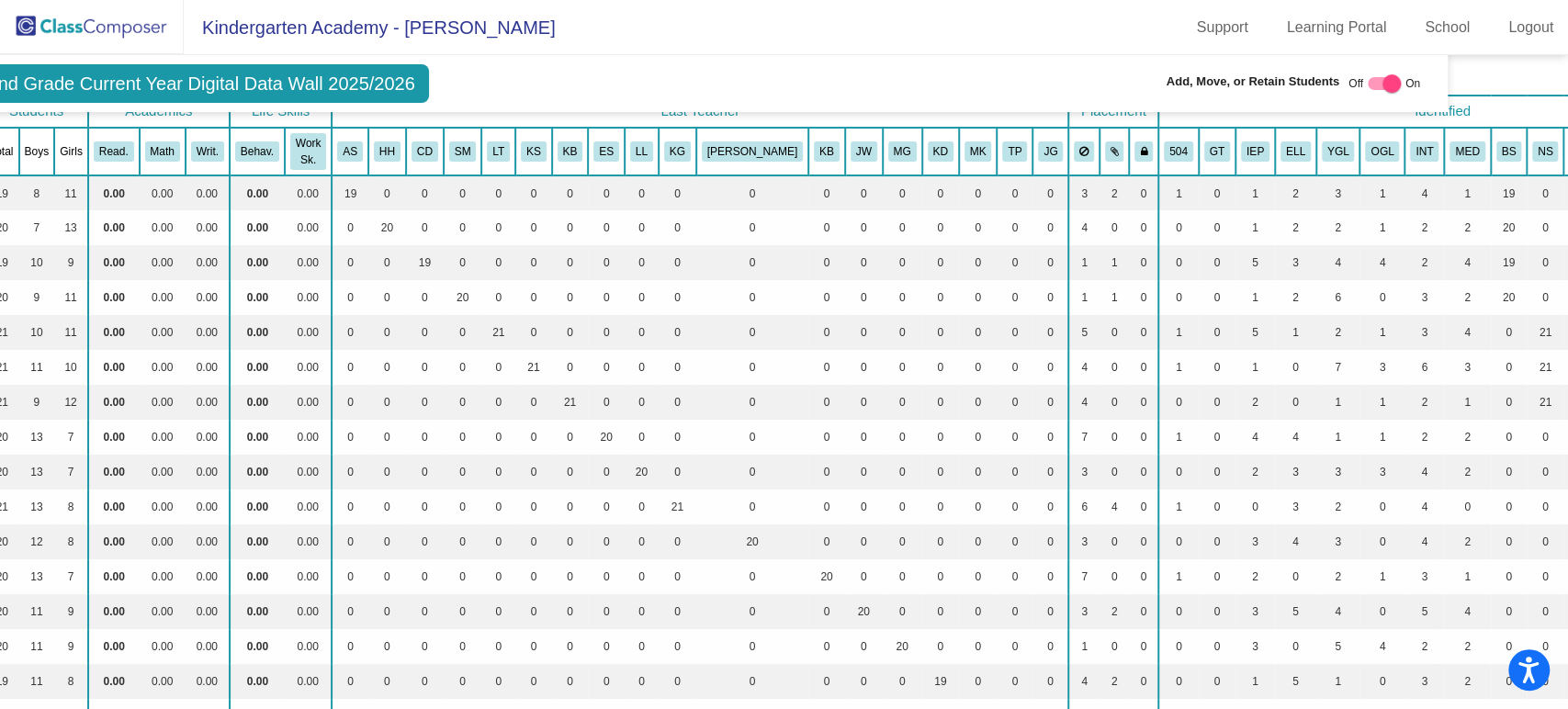 scroll, scrollTop: 0, scrollLeft: 103, axis: horizontal 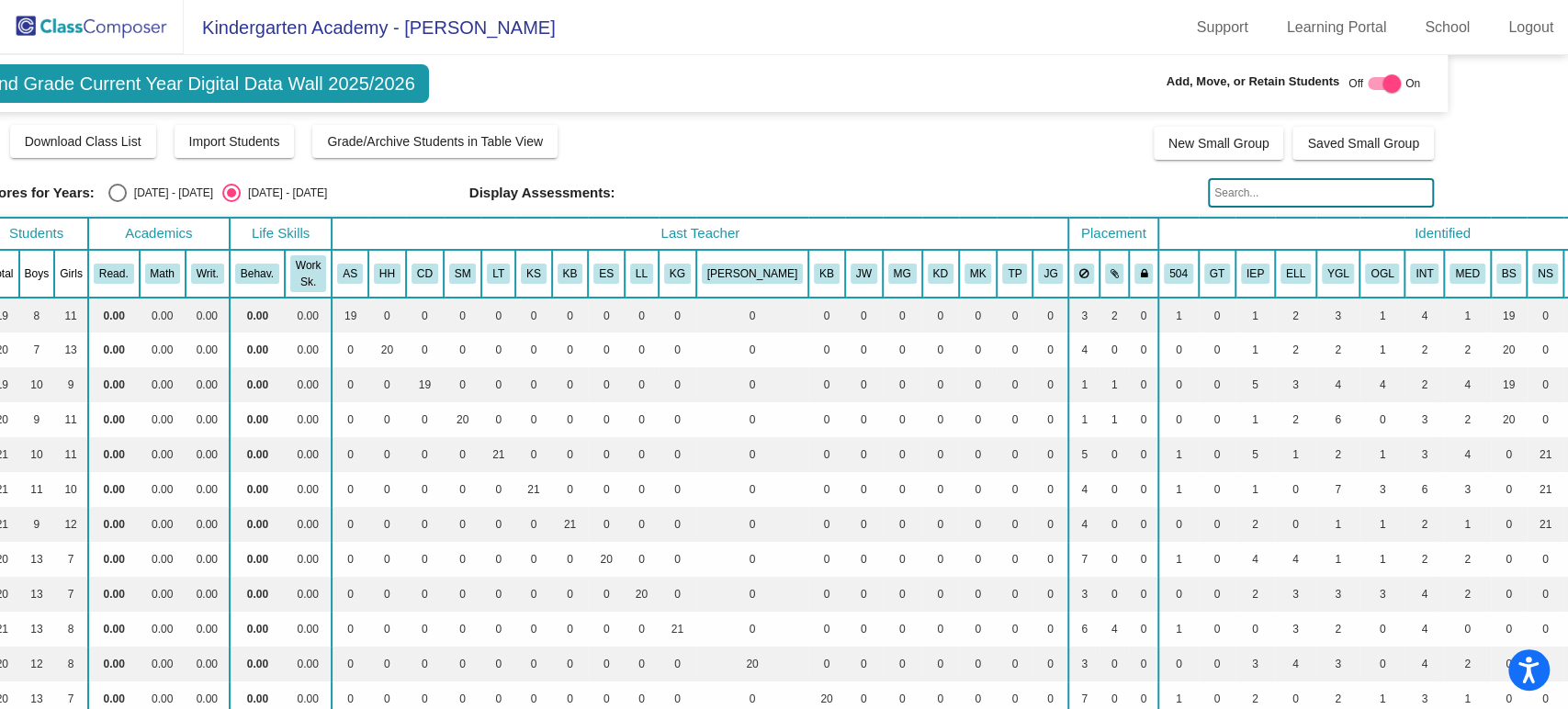 click at bounding box center [118, 193] 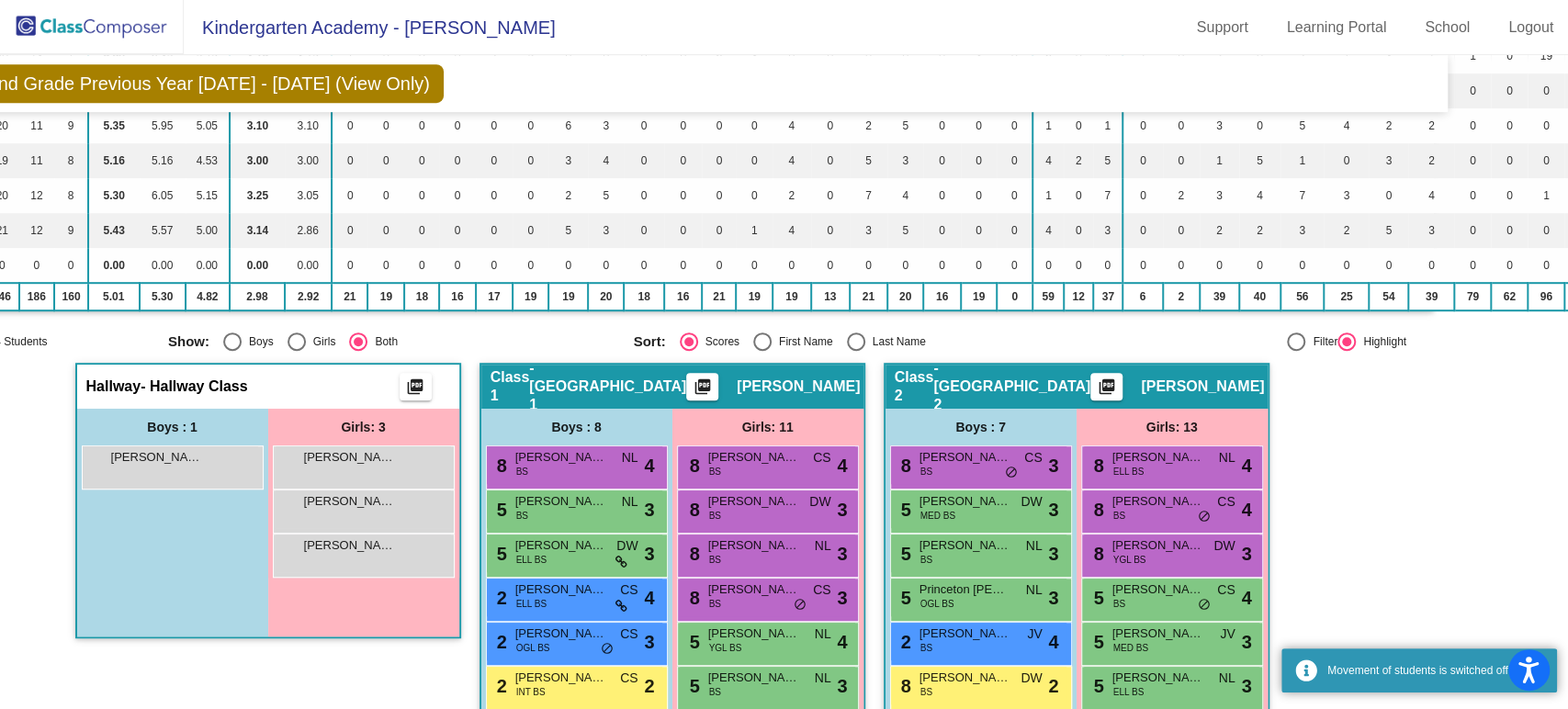 scroll, scrollTop: 831, scrollLeft: 103, axis: both 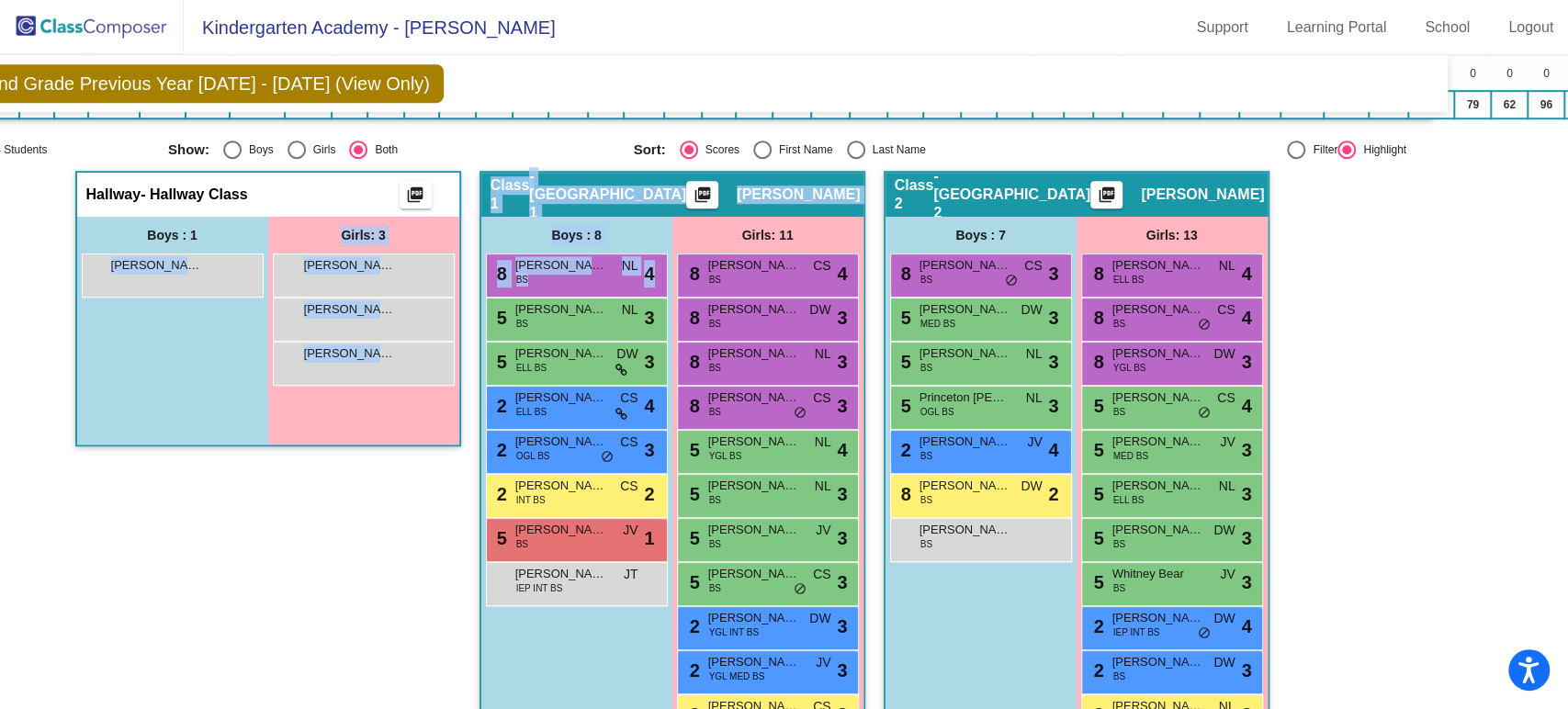 drag, startPoint x: 164, startPoint y: 277, endPoint x: 466, endPoint y: 321, distance: 305.18847 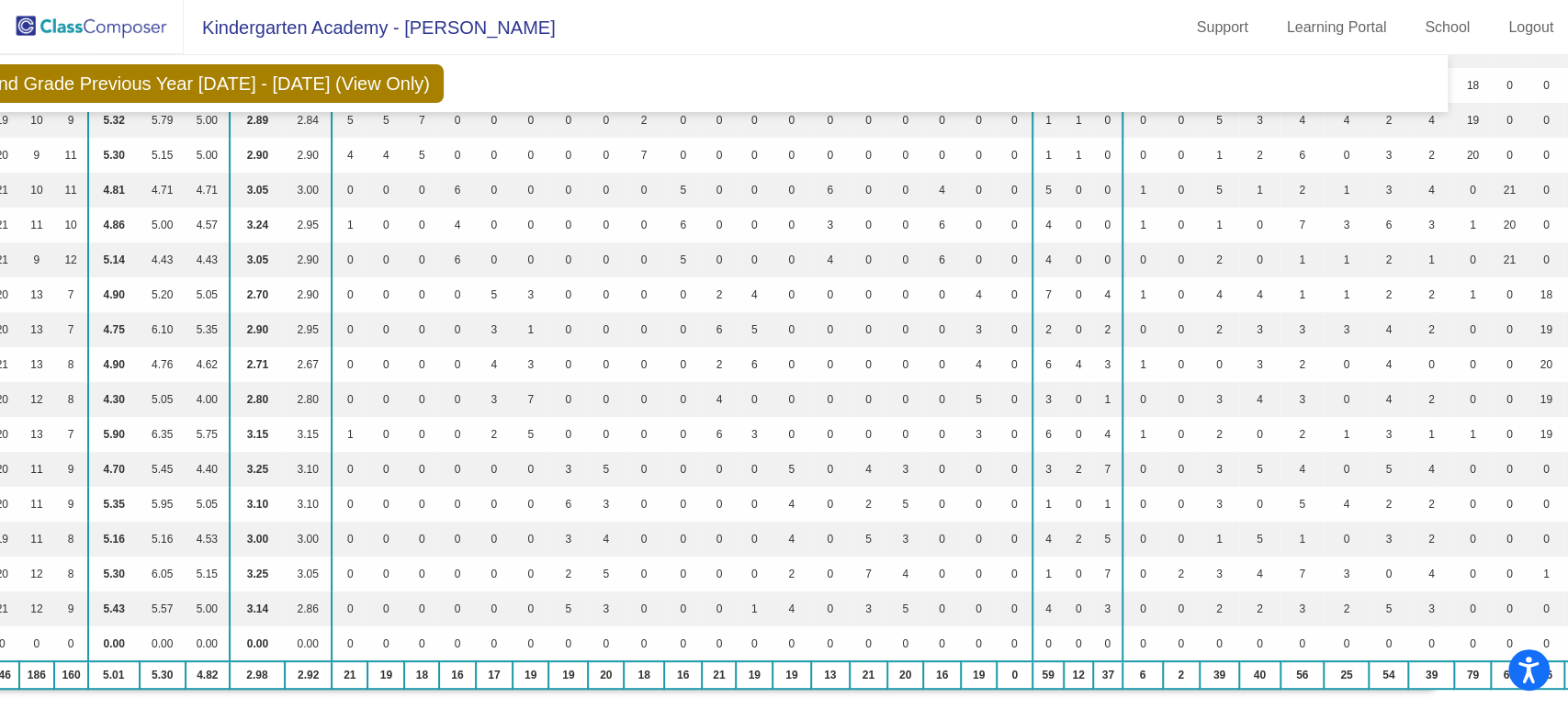 scroll, scrollTop: 0, scrollLeft: 103, axis: horizontal 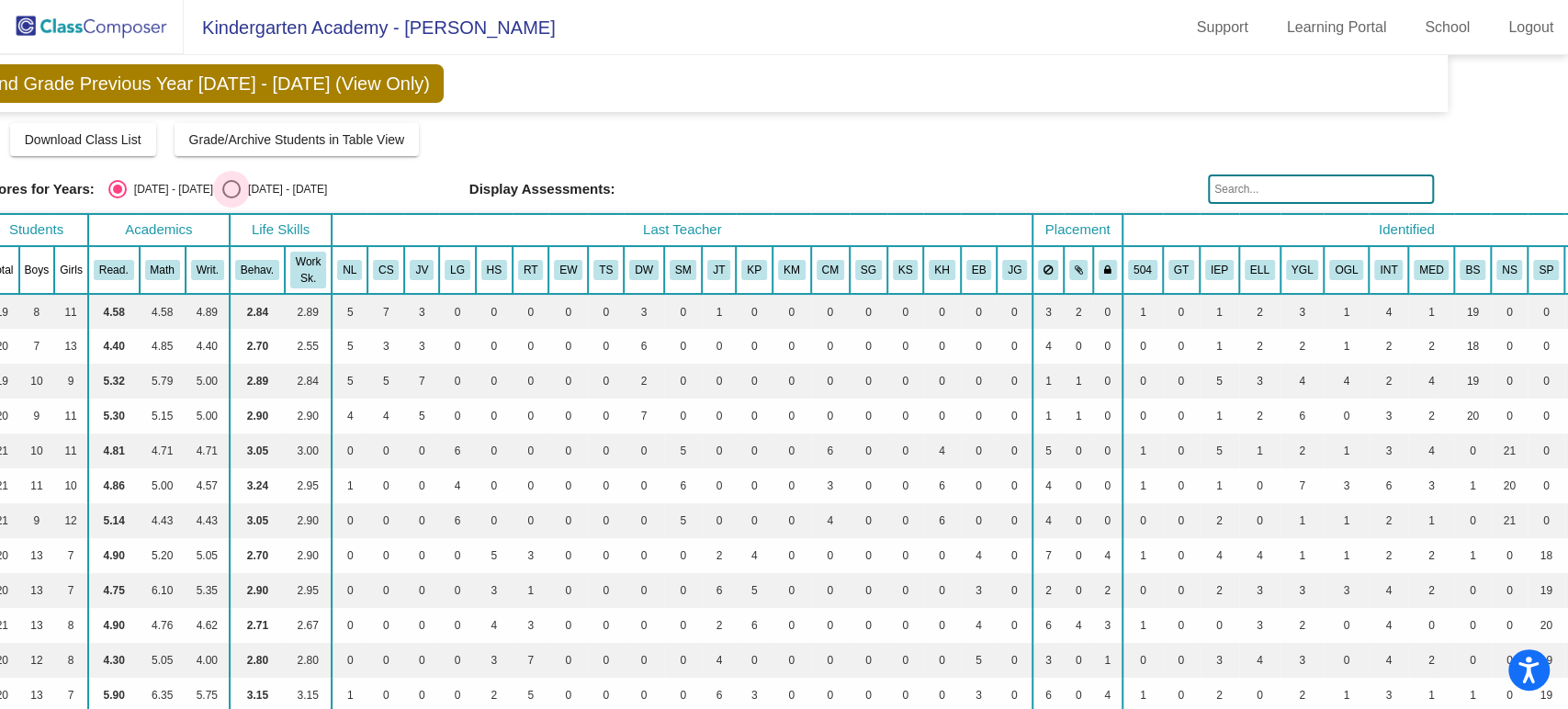 click at bounding box center [231, 189] 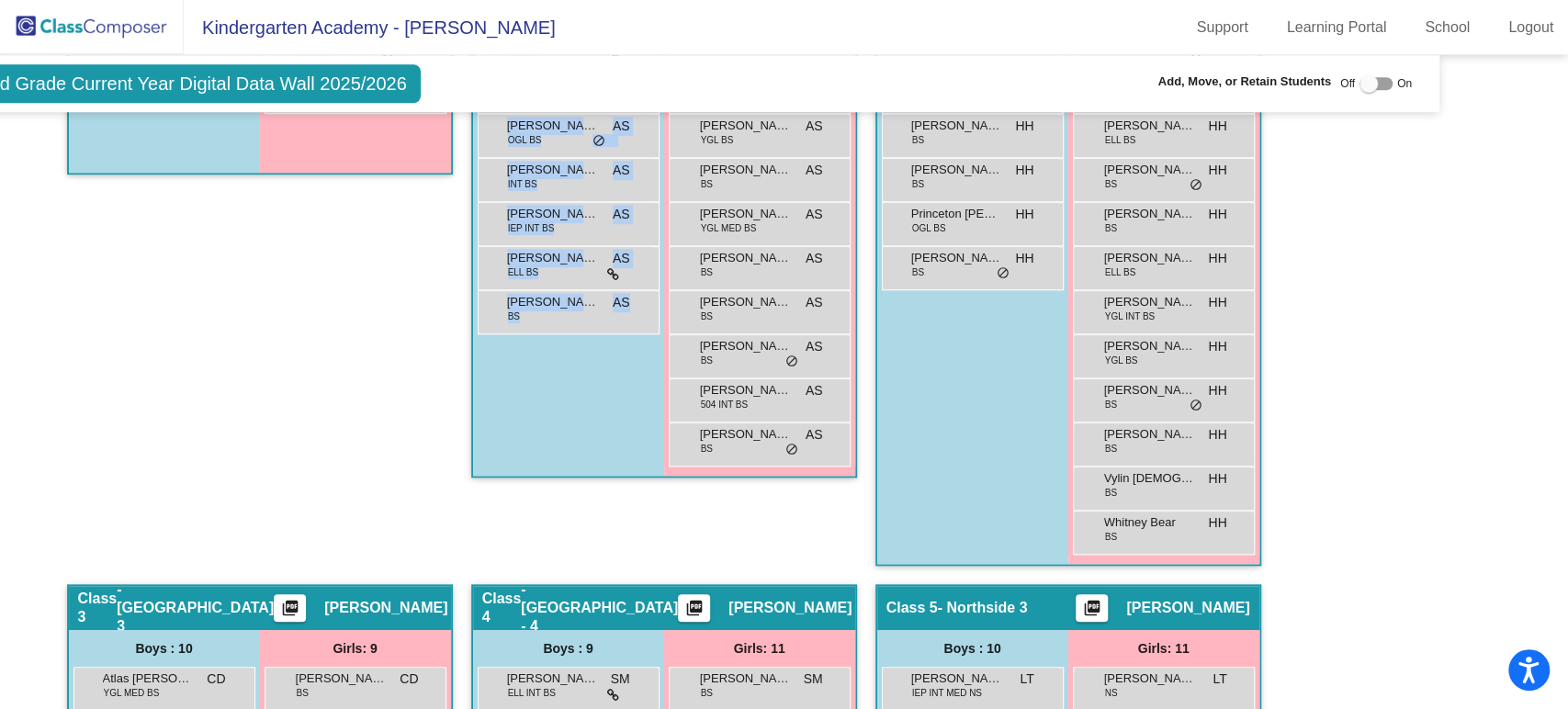 scroll, scrollTop: 1110, scrollLeft: 111, axis: both 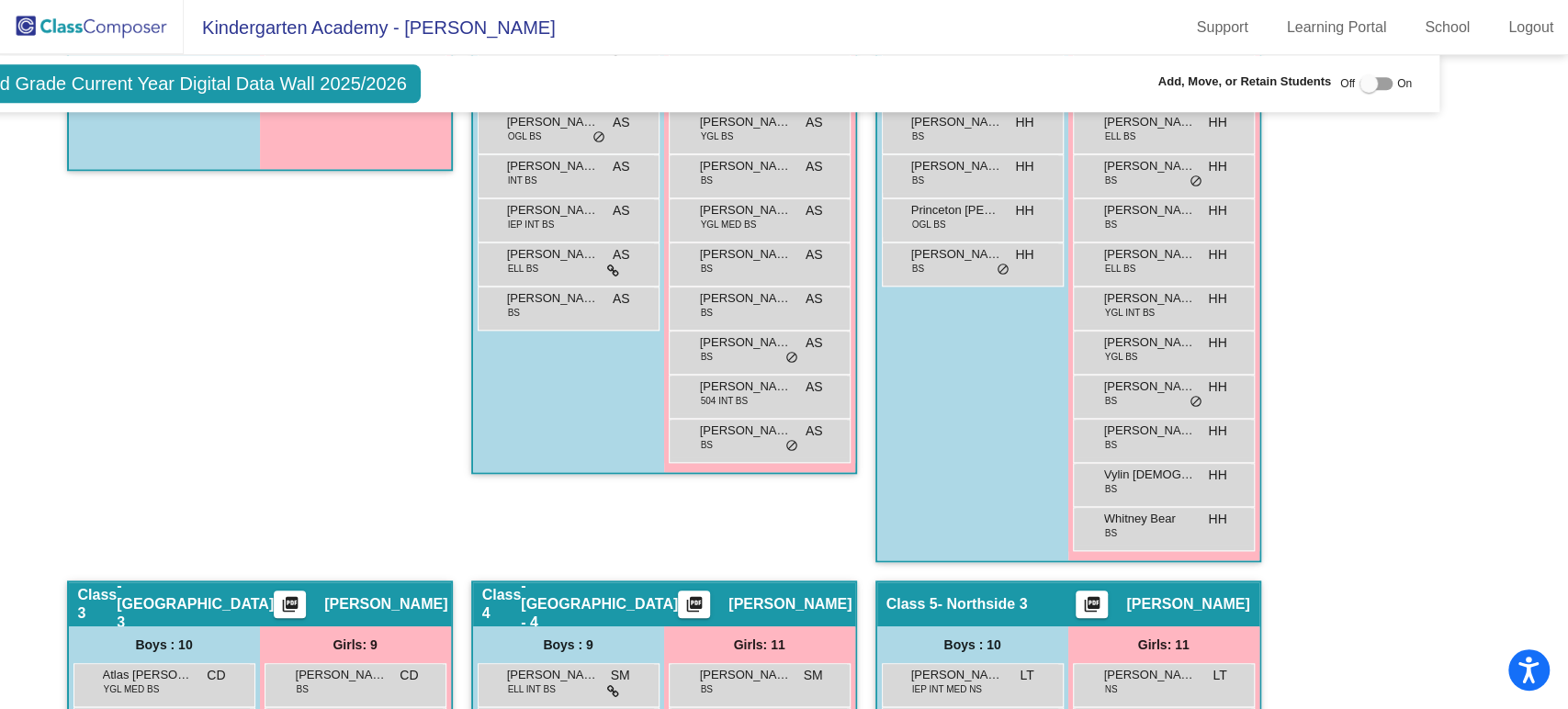 click on "Second Grade Current Year Digital Data Wall 2025/2026  Add, Move, or Retain Students Off   On  Incoming   Digital Data Wall    Display Scores for Years:   [DATE] - [DATE]   [DATE] - [DATE]  Grade/Archive Students in Table View   Download   New Small Group   Saved Small Group   Notes   Download Class List   Import Students   Grade/Archive Students in Table View   New Small Group   Saved Small Group  Display Scores for Years:   [DATE] - [DATE]   [DATE] - [DATE] Display Assessments: Students Academics Life Skills  Last Teacher  Placement  Identified  Total Boys Girls  Read.   Math   Writ.   Behav.   Work Sk.   AS   HH   CD   SM   LT   KS   KB   ES   LL   KG   JA   KB   JW   MG   KD   MK   TP   JG   504   GT   IEP   ELL   YGL   OGL   INT   MED   BS   NS   SP   UA   [PERSON_NAME]  Hallway  visibility  4 1 3                 0   0   0   0   0   0   0   0   0   0   0   0   0   0   0   0   0   0   2   0   0   0   0   1   0   2   0   1   1   3   0   1   0   0   0  Class 1  visibility  19 8 11  0.00   0.00   0.00   0.00   0.00   19" 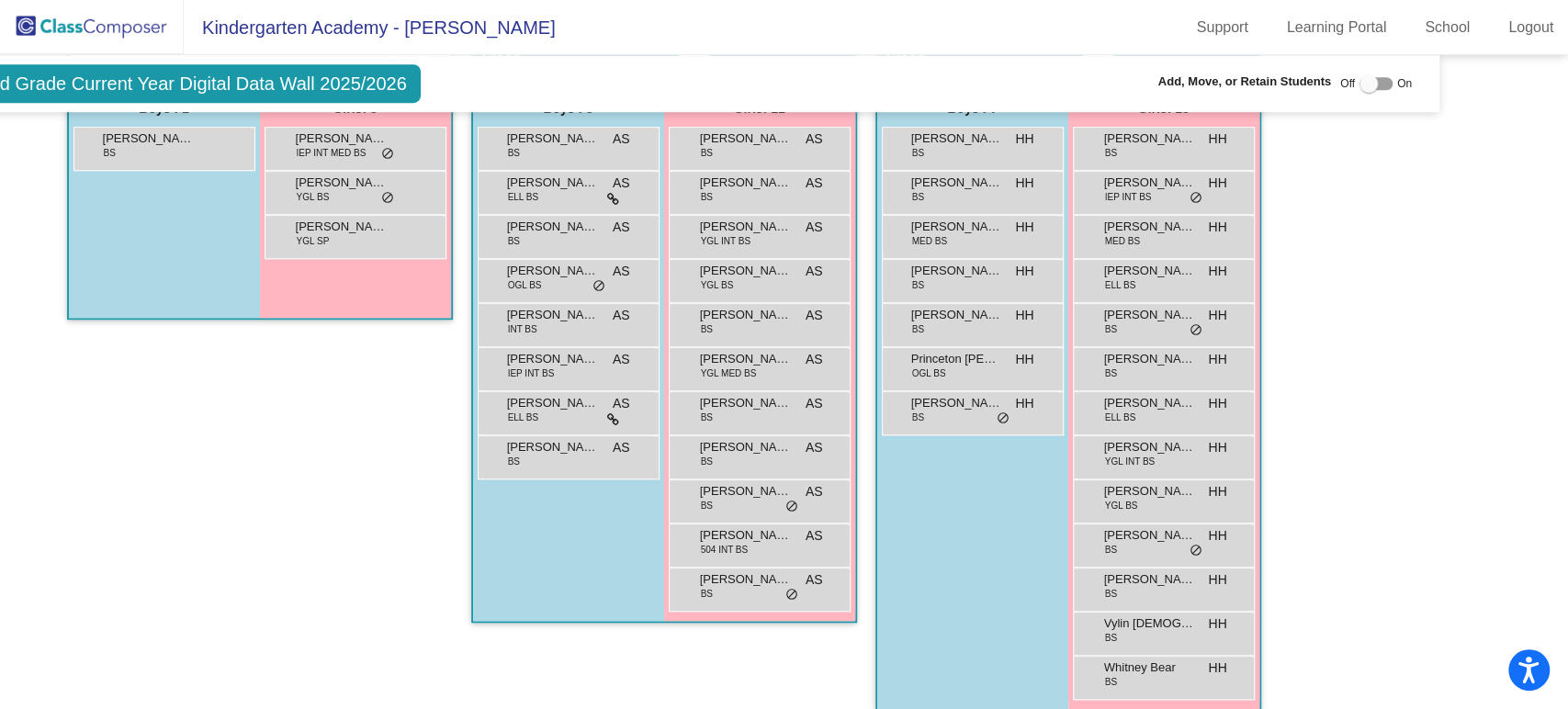 scroll, scrollTop: 960, scrollLeft: 111, axis: both 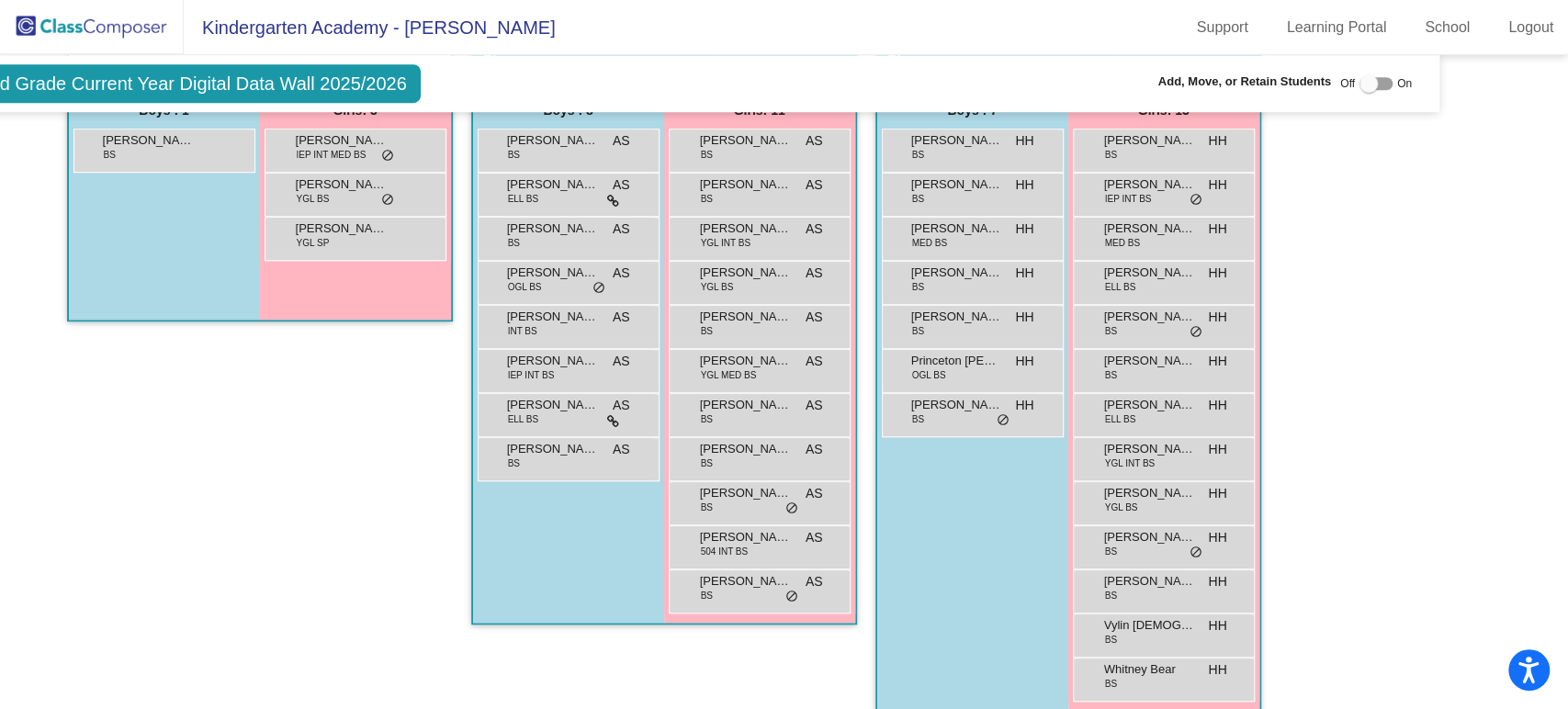 drag, startPoint x: 181, startPoint y: 146, endPoint x: 190, endPoint y: 435, distance: 289.1401 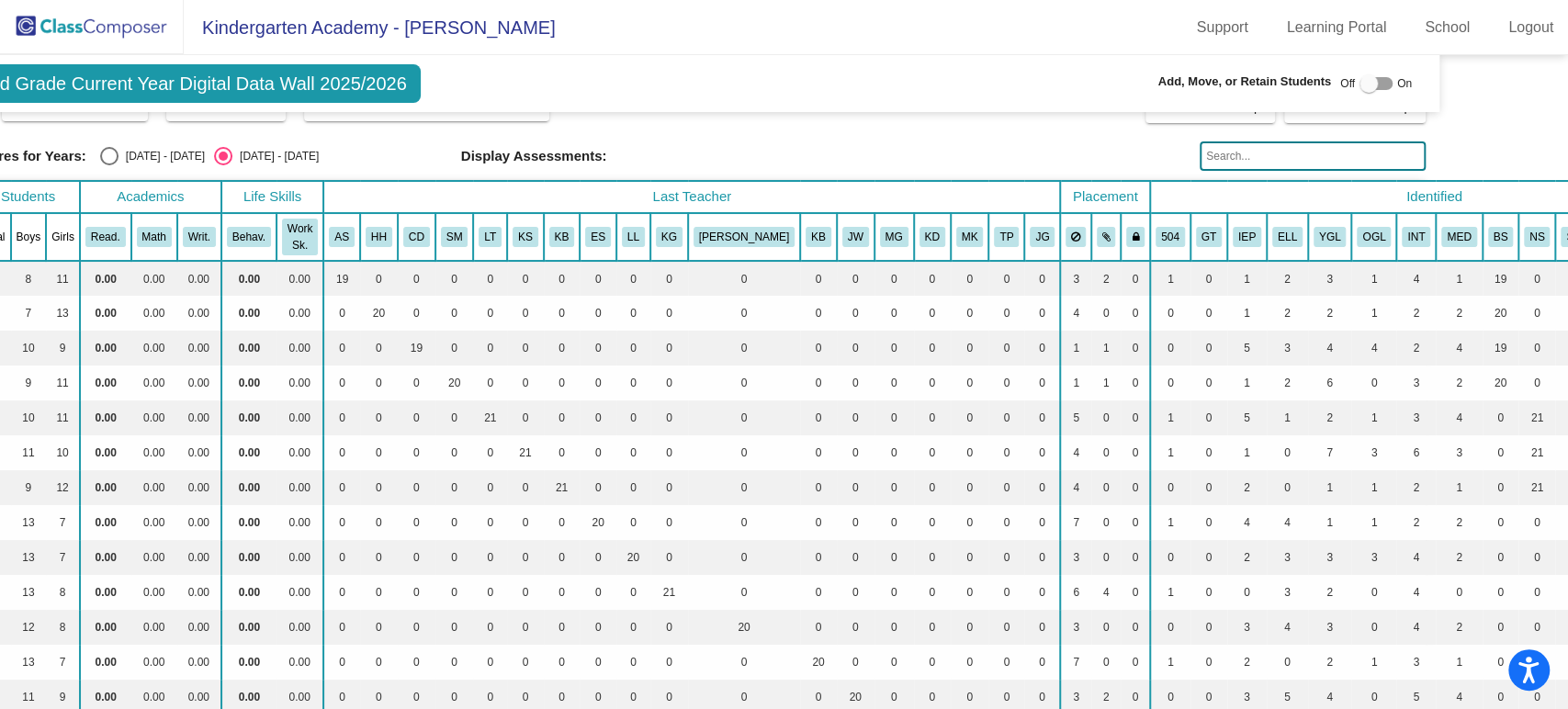 scroll, scrollTop: 0, scrollLeft: 111, axis: horizontal 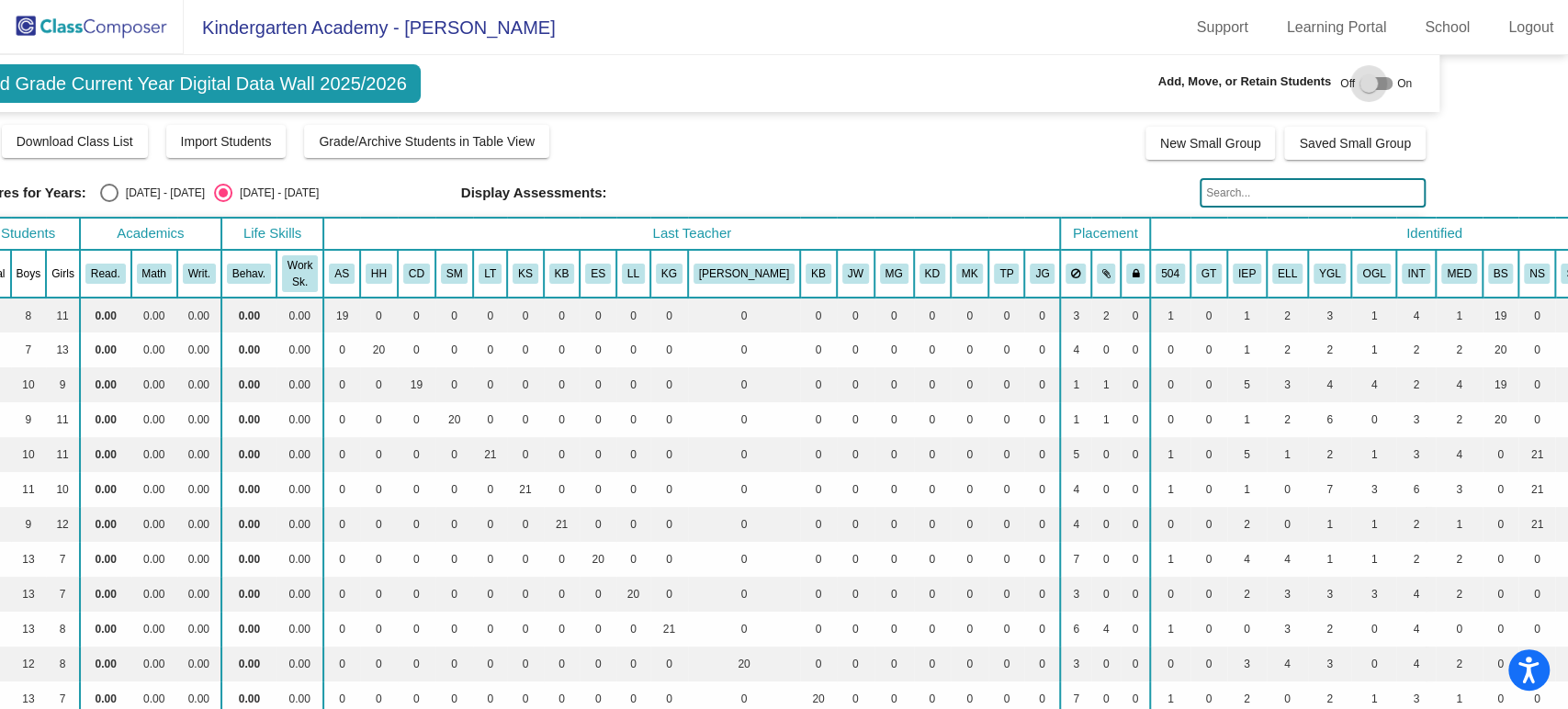 click at bounding box center [1369, 84] 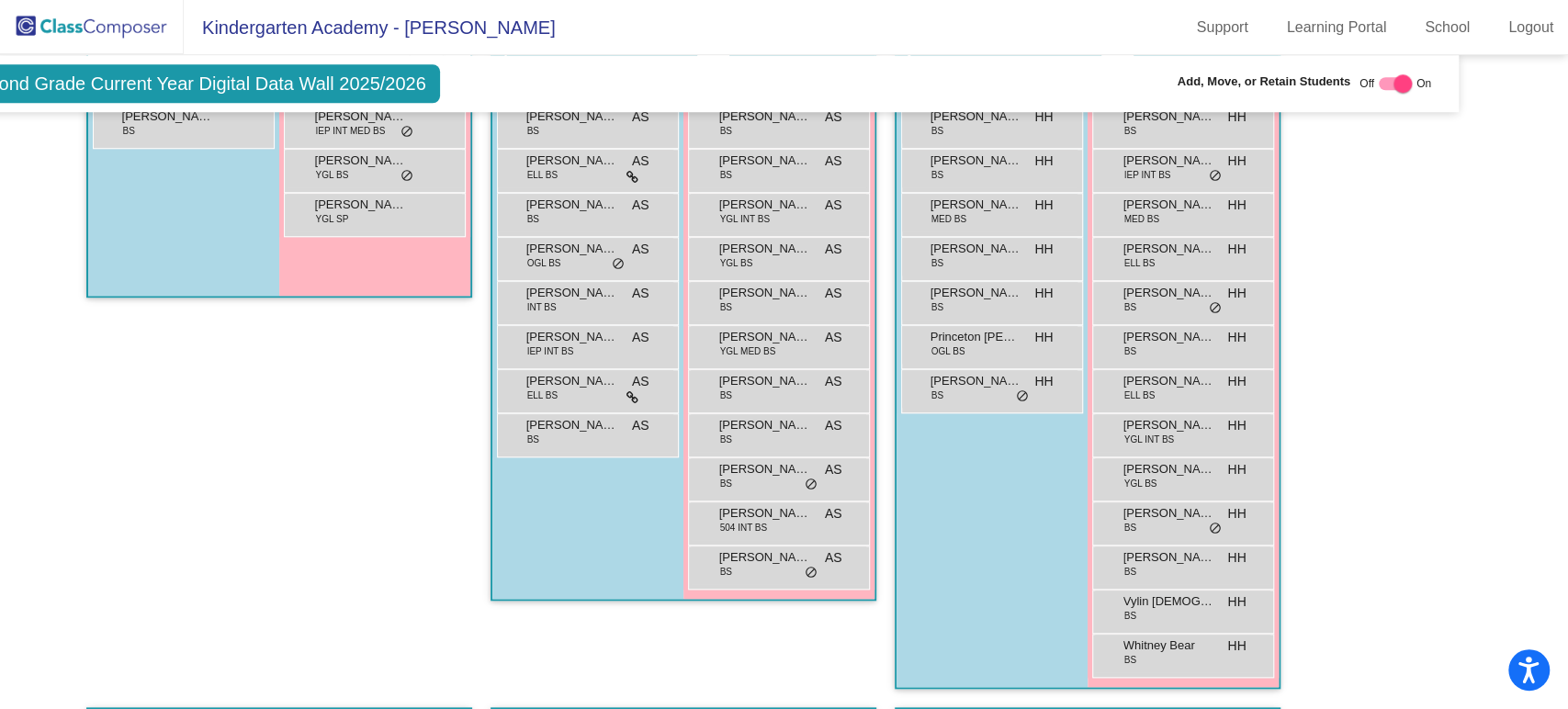 scroll, scrollTop: 933, scrollLeft: 92, axis: both 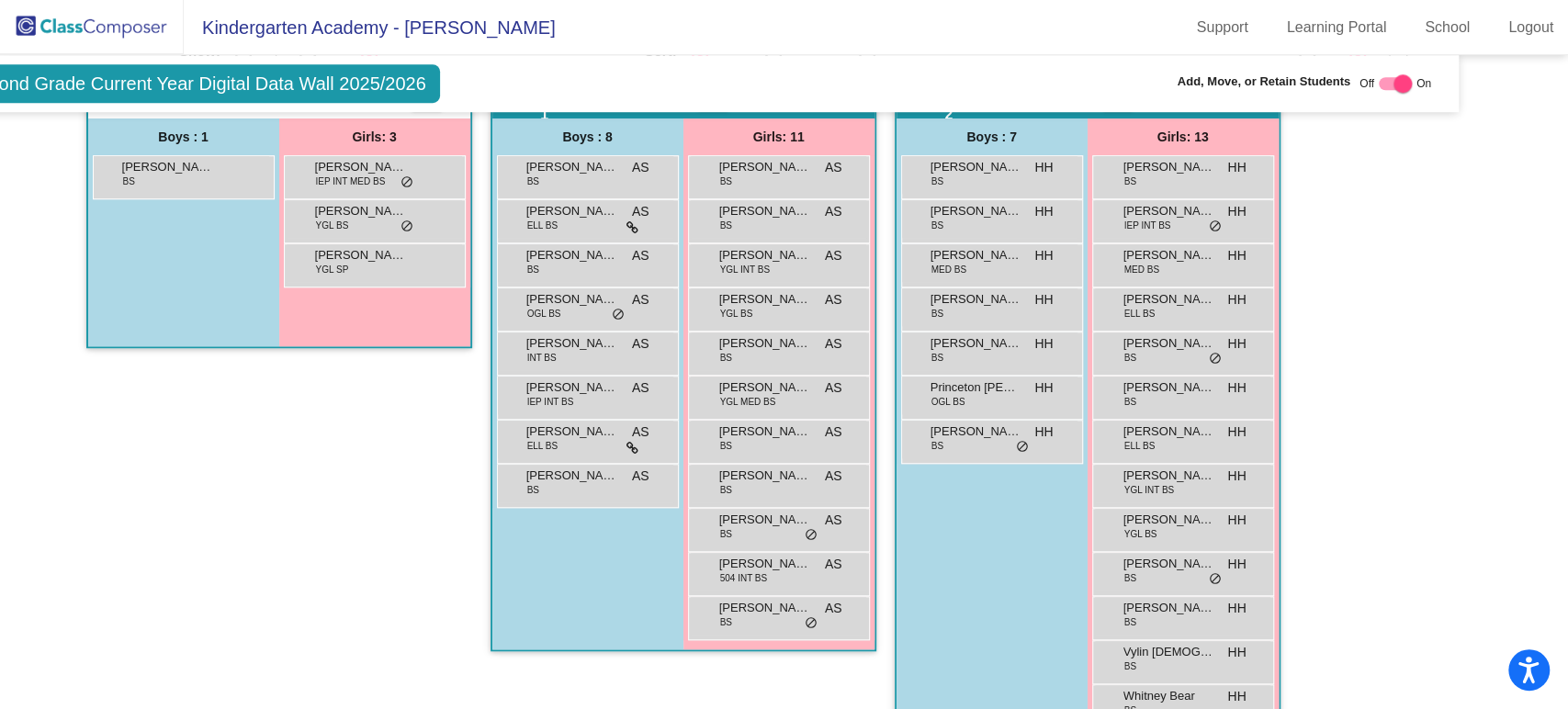 drag, startPoint x: 175, startPoint y: 186, endPoint x: 210, endPoint y: 338, distance: 155.97756 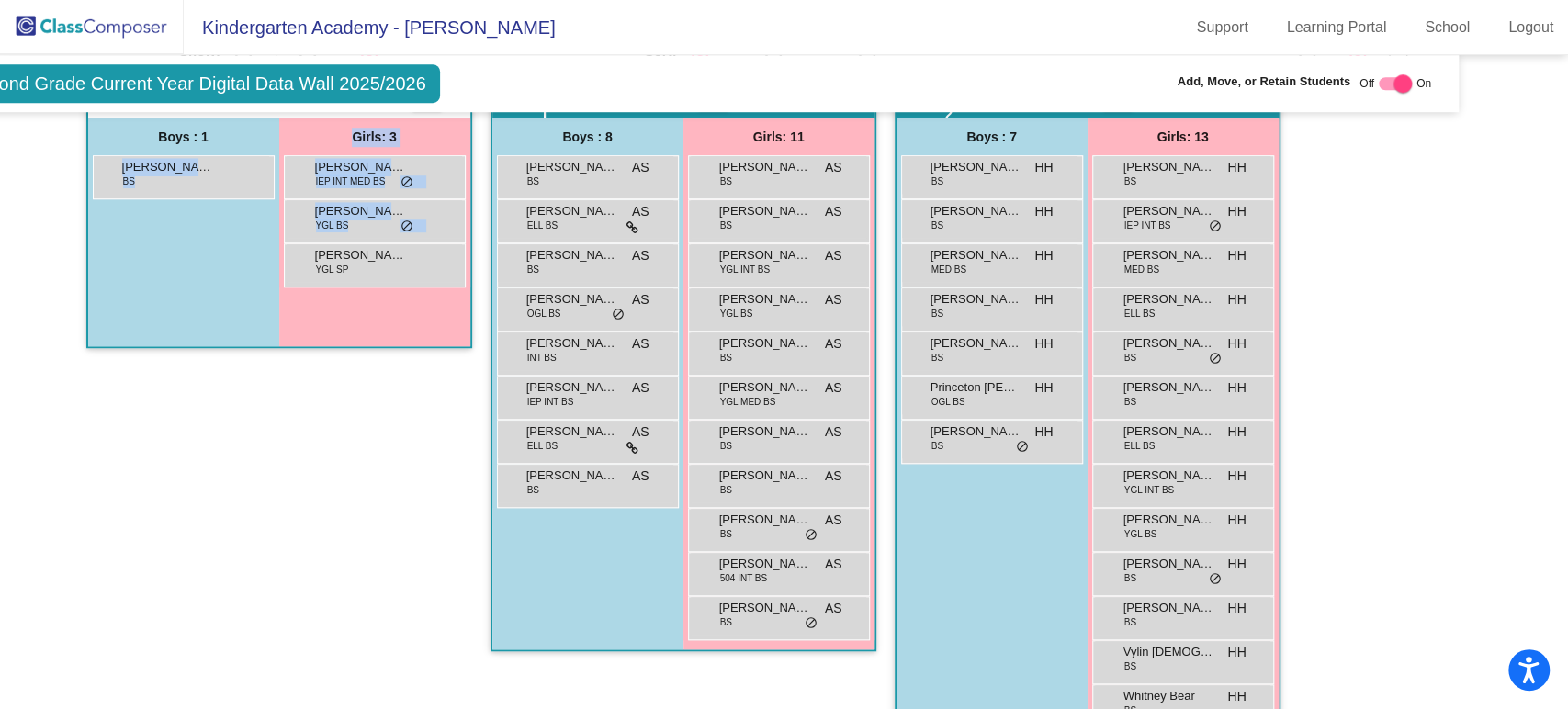 drag, startPoint x: 228, startPoint y: 181, endPoint x: 300, endPoint y: 290, distance: 130.63307 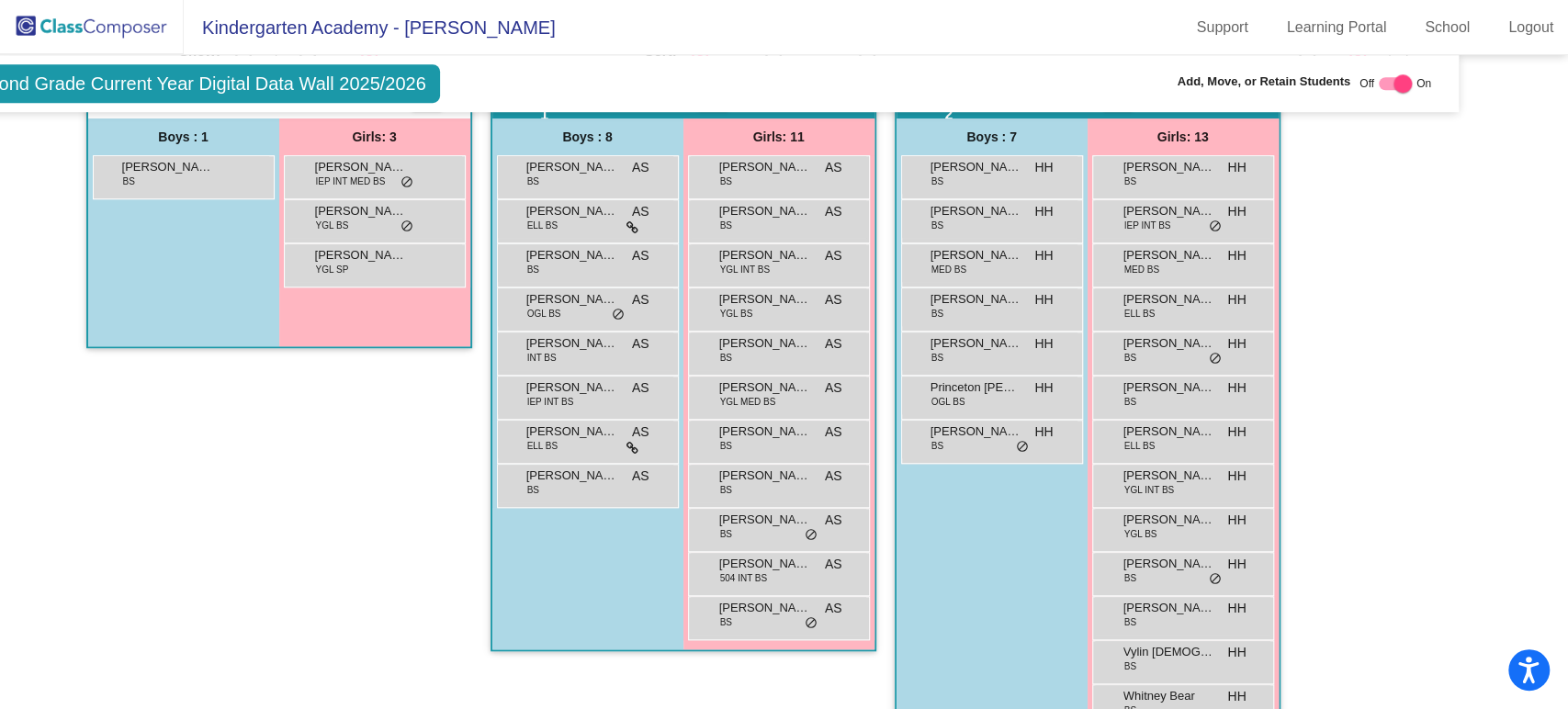 click on "Boys : 1  [PERSON_NAME] lock do_not_disturb_alt" at bounding box center [184, 232] 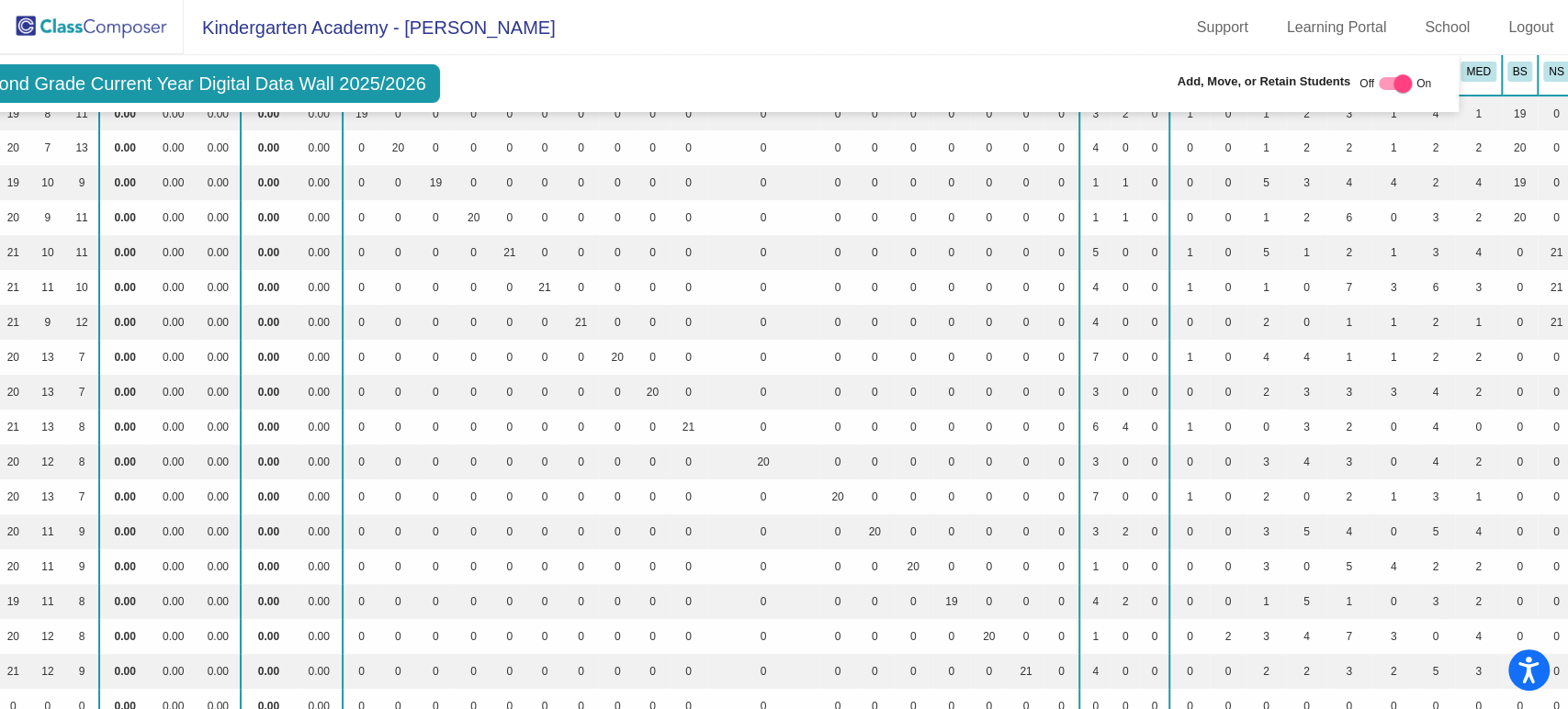 scroll, scrollTop: 0, scrollLeft: 92, axis: horizontal 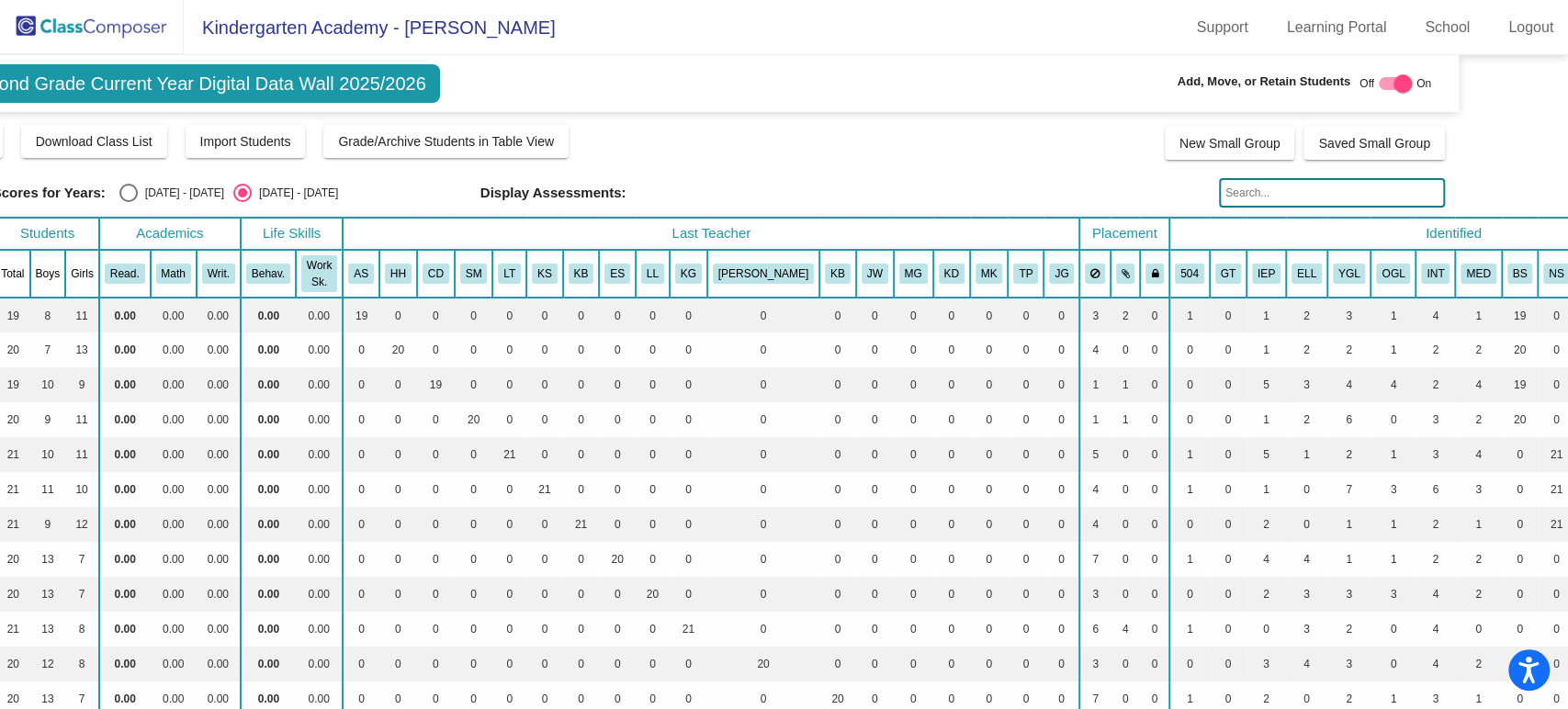 click 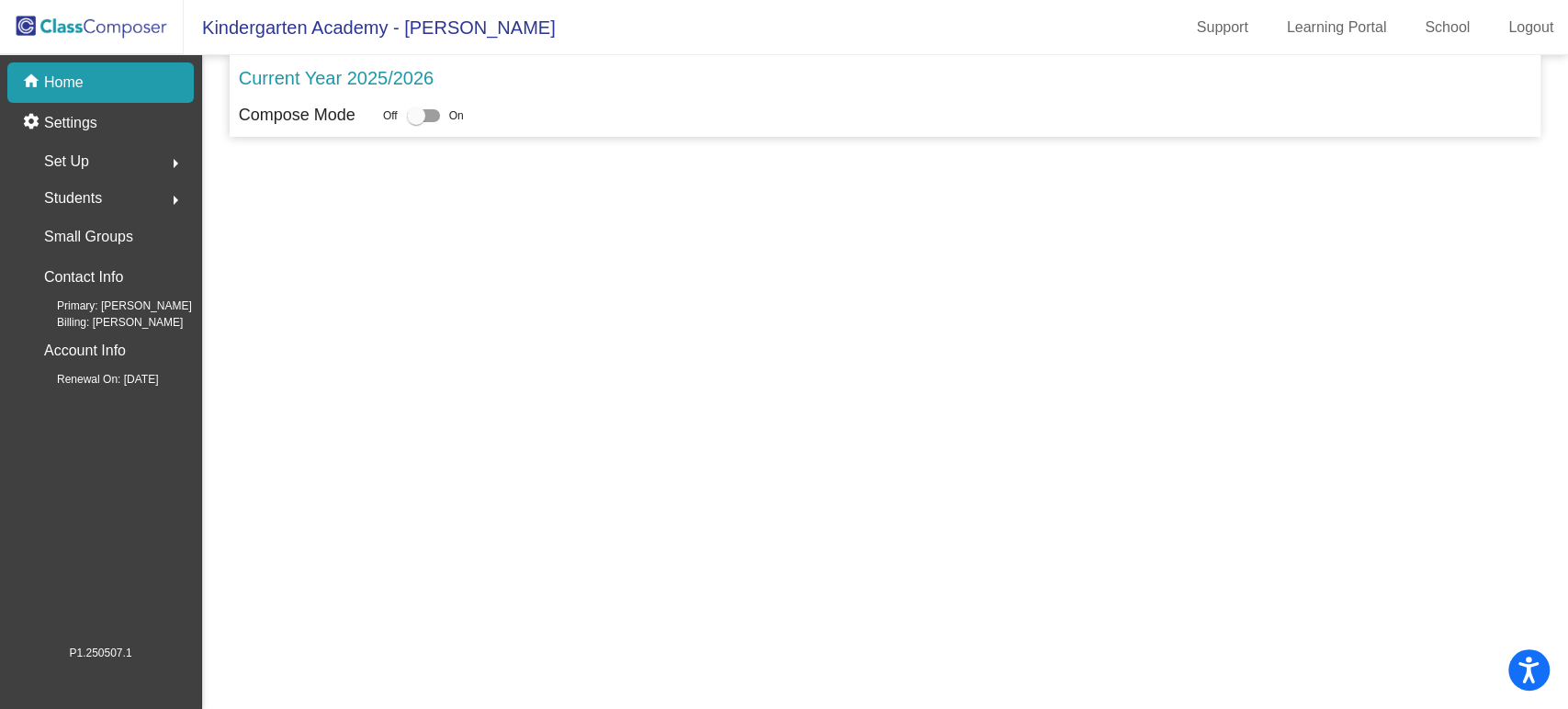 scroll, scrollTop: 0, scrollLeft: 0, axis: both 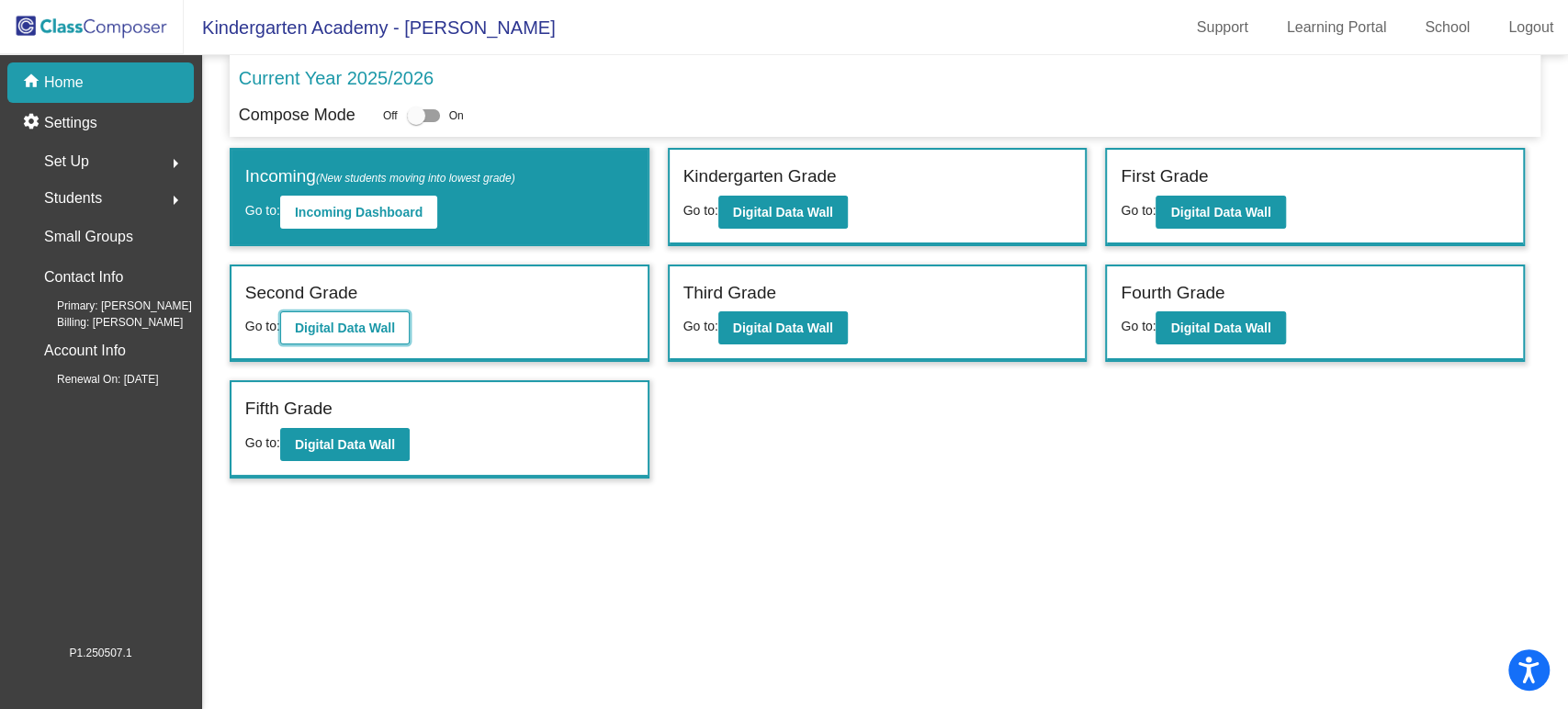 click on "Digital Data Wall" 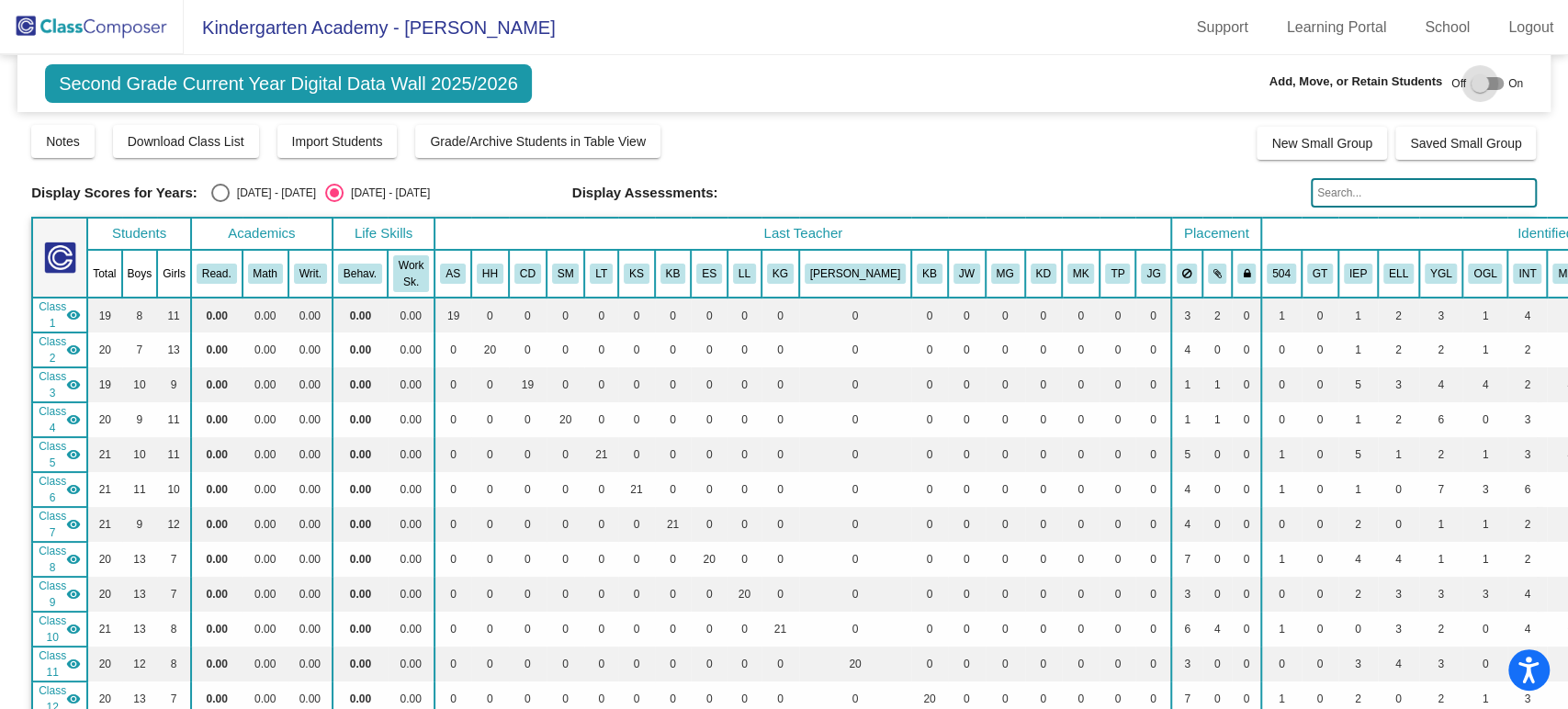 click at bounding box center [1480, 84] 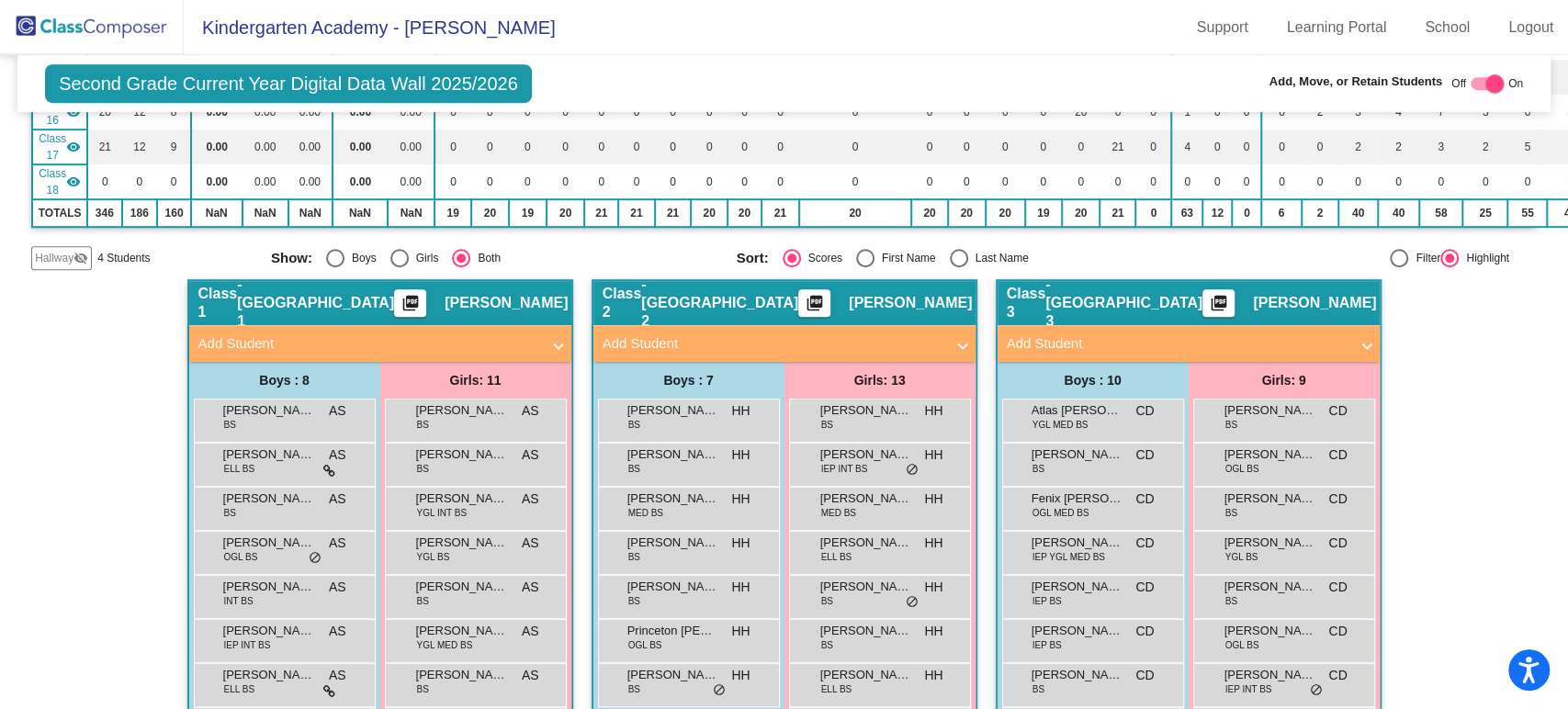 scroll, scrollTop: 731, scrollLeft: 0, axis: vertical 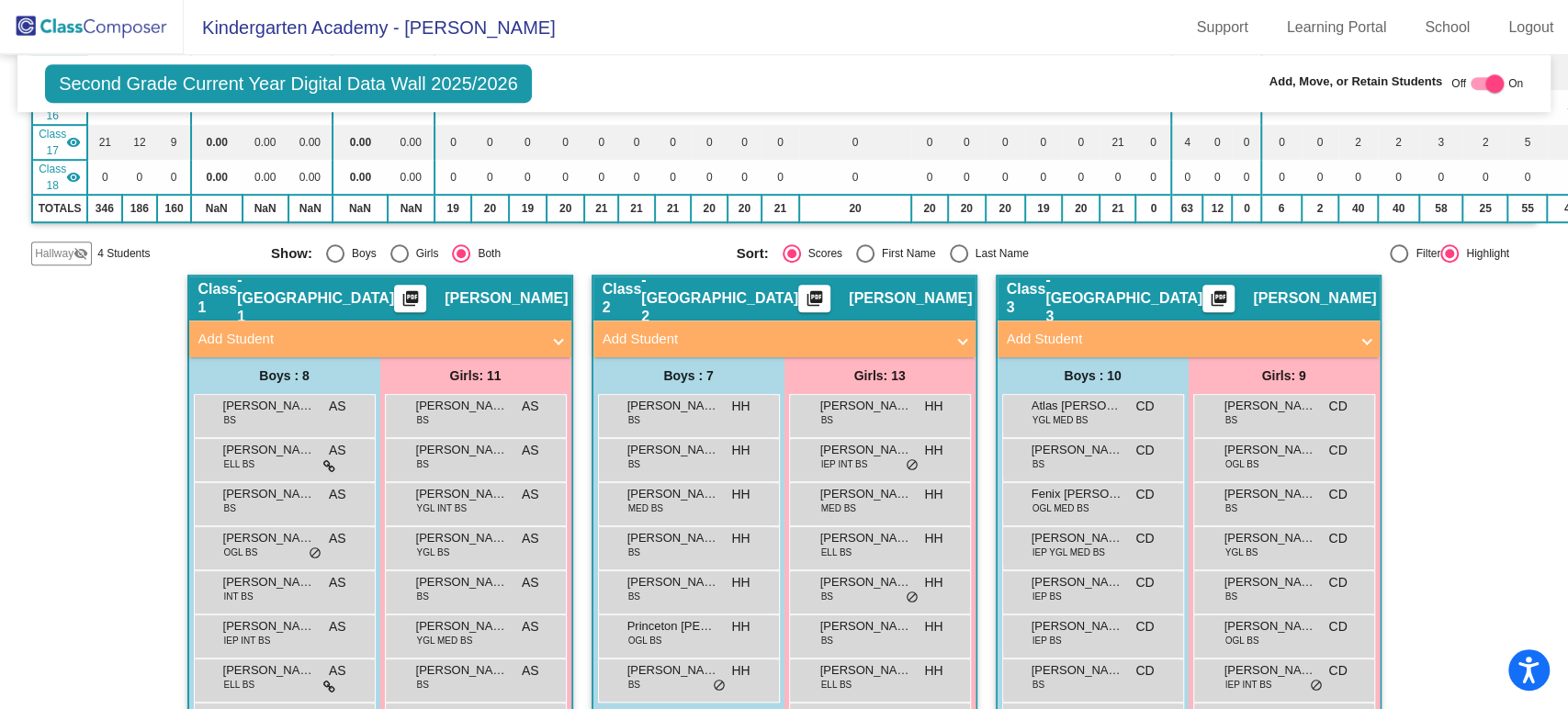 click on "Hallway" 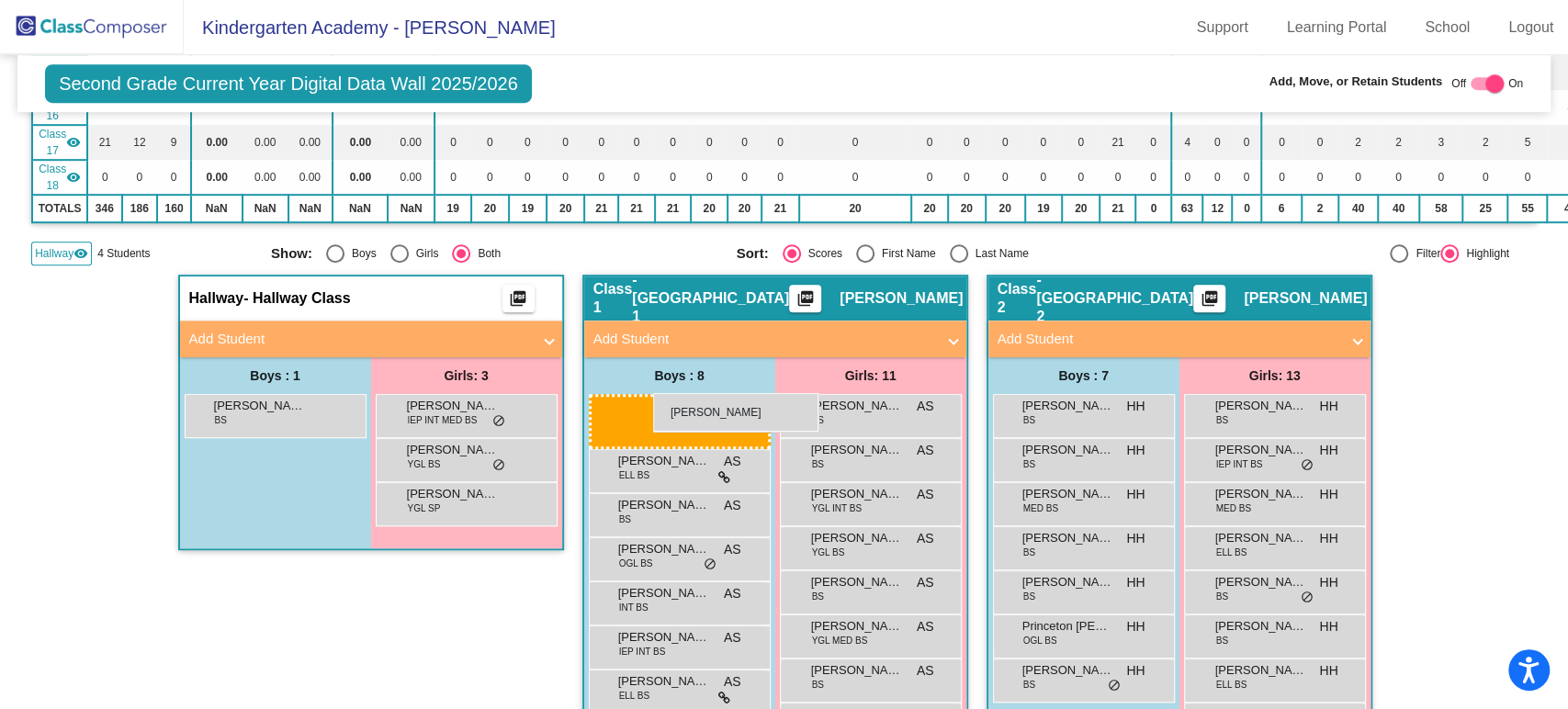 drag, startPoint x: 676, startPoint y: 418, endPoint x: 653, endPoint y: 393, distance: 33.970576 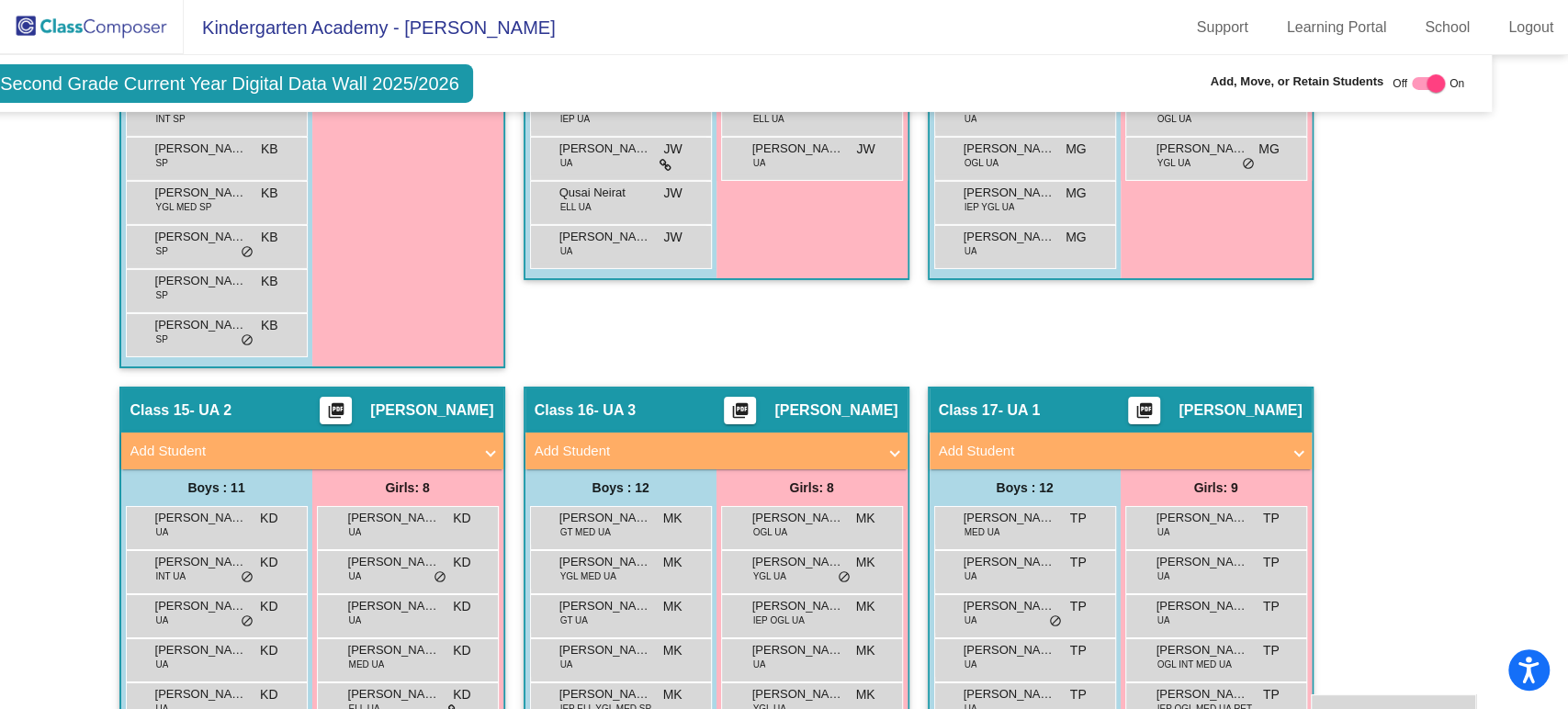 scroll, scrollTop: 4150, scrollLeft: 59, axis: both 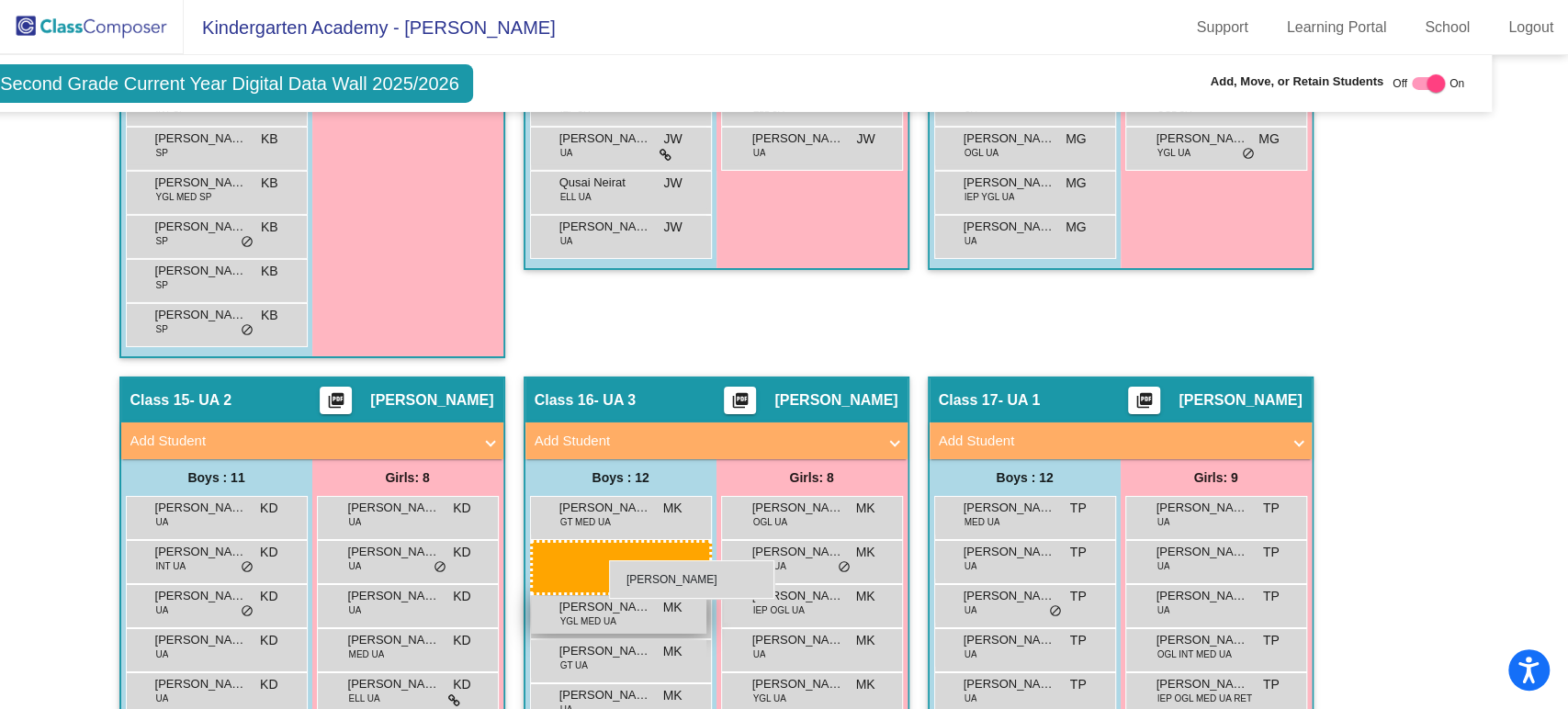 drag, startPoint x: 243, startPoint y: 417, endPoint x: 610, endPoint y: 559, distance: 393.51366 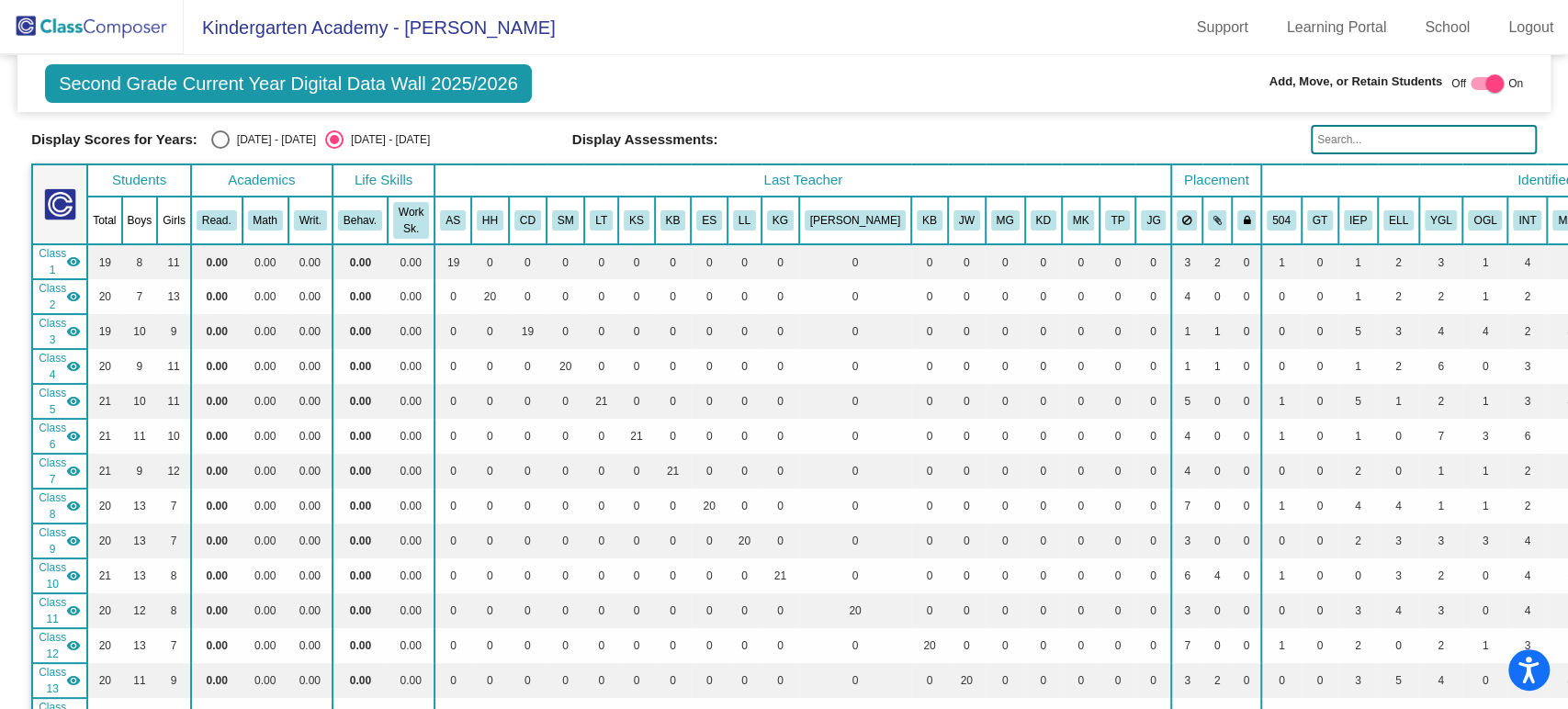 scroll, scrollTop: 0, scrollLeft: 0, axis: both 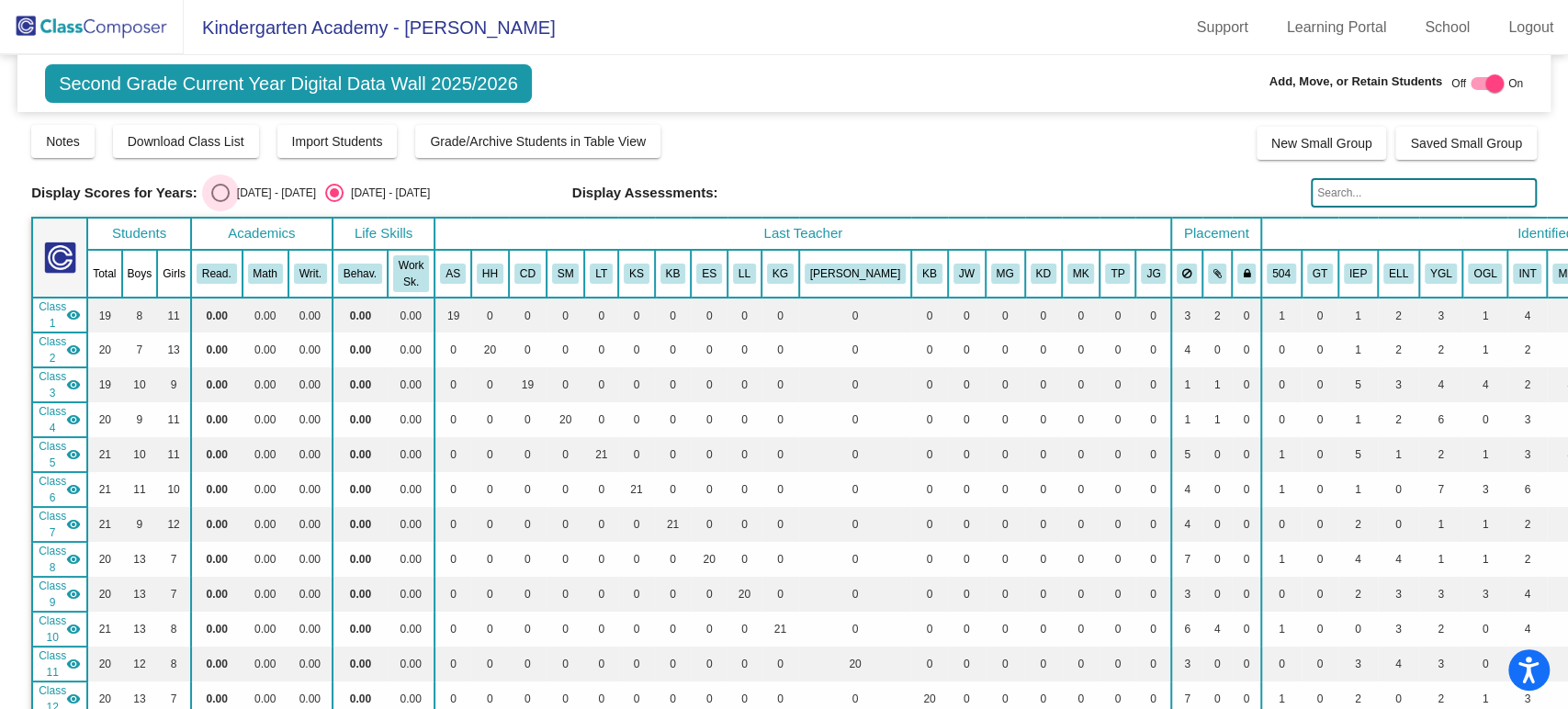 click at bounding box center (220, 193) 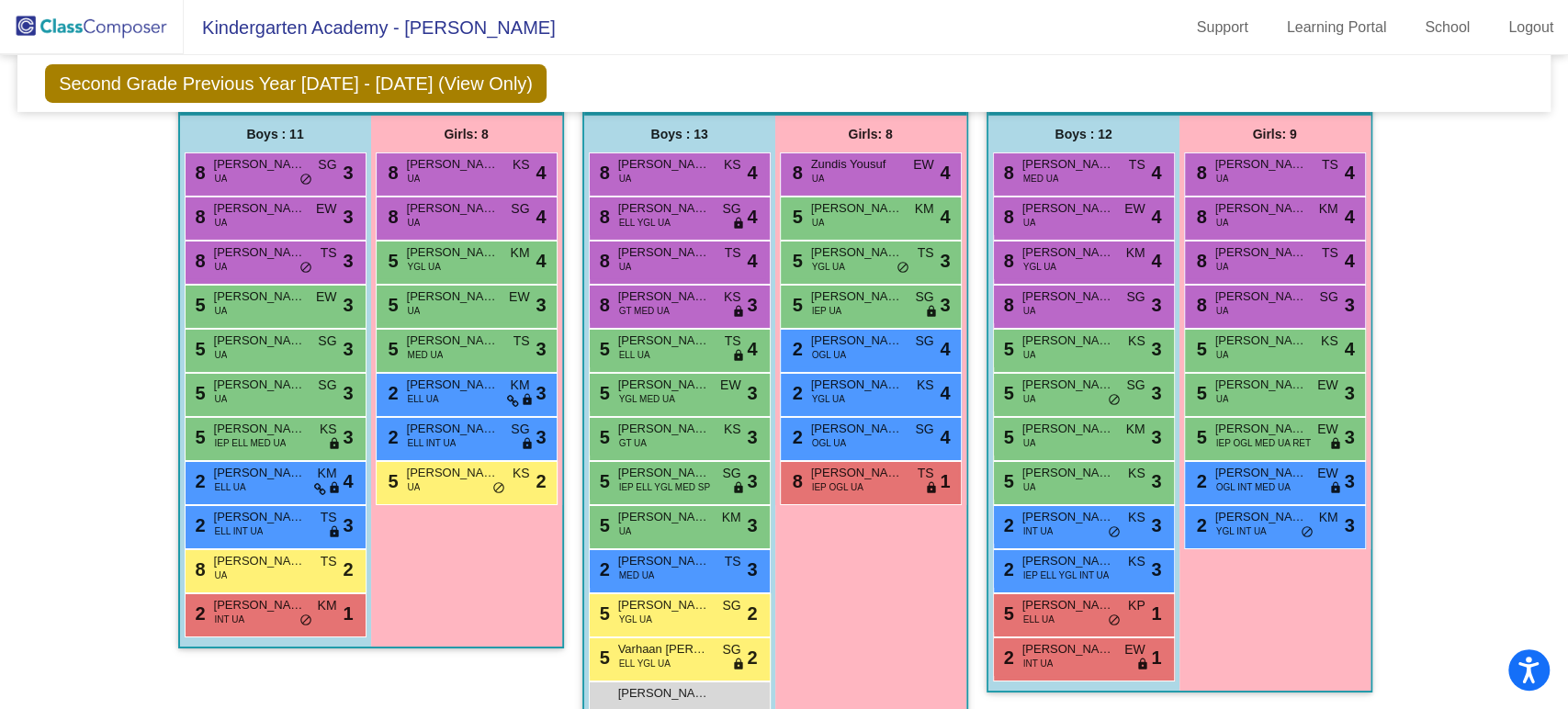 scroll, scrollTop: 4358, scrollLeft: 0, axis: vertical 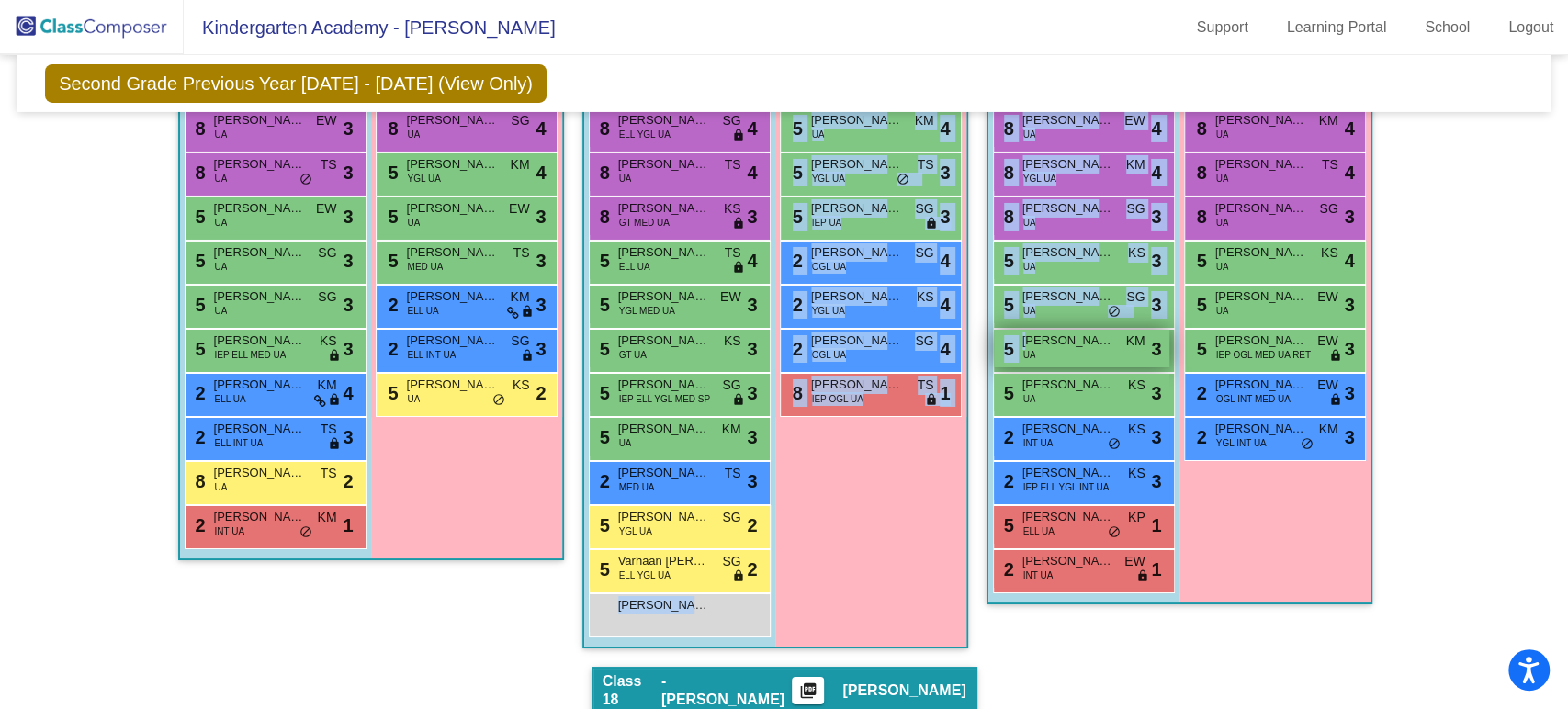 drag, startPoint x: 705, startPoint y: 612, endPoint x: 1026, endPoint y: 326, distance: 429.92674 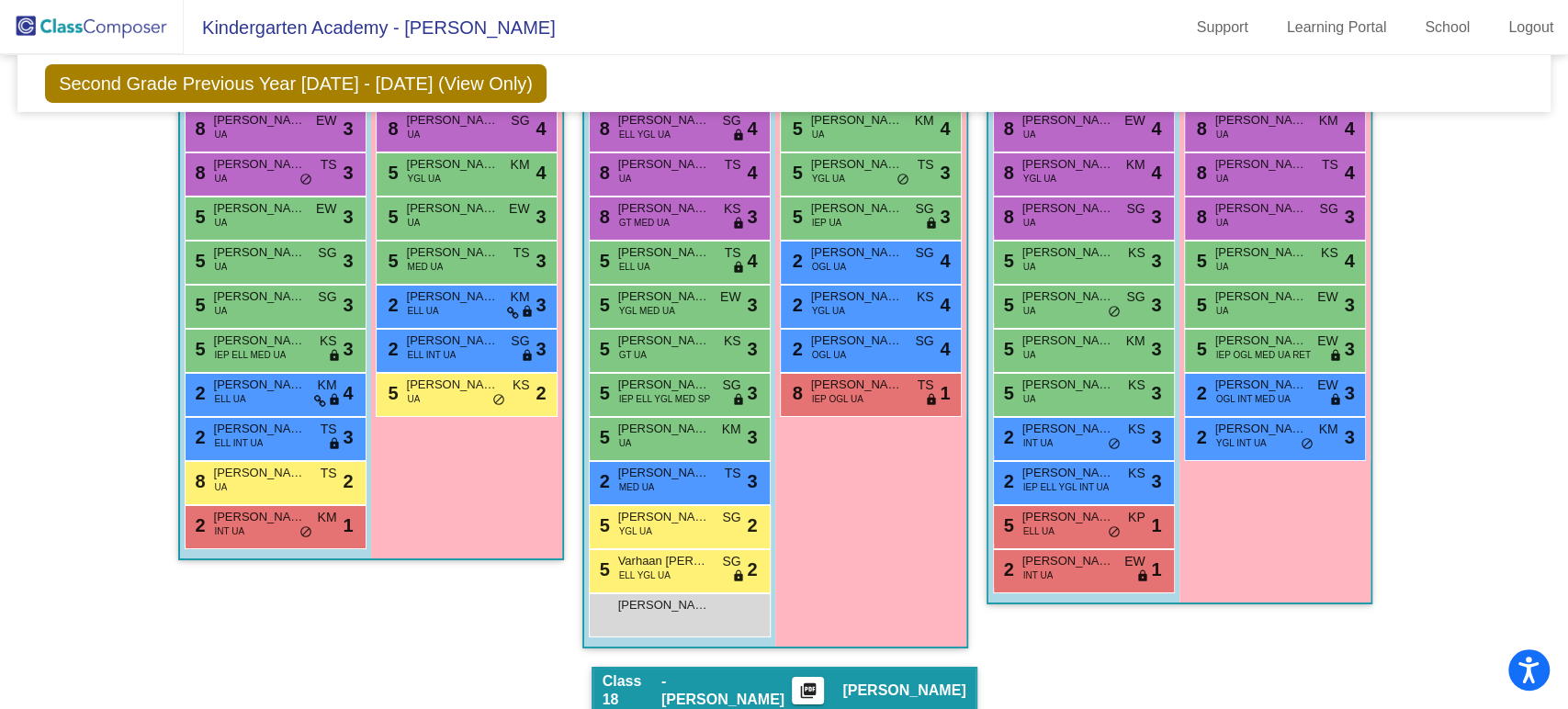 click on "Hallway   - Hallway Class  picture_as_pdf  Add Student  First Name Last Name Student Id  (Recommended)   Boy   Girl   [DEMOGRAPHIC_DATA] Add Close  Boys : 0    No Students   Girls: 3 [PERSON_NAME] lock do_not_disturb_alt [PERSON_NAME] lock do_not_disturb_alt [PERSON_NAME] lock do_not_disturb_alt Class 1   - Broad Street 1  picture_as_pdf [PERSON_NAME]  Add Student  First Name Last Name Student Id  (Recommended)   Boy   Girl   [DEMOGRAPHIC_DATA] Add Close  Boys : 8  8 [PERSON_NAME] BS NL lock do_not_disturb_alt 4 5 [PERSON_NAME] BS NL lock do_not_disturb_alt 3 5 [PERSON_NAME] [PERSON_NAME] DW lock do_not_disturb_alt 3 2 [PERSON_NAME] [PERSON_NAME] CS lock do_not_disturb_alt 4 2 [PERSON_NAME] OGL BS CS lock do_not_disturb_alt 3 2 [PERSON_NAME] INT BS CS lock do_not_disturb_alt 2 5 [PERSON_NAME] BS JV lock do_not_disturb_alt 1 [PERSON_NAME] IEP INT BS JT lock do_not_disturb_alt Girls: 11 8 [PERSON_NAME] BS CS lock do_not_disturb_alt 4 8 [PERSON_NAME] BS DW lock do_not_disturb_alt 3 8 [PERSON_NAME] BS NL lock do_not_disturb_alt 3 8" 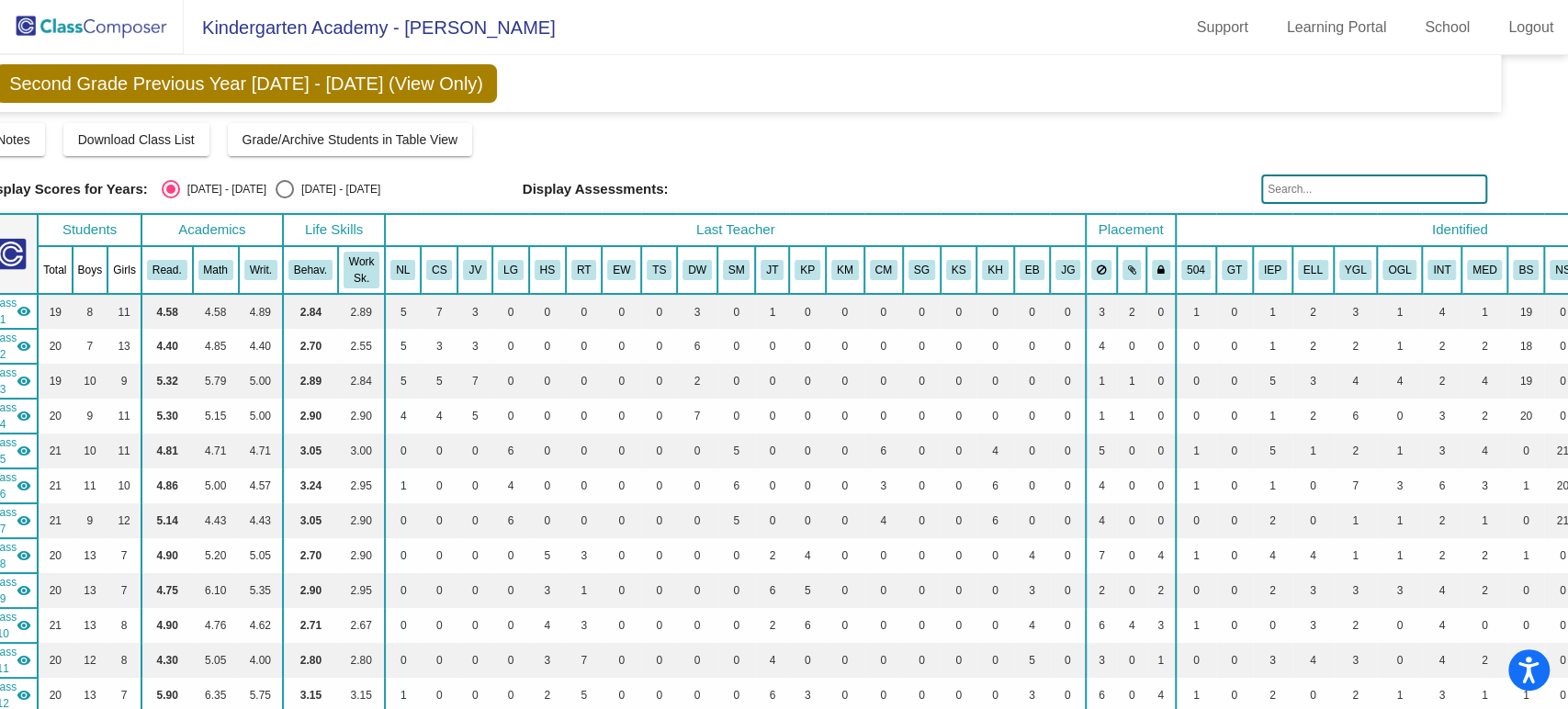 scroll, scrollTop: 0, scrollLeft: 45, axis: horizontal 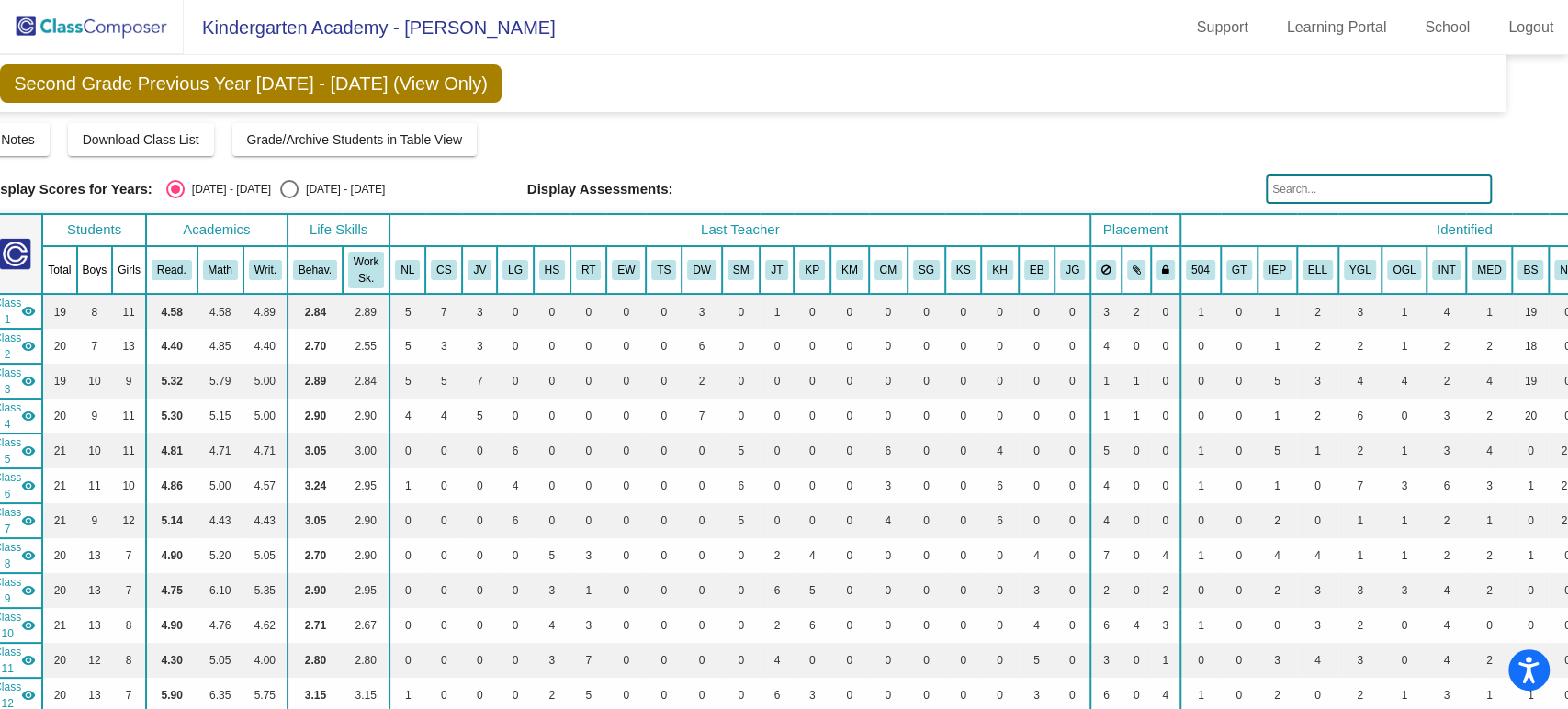 click at bounding box center [289, 189] 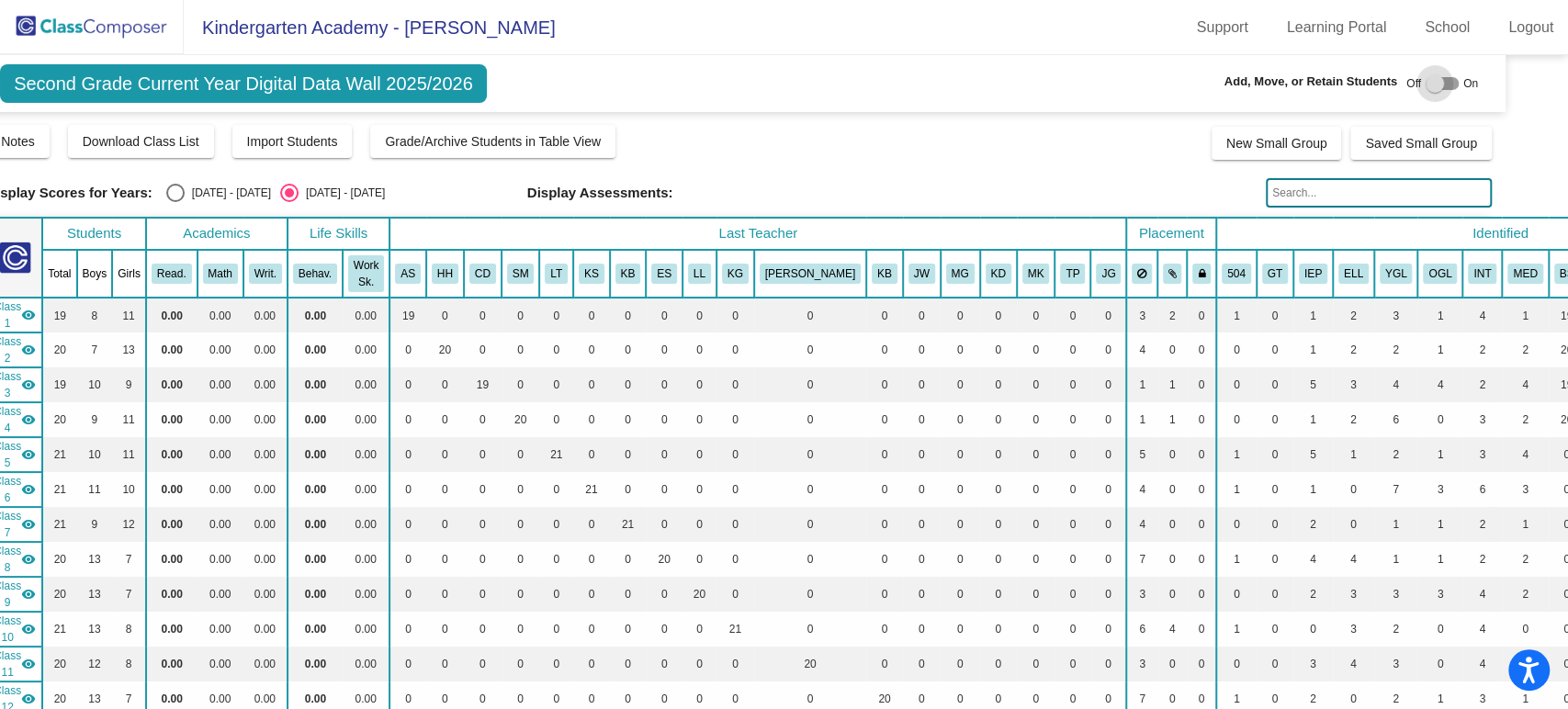 click at bounding box center (1435, 84) 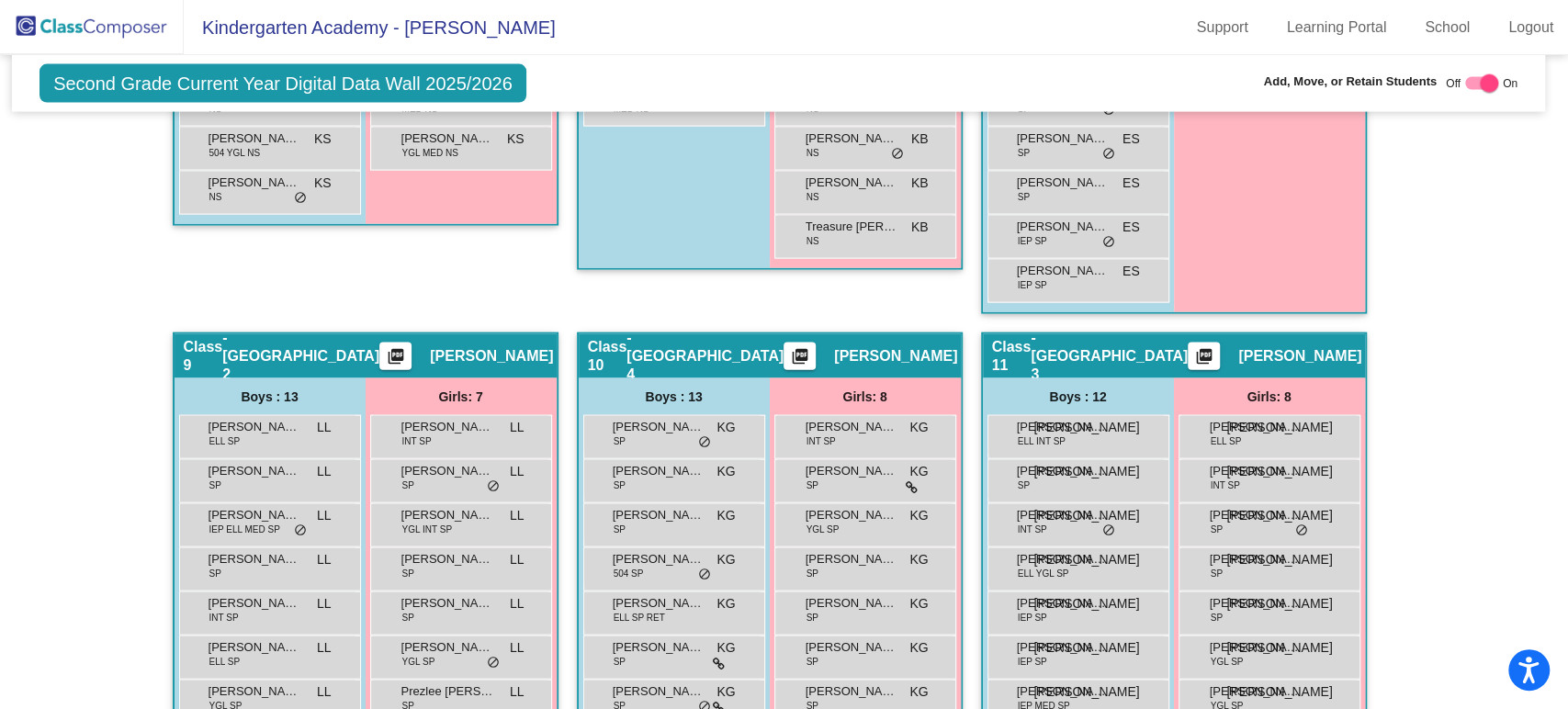scroll, scrollTop: 2649, scrollLeft: 6, axis: both 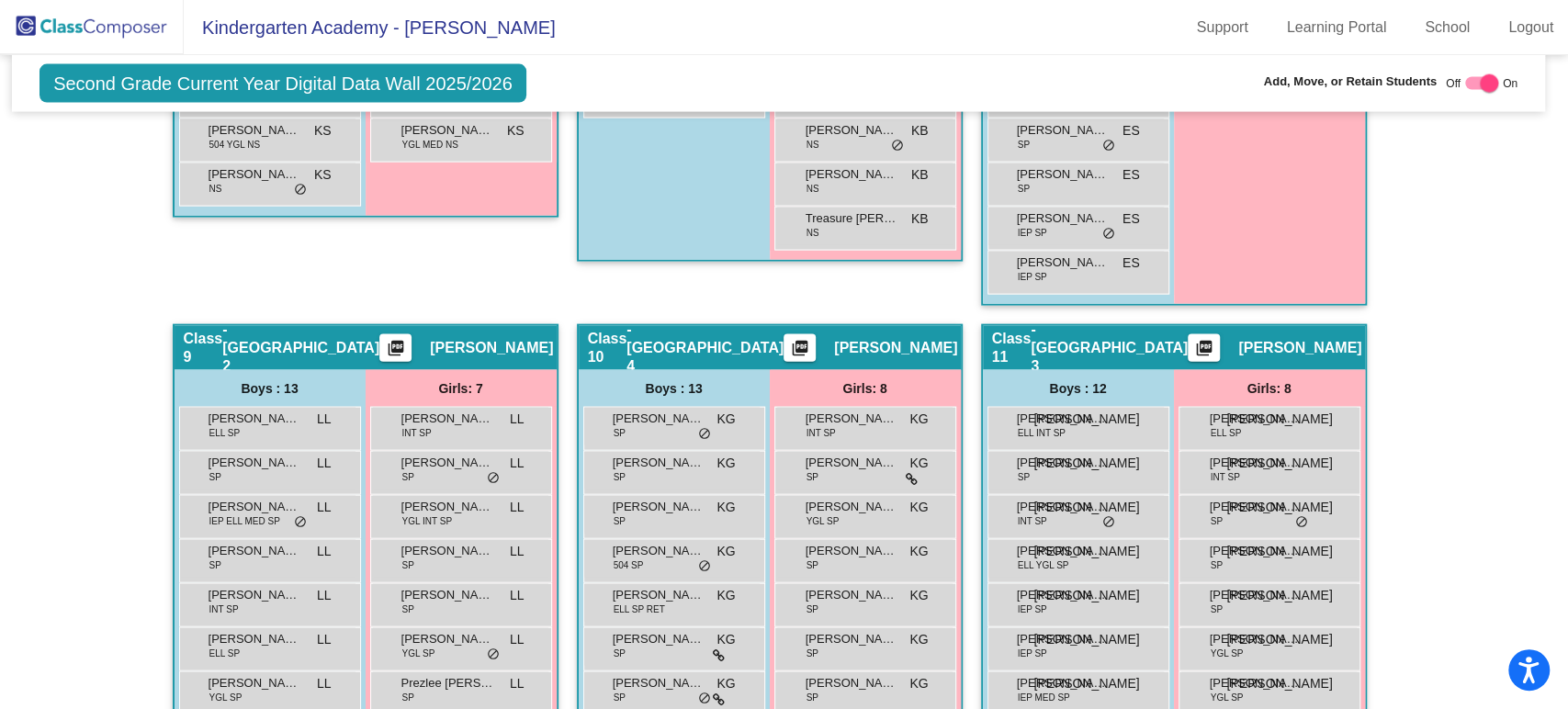 drag, startPoint x: 1483, startPoint y: 83, endPoint x: 1520, endPoint y: 246, distance: 167.14664 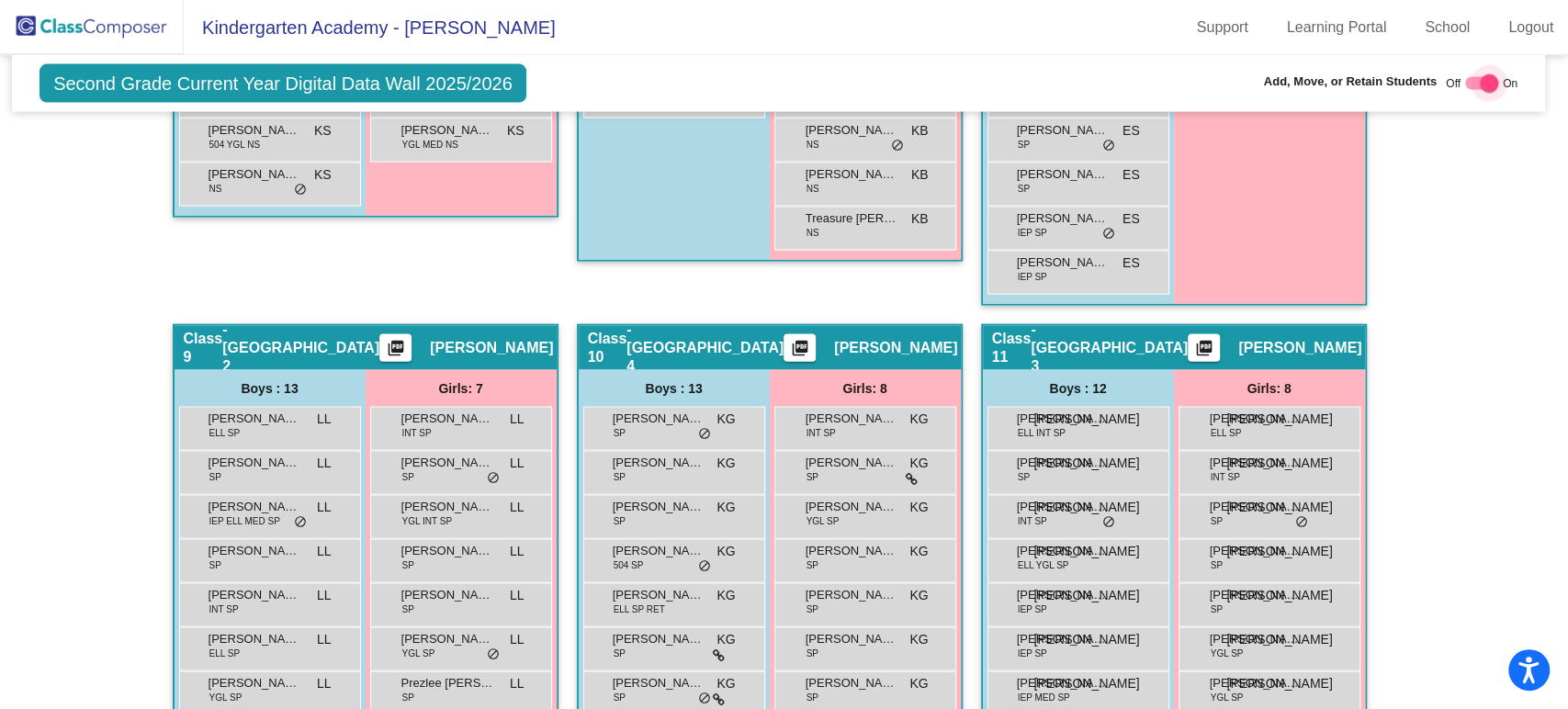 checkbox on "false" 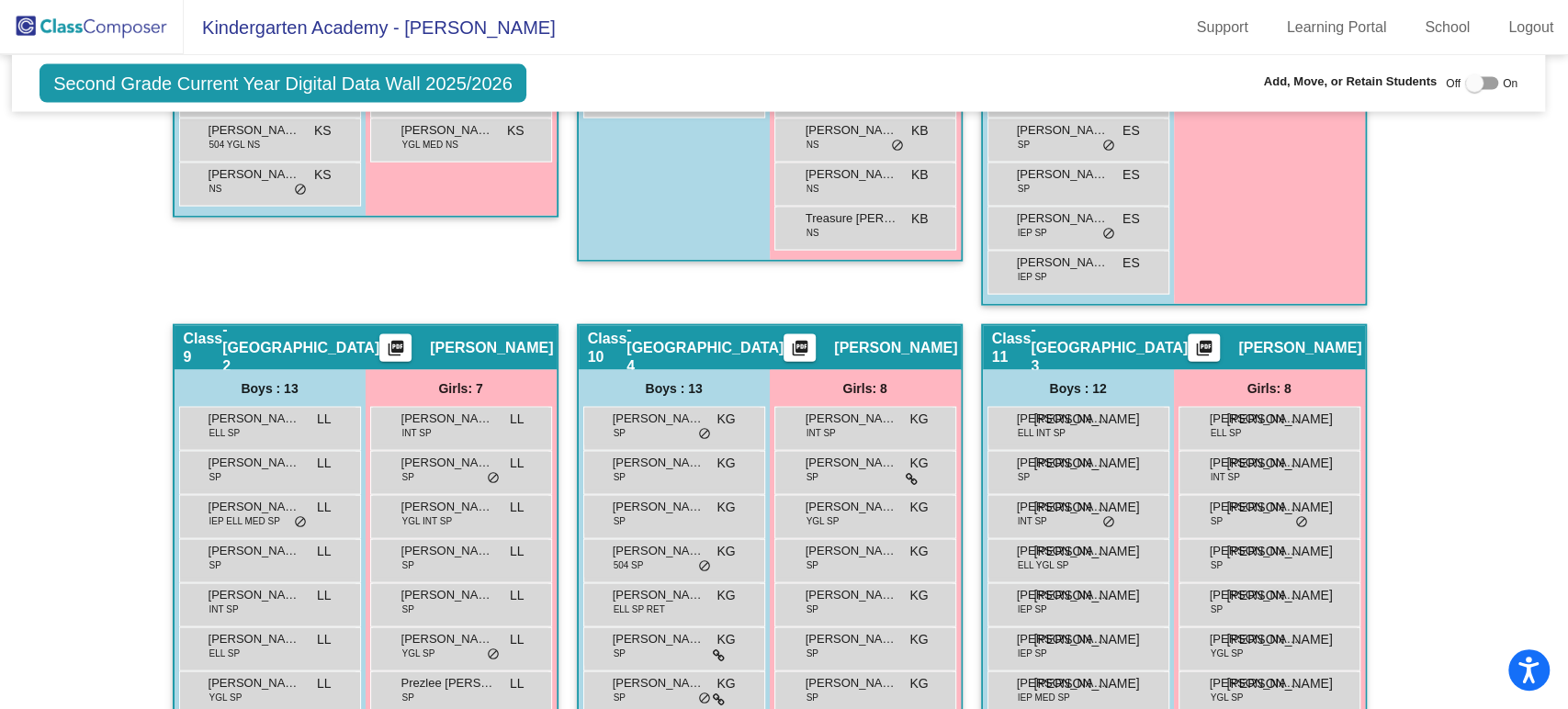 click on "Kindergarten Academy - [PERSON_NAME]" 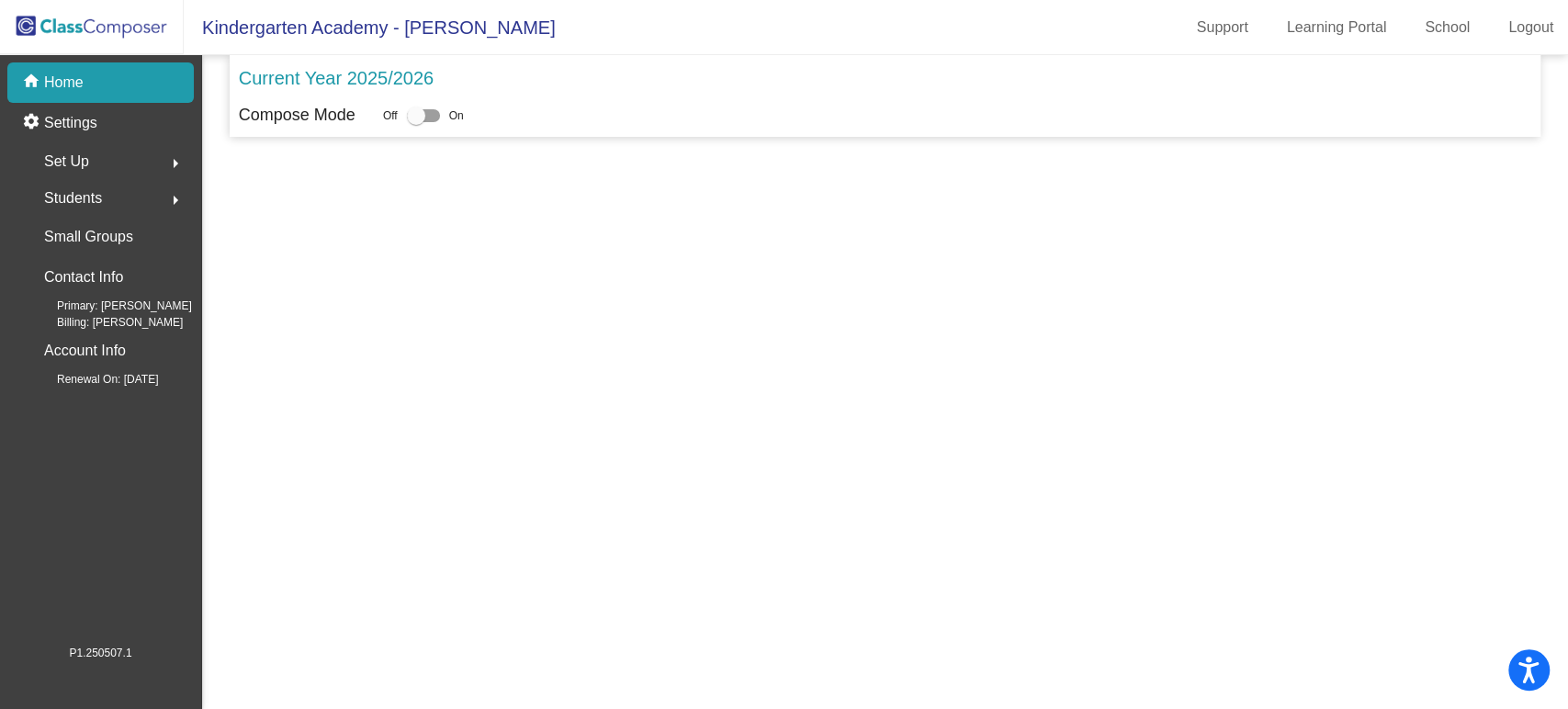 scroll, scrollTop: 0, scrollLeft: 0, axis: both 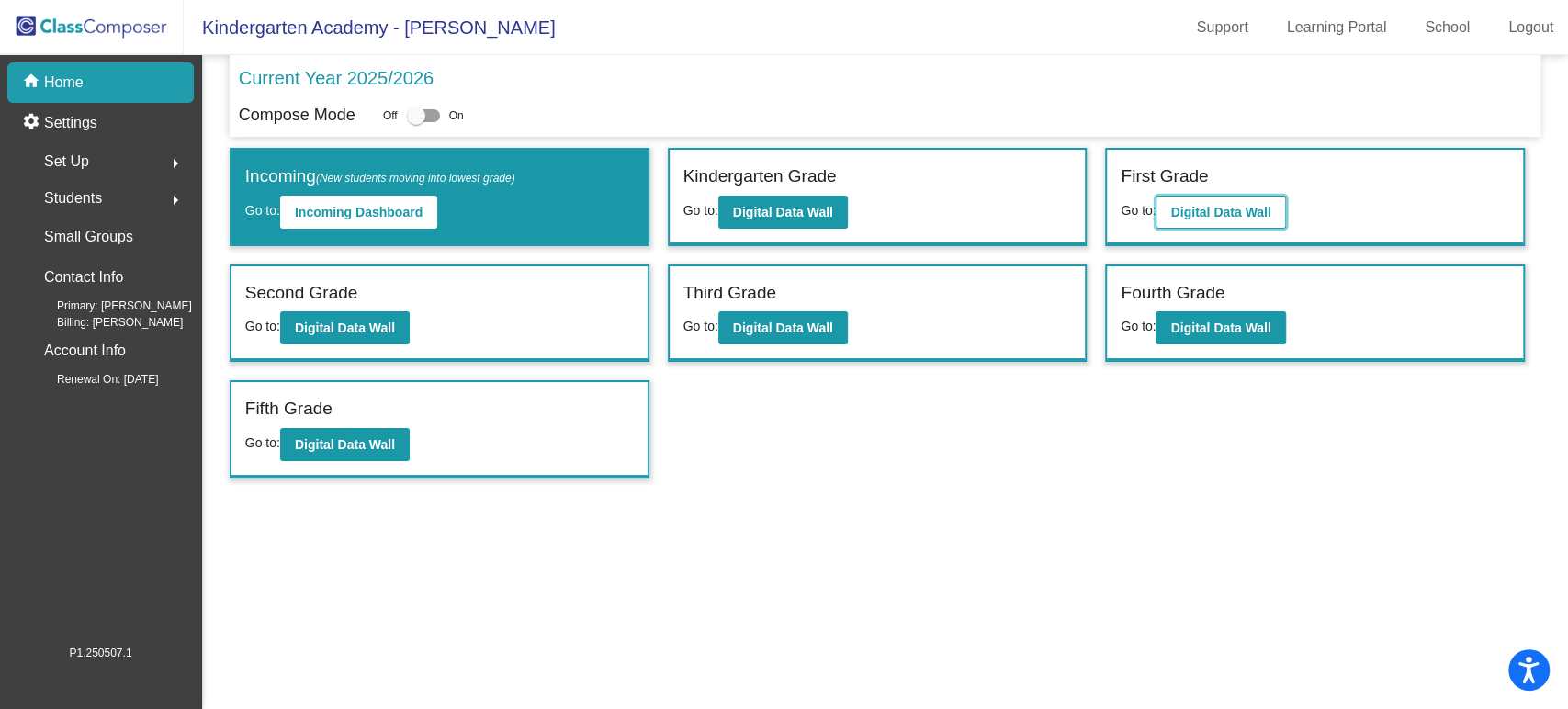 click on "Digital Data Wall" 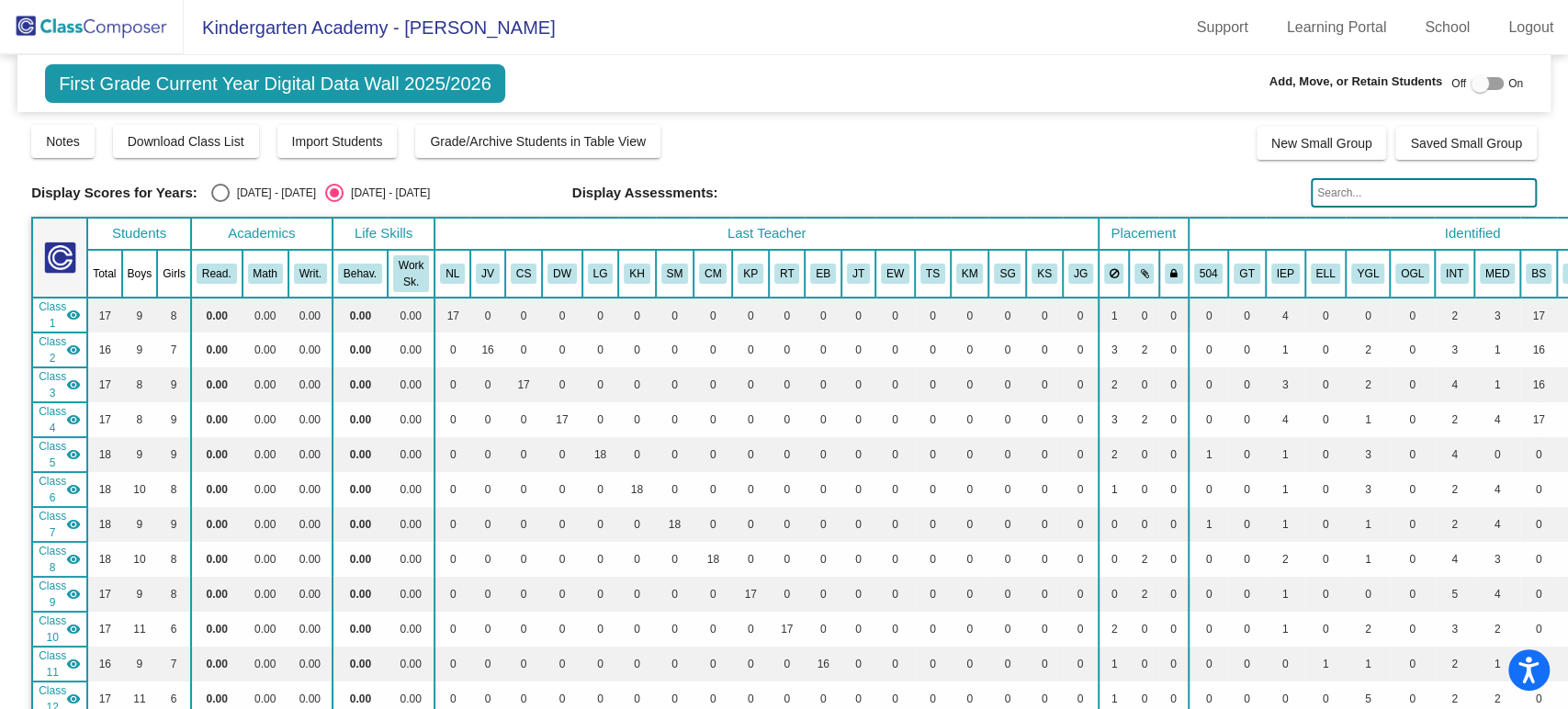 click on "Class 1" 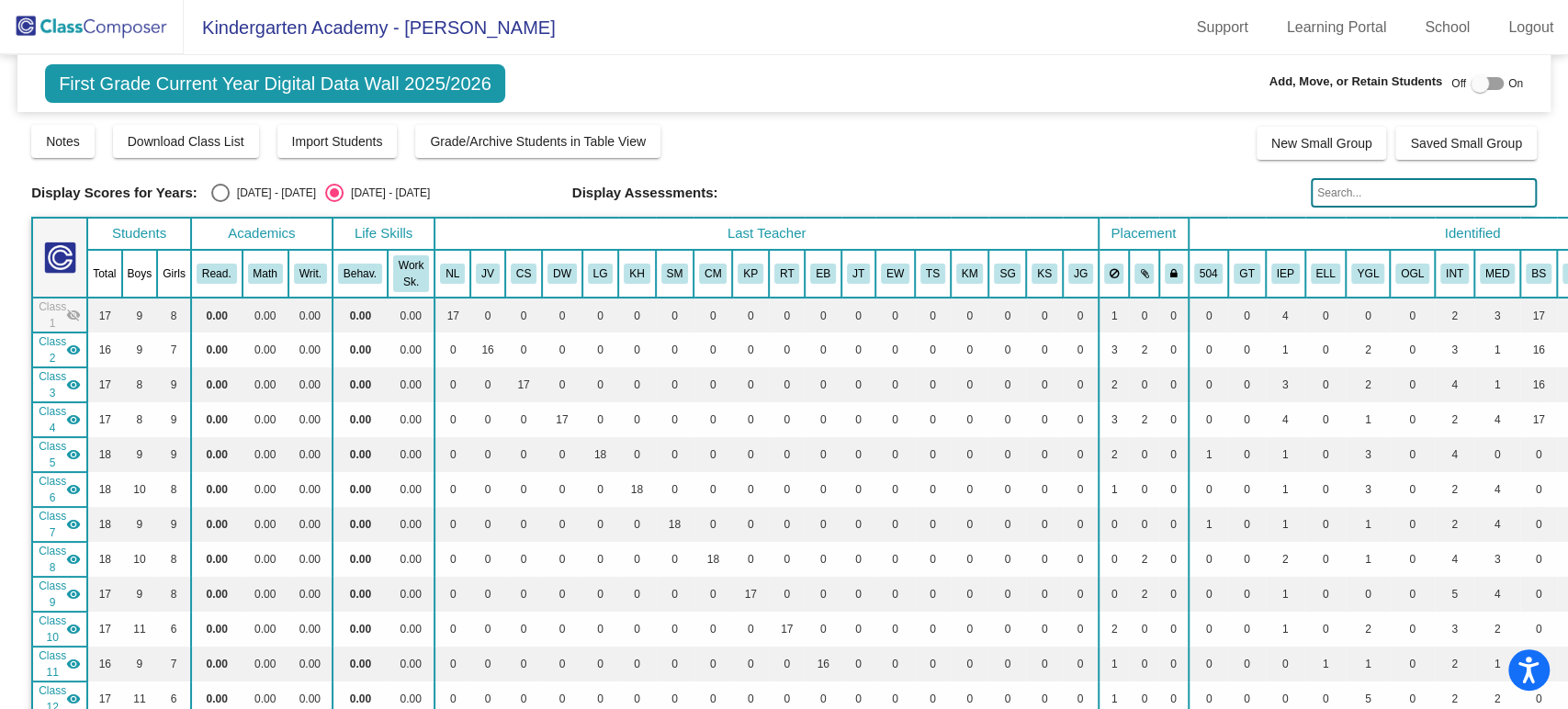 click on "Class 2" 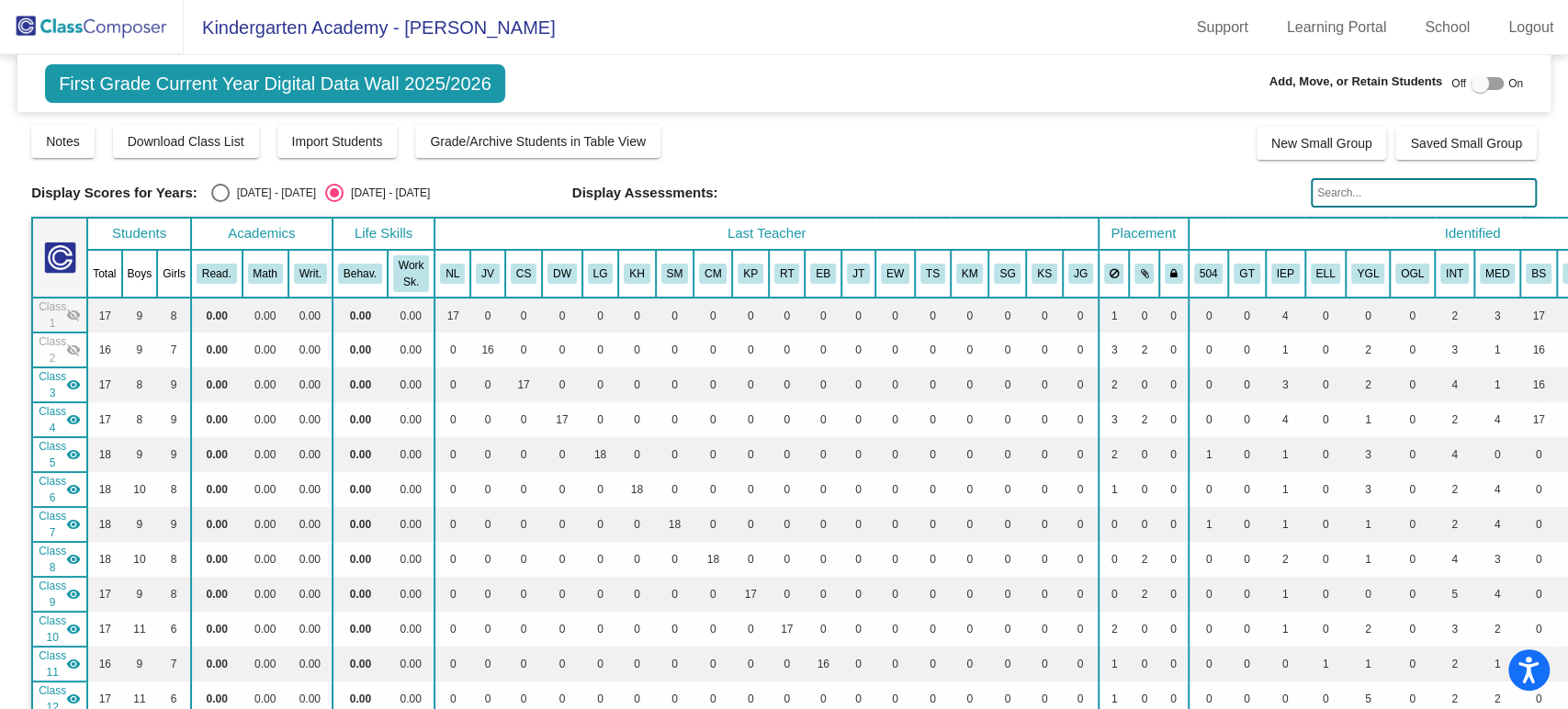 click on "Class 3" 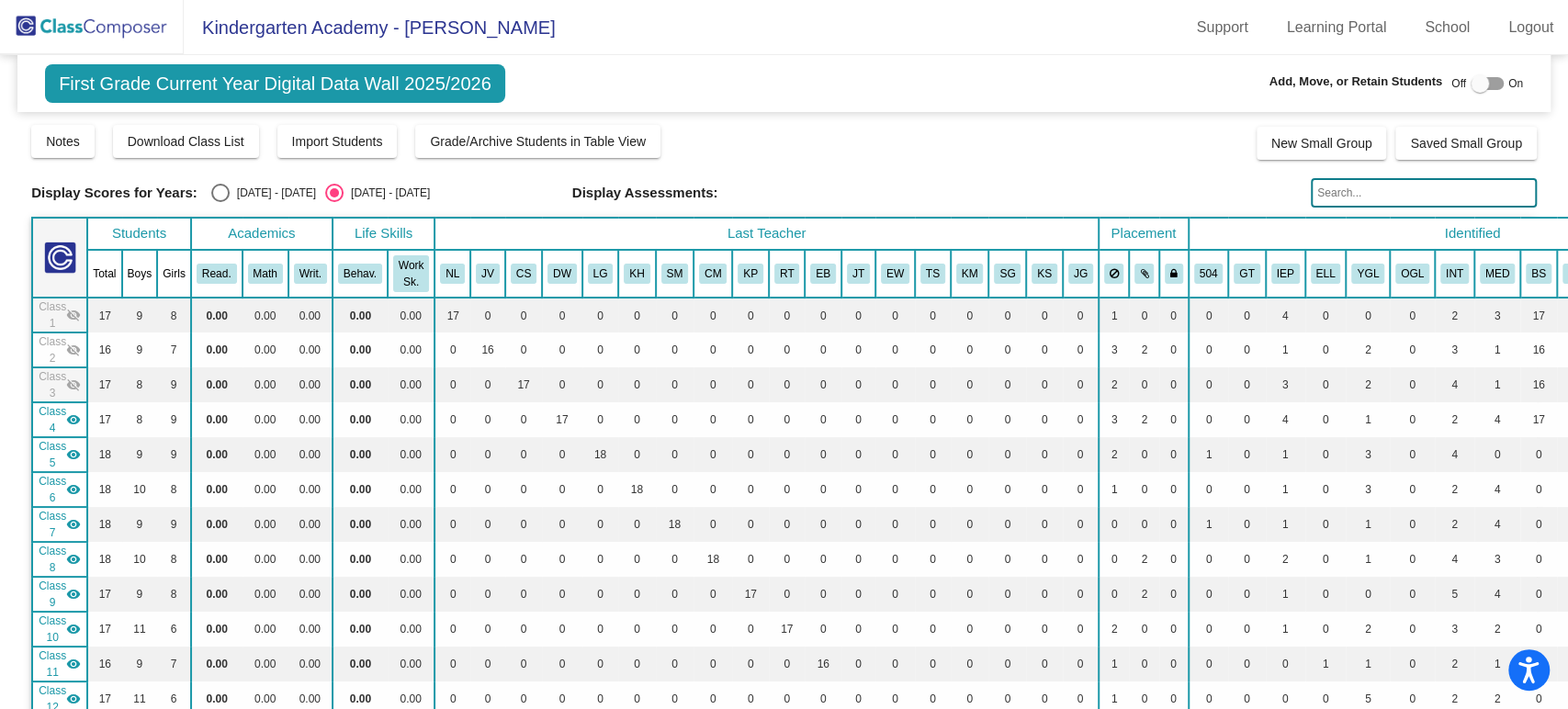 click on "Class 4" 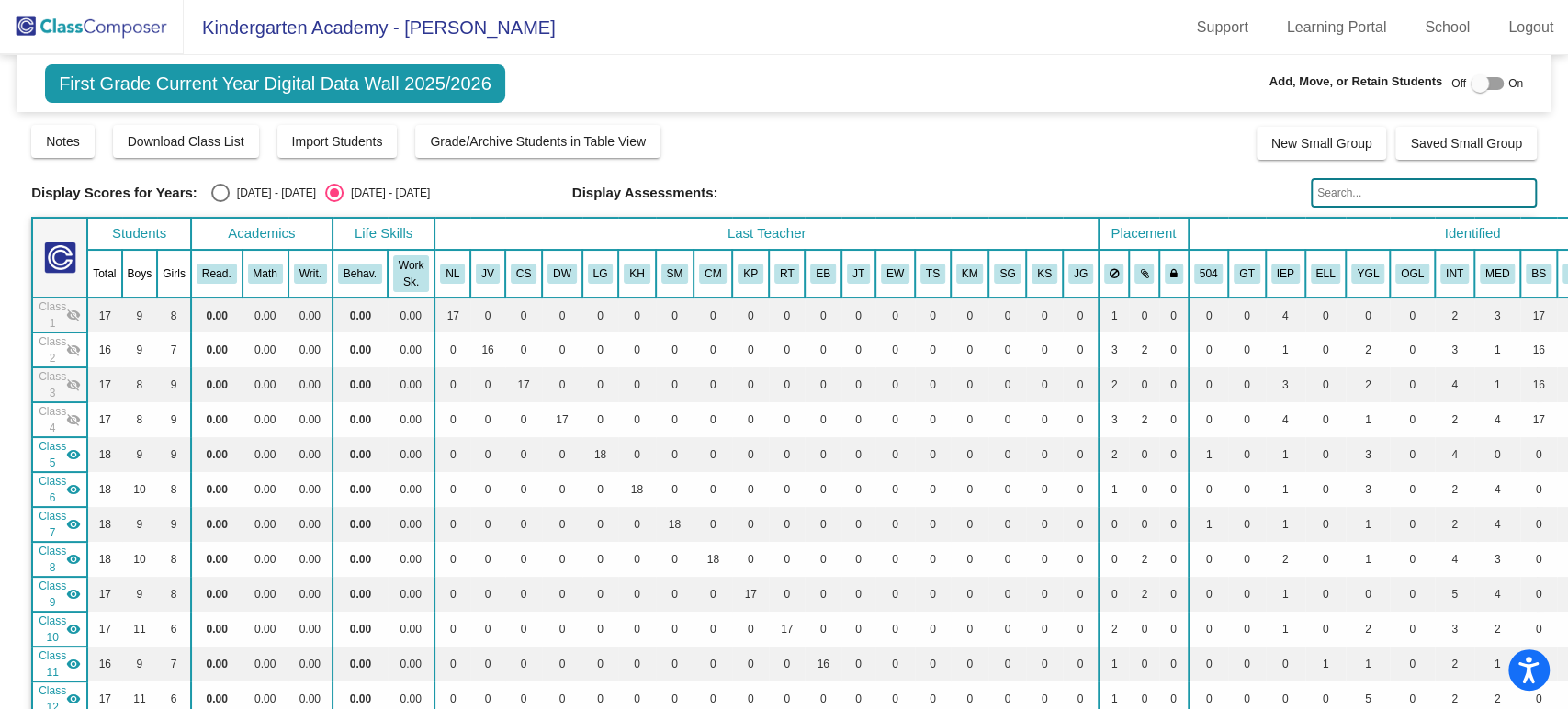 click on "Class 5" 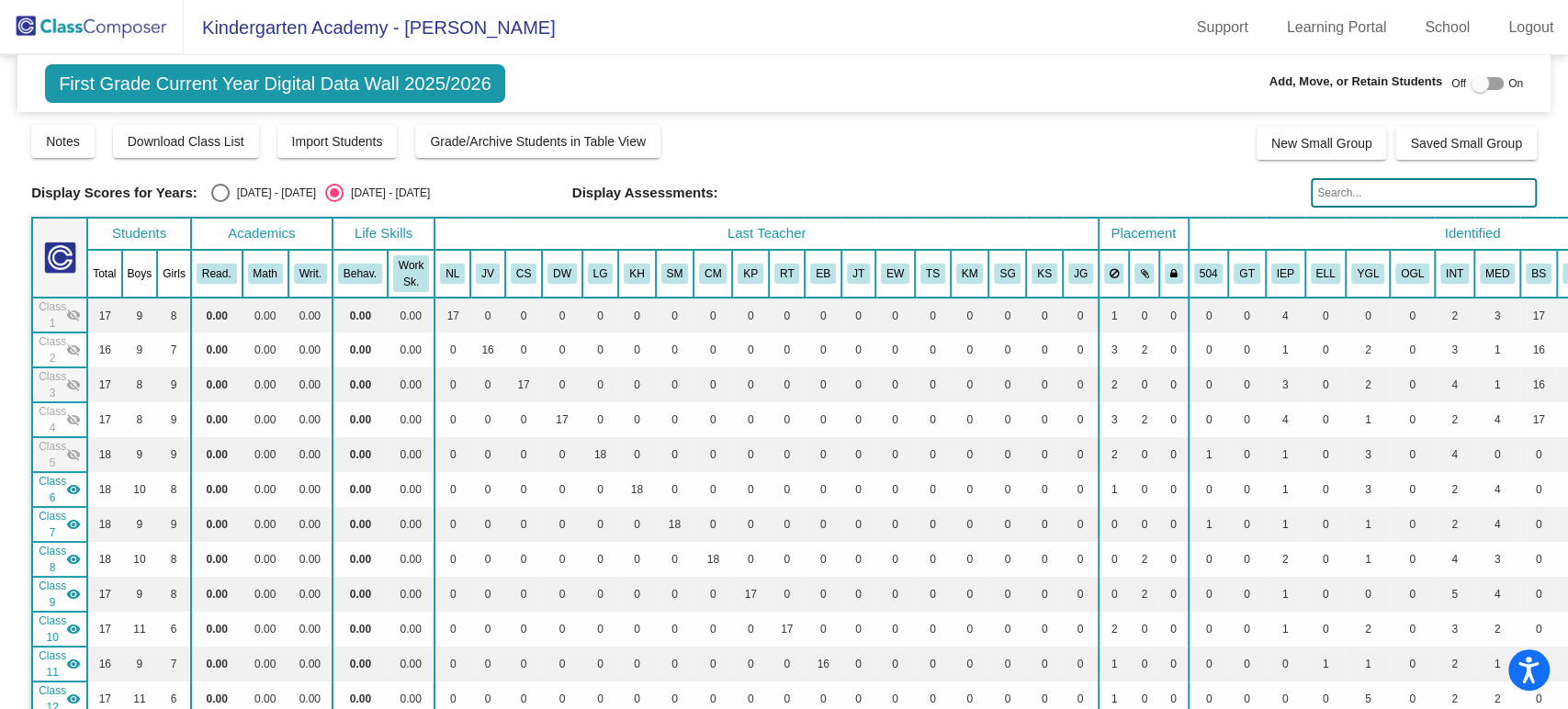click on "Class 6" 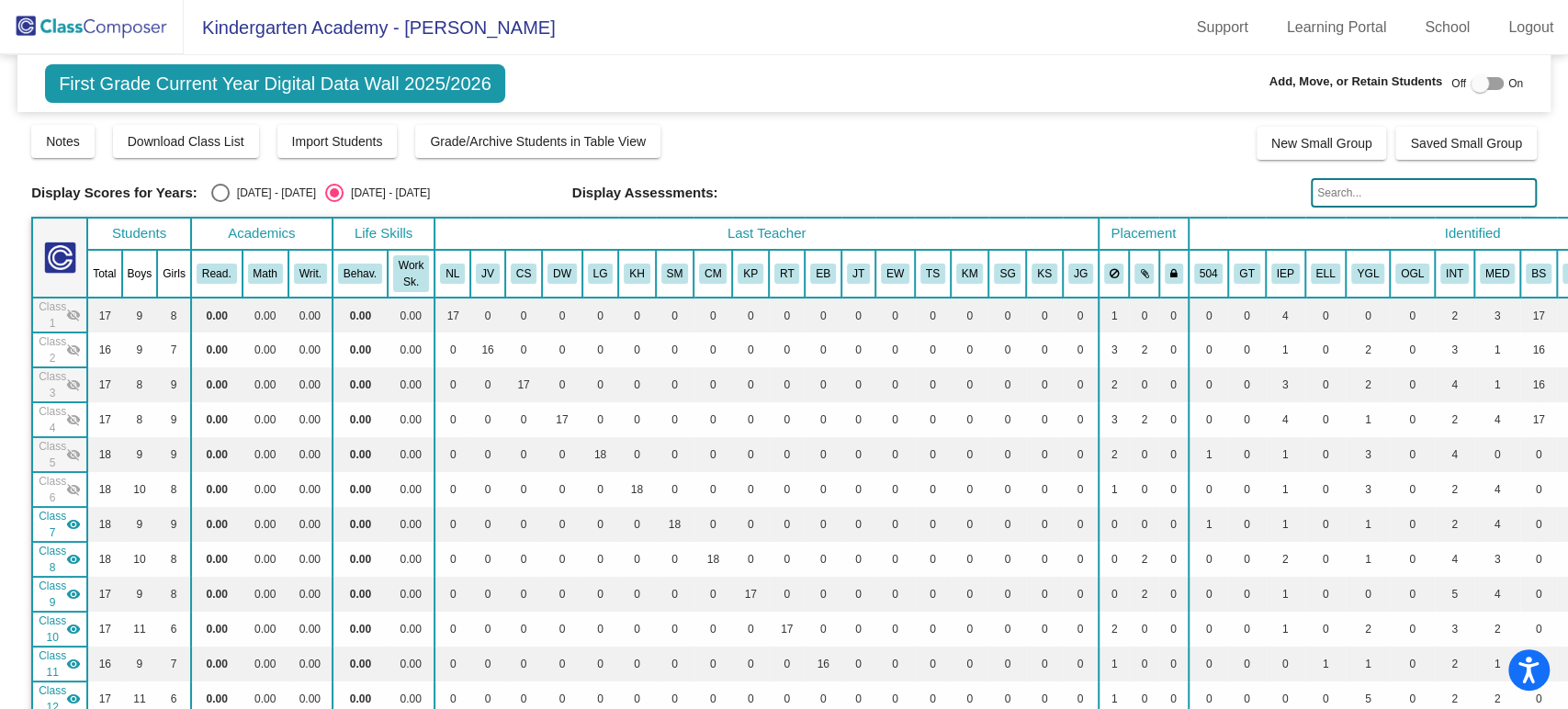 click on "Class 7" 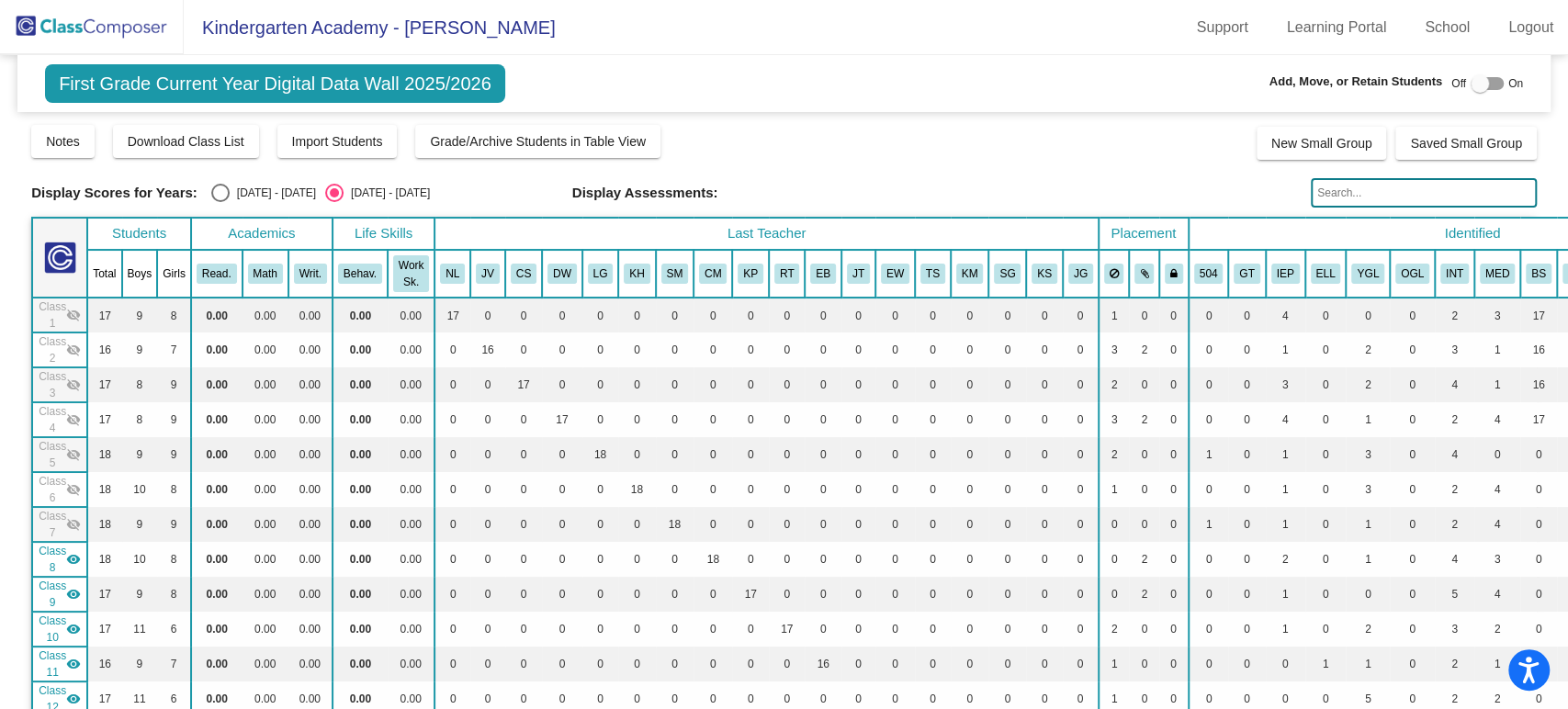 click on "Class 8" 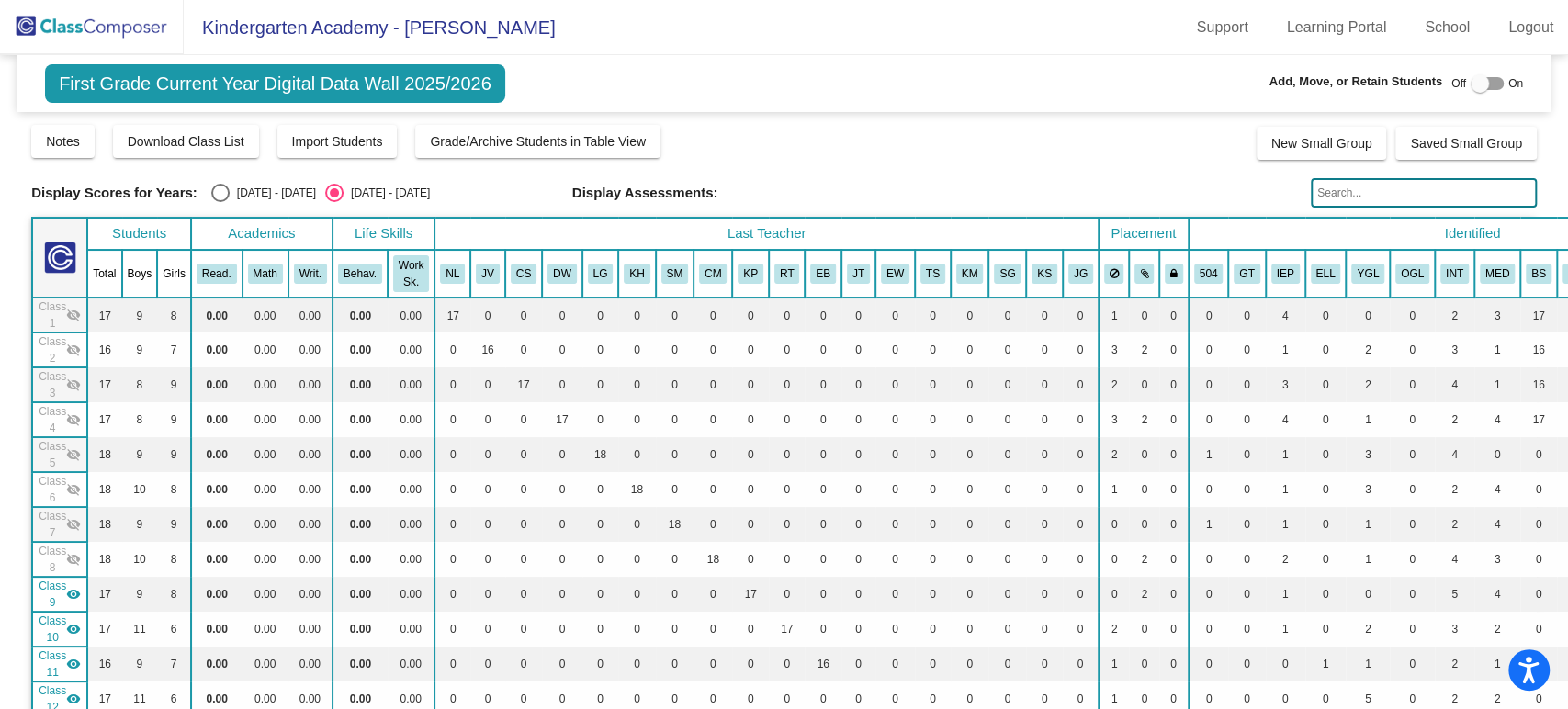 click on "Class 9" 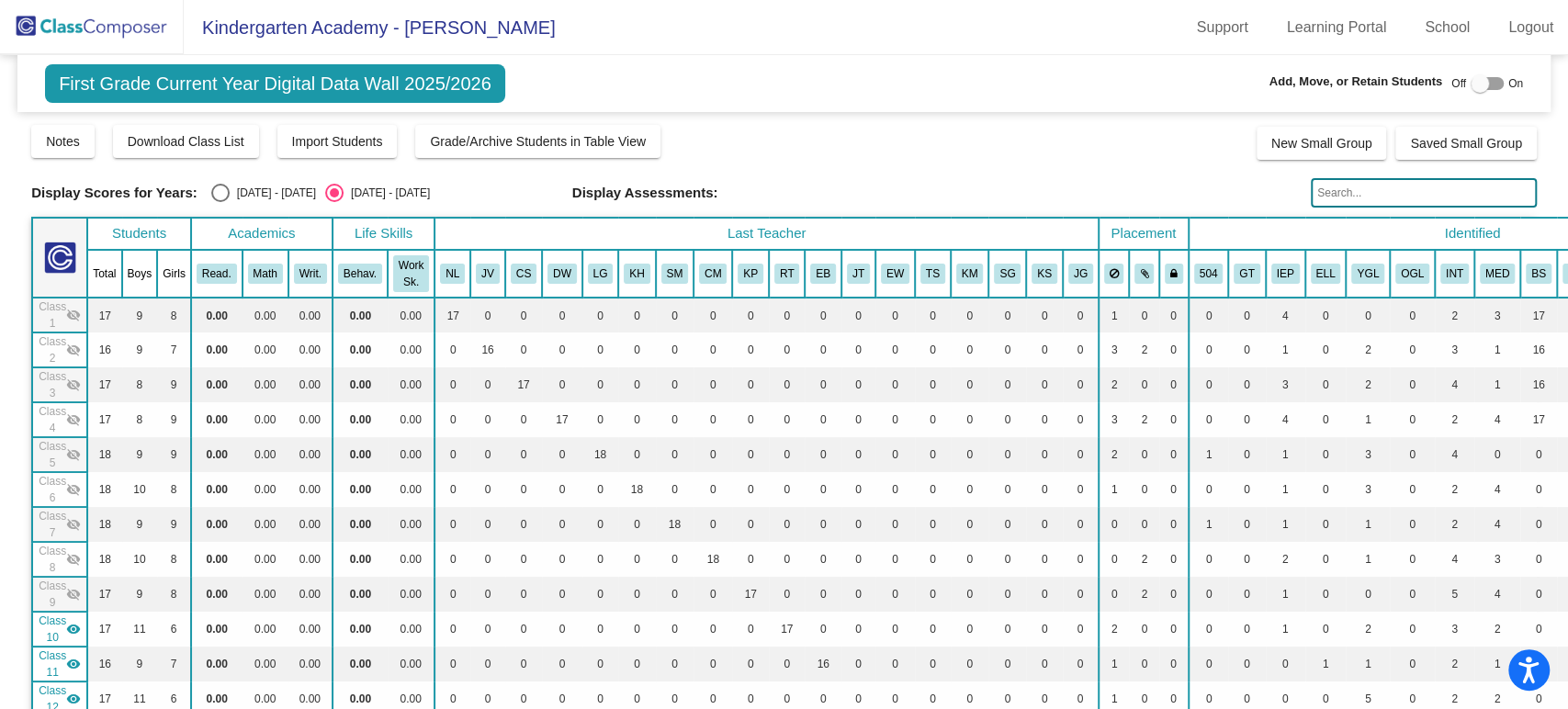 click on "Class 10" 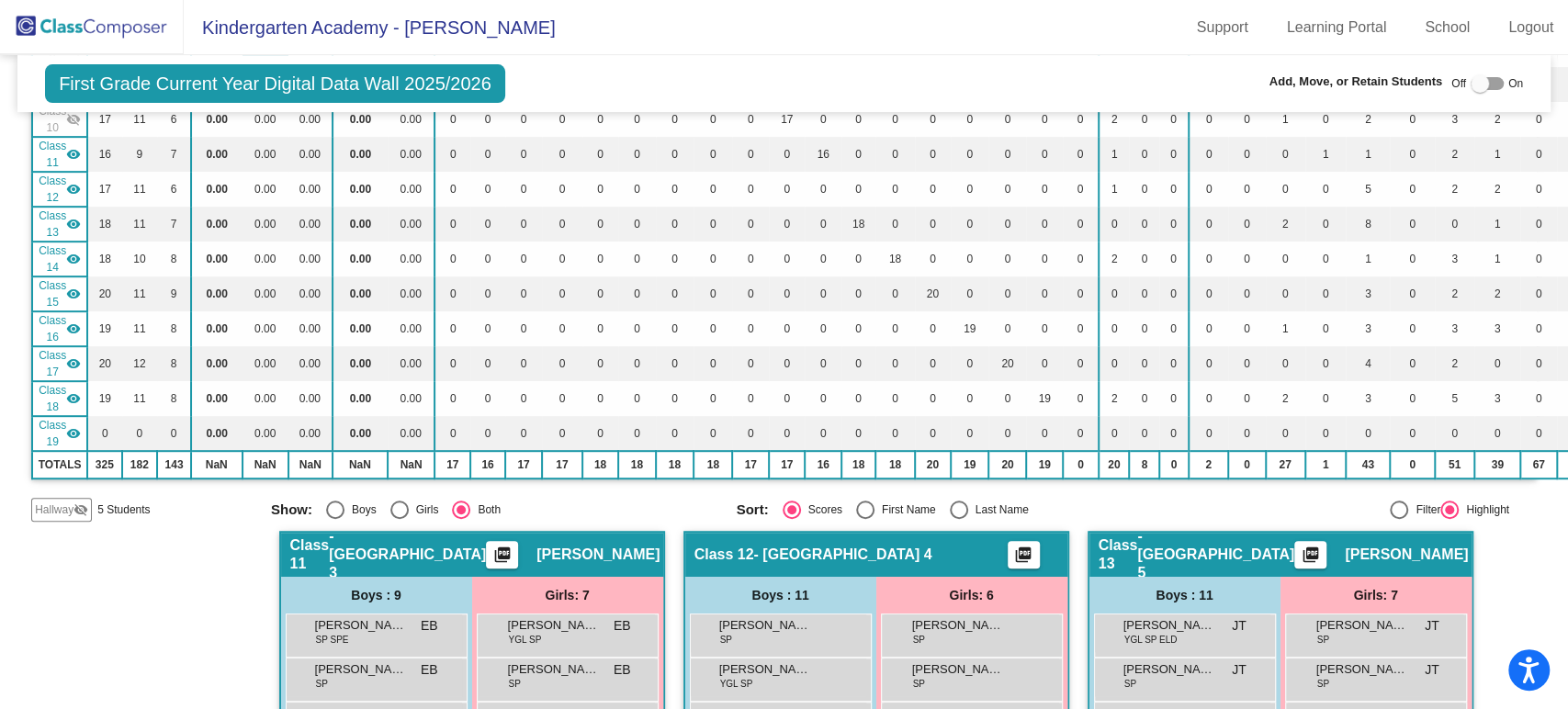 scroll, scrollTop: 484, scrollLeft: 0, axis: vertical 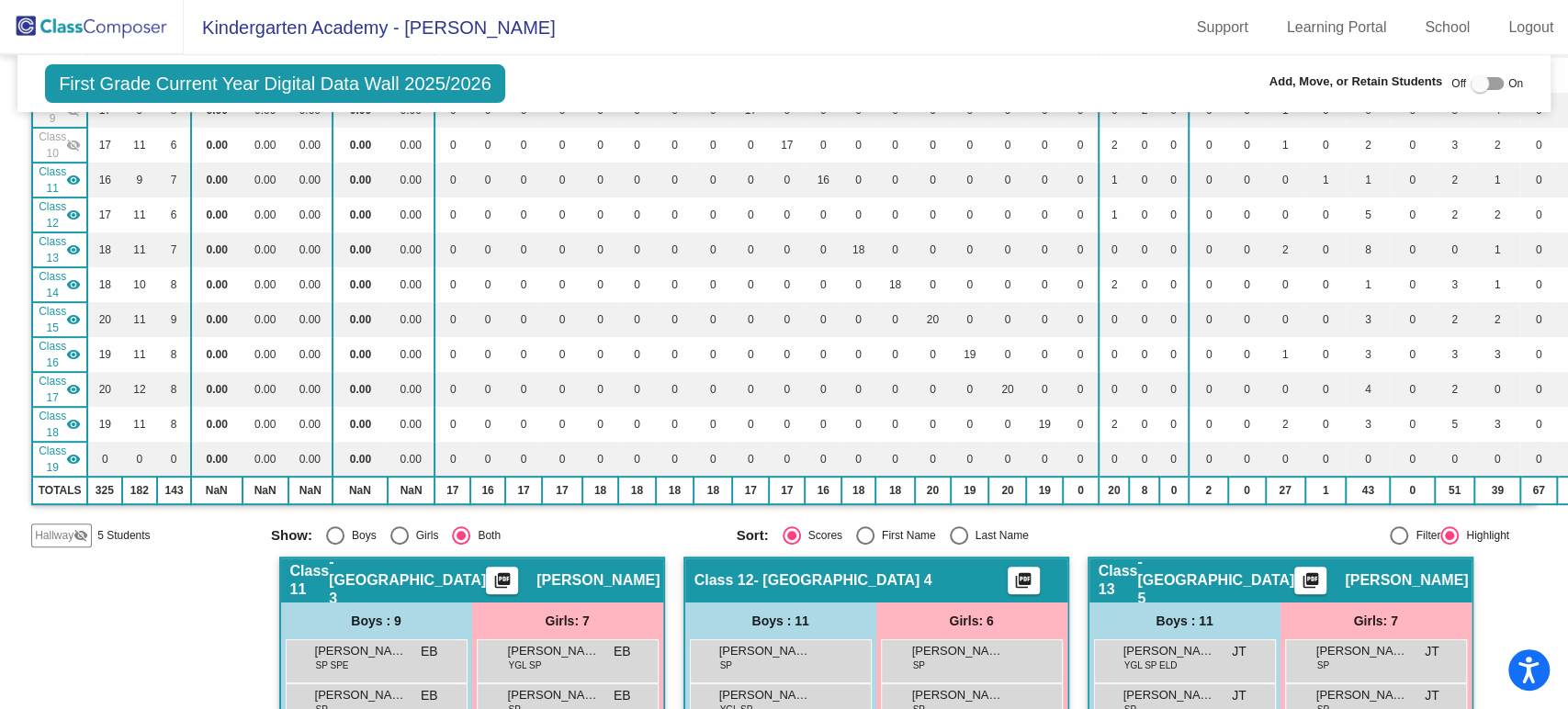 click on "Class 11" 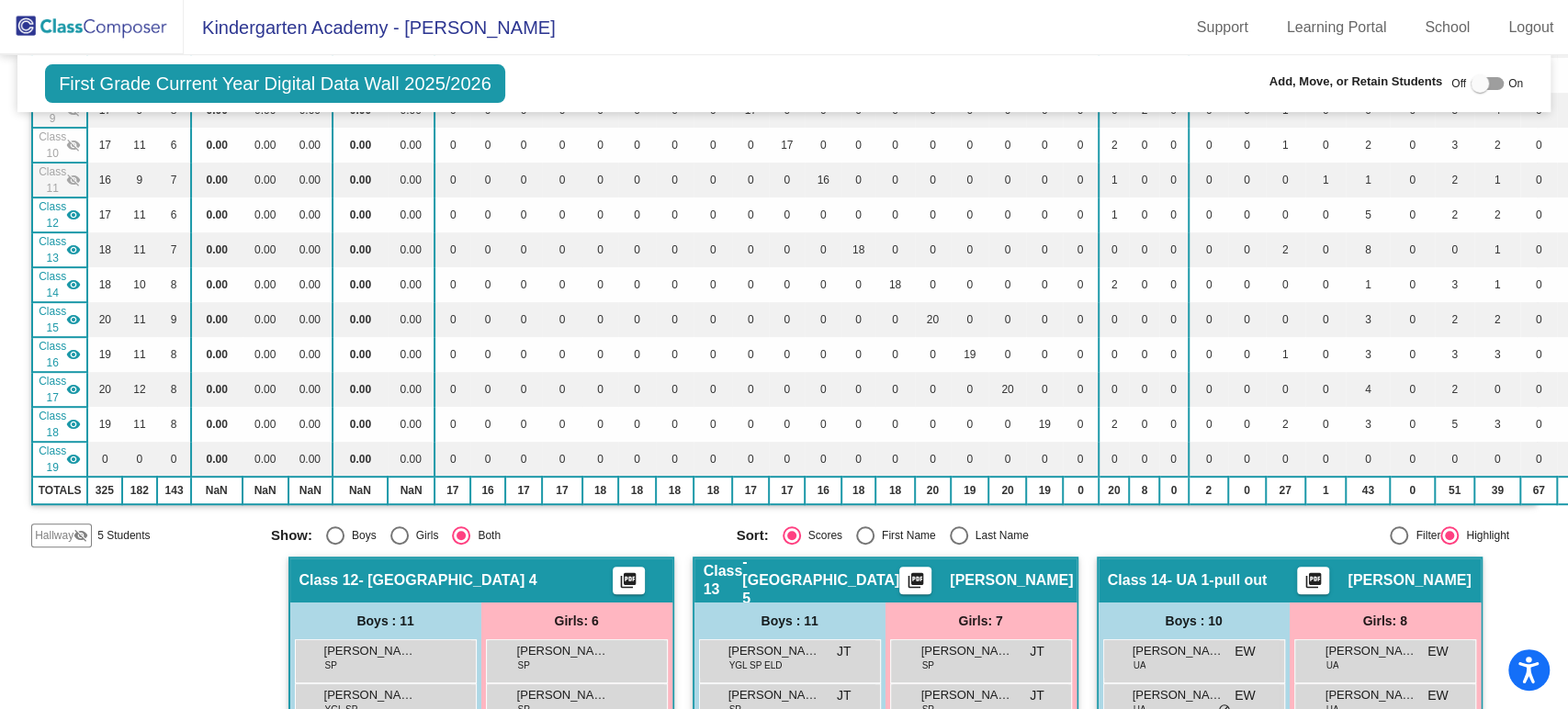 click on "Class 12" 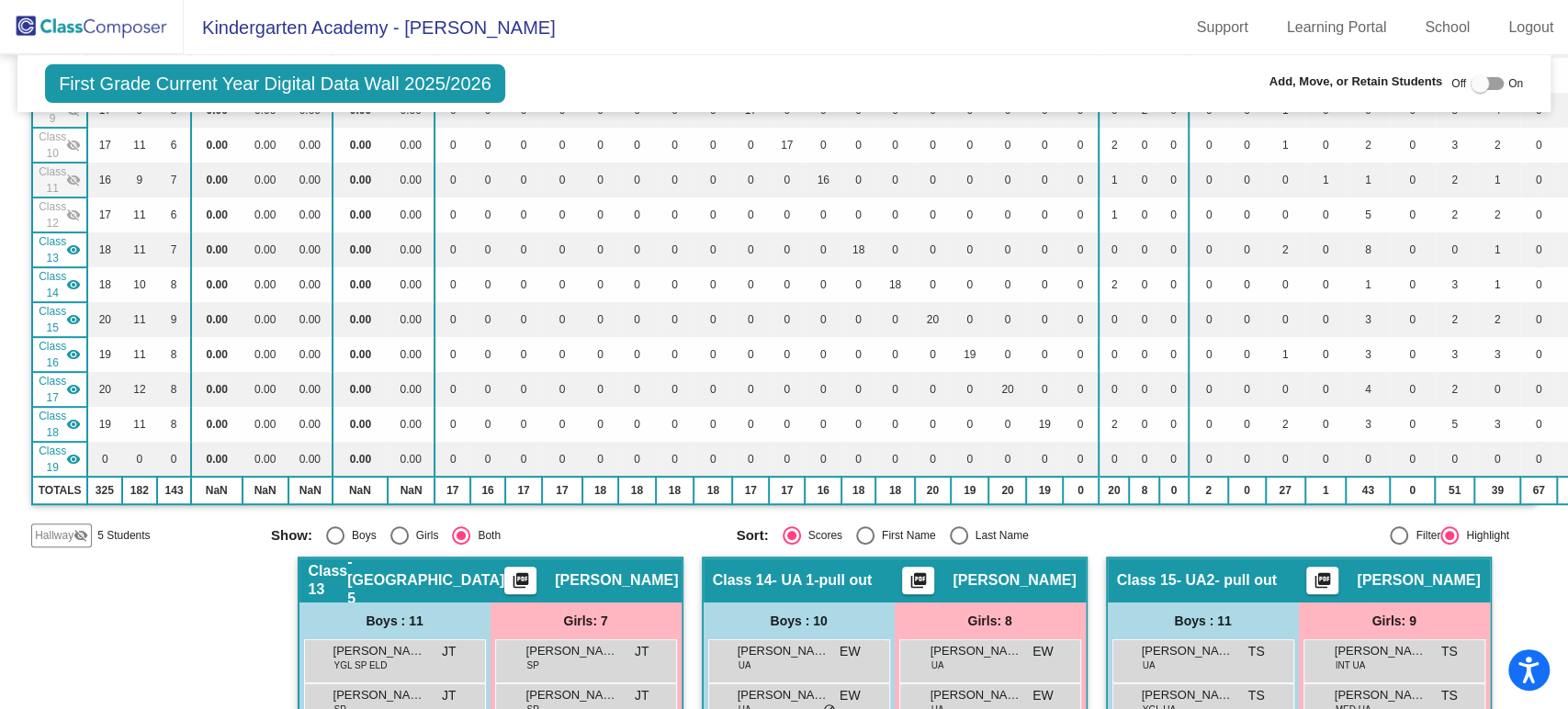 click on "Class 13" 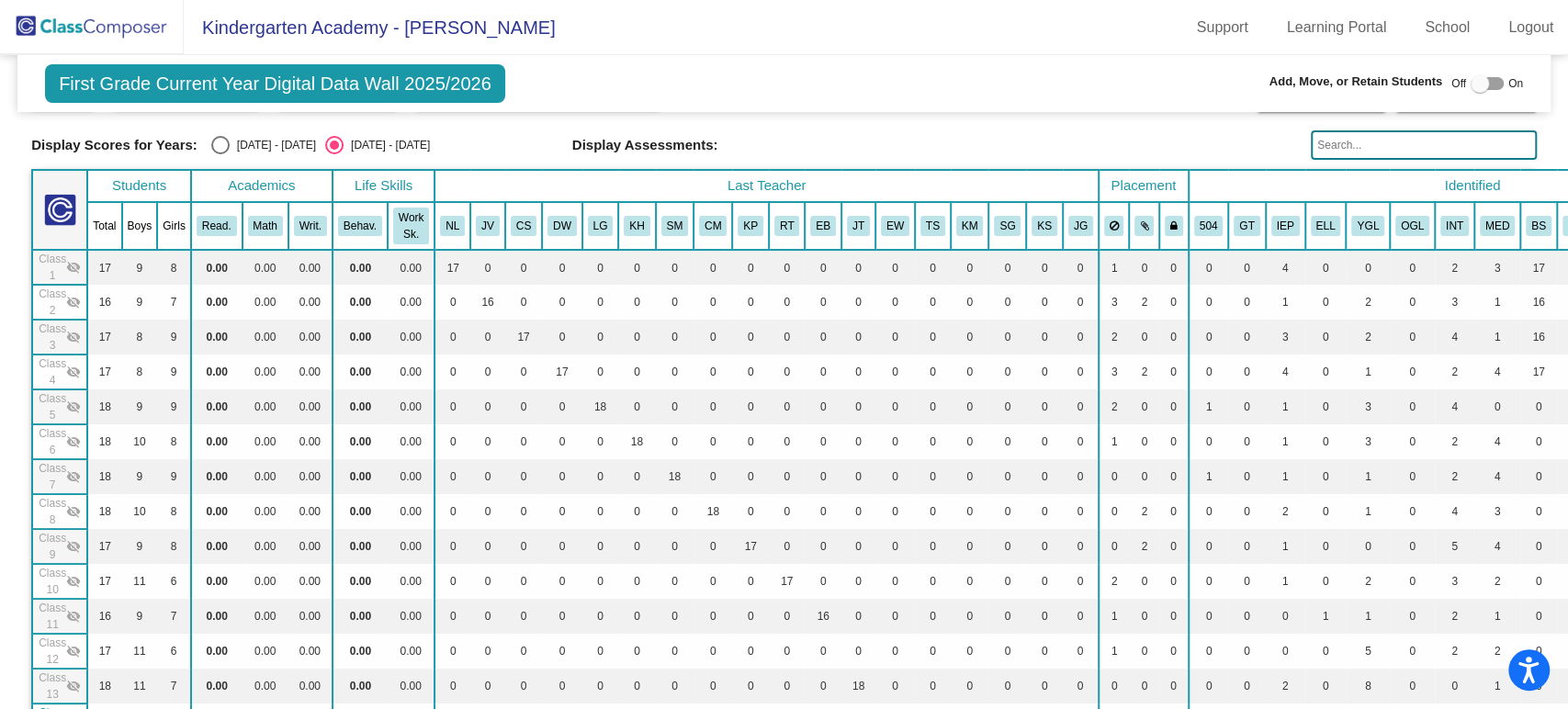scroll, scrollTop: 0, scrollLeft: 0, axis: both 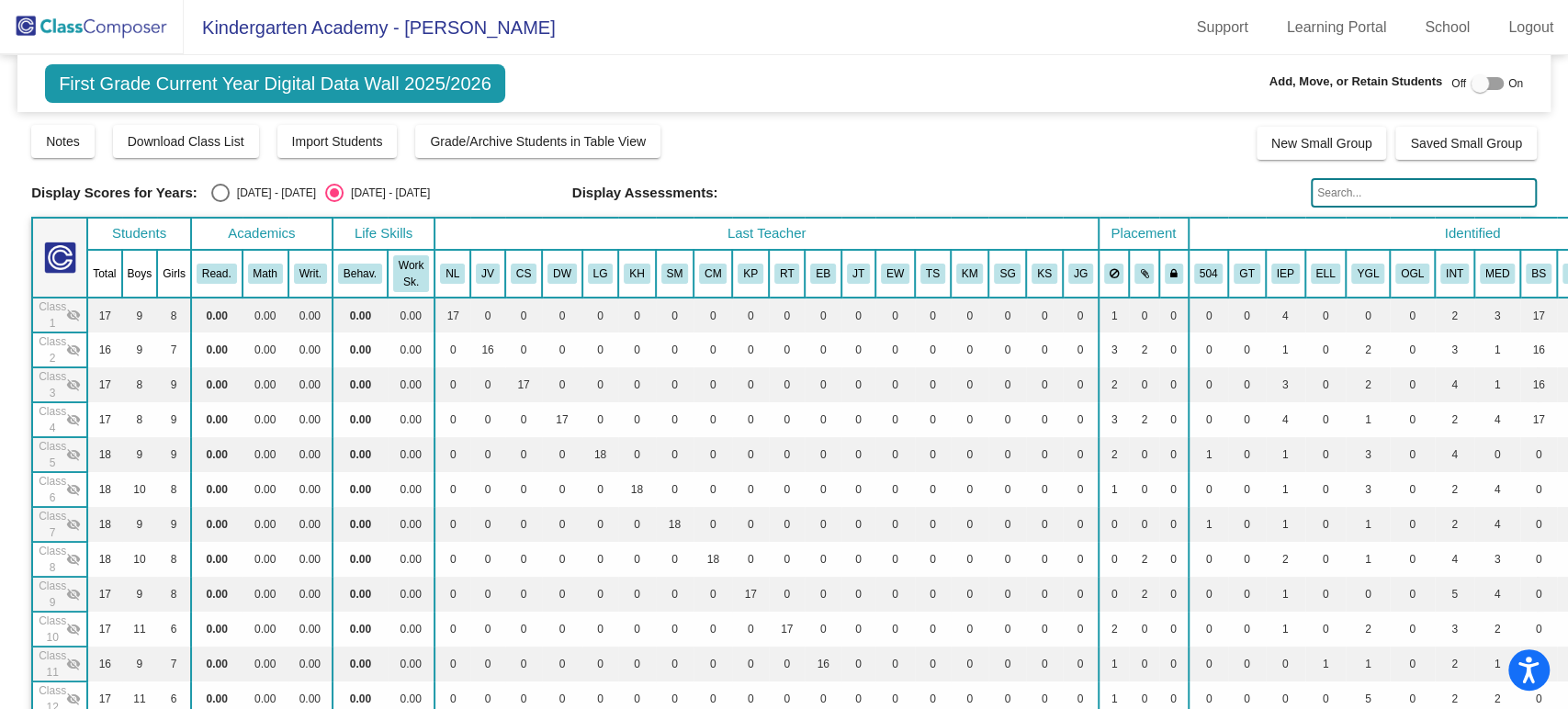 click at bounding box center (220, 193) 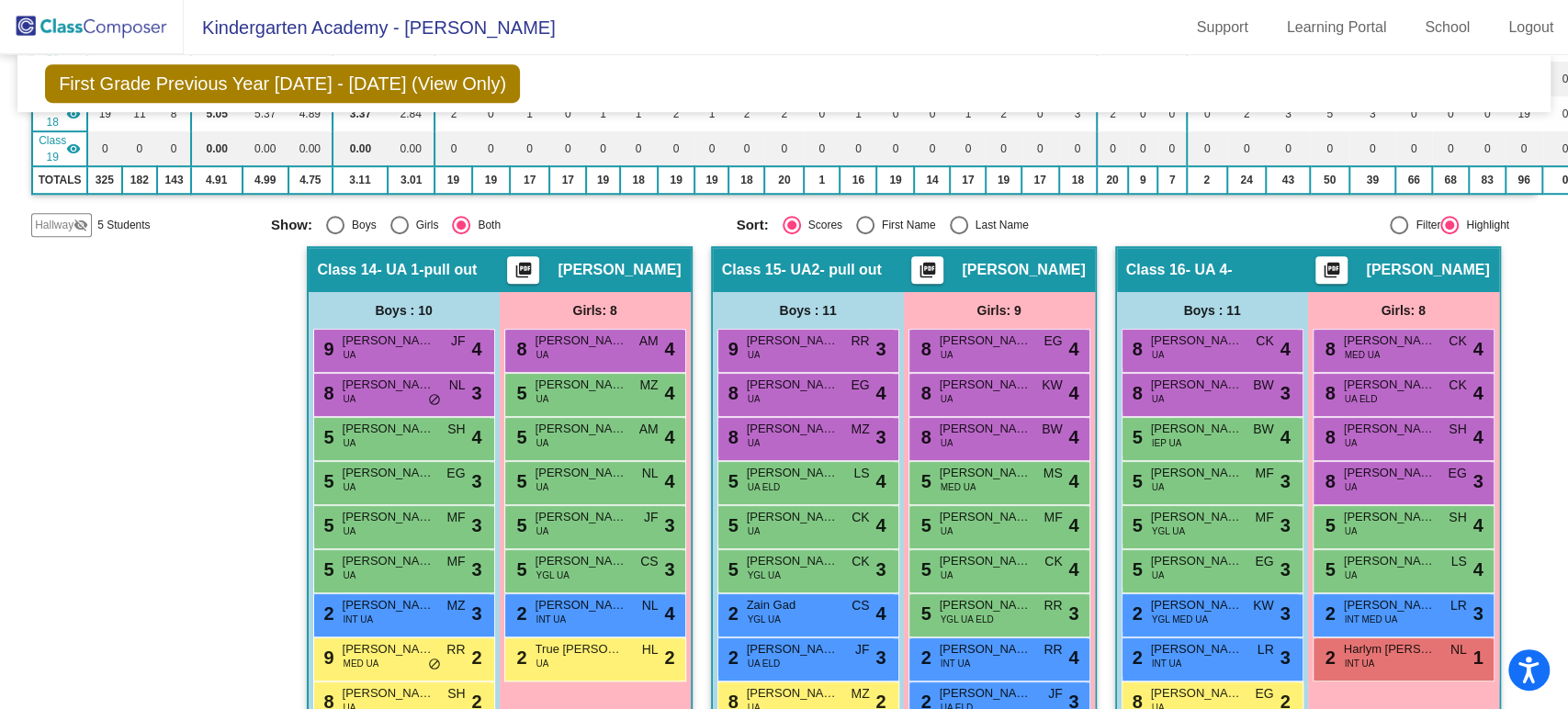 scroll, scrollTop: 836, scrollLeft: 0, axis: vertical 